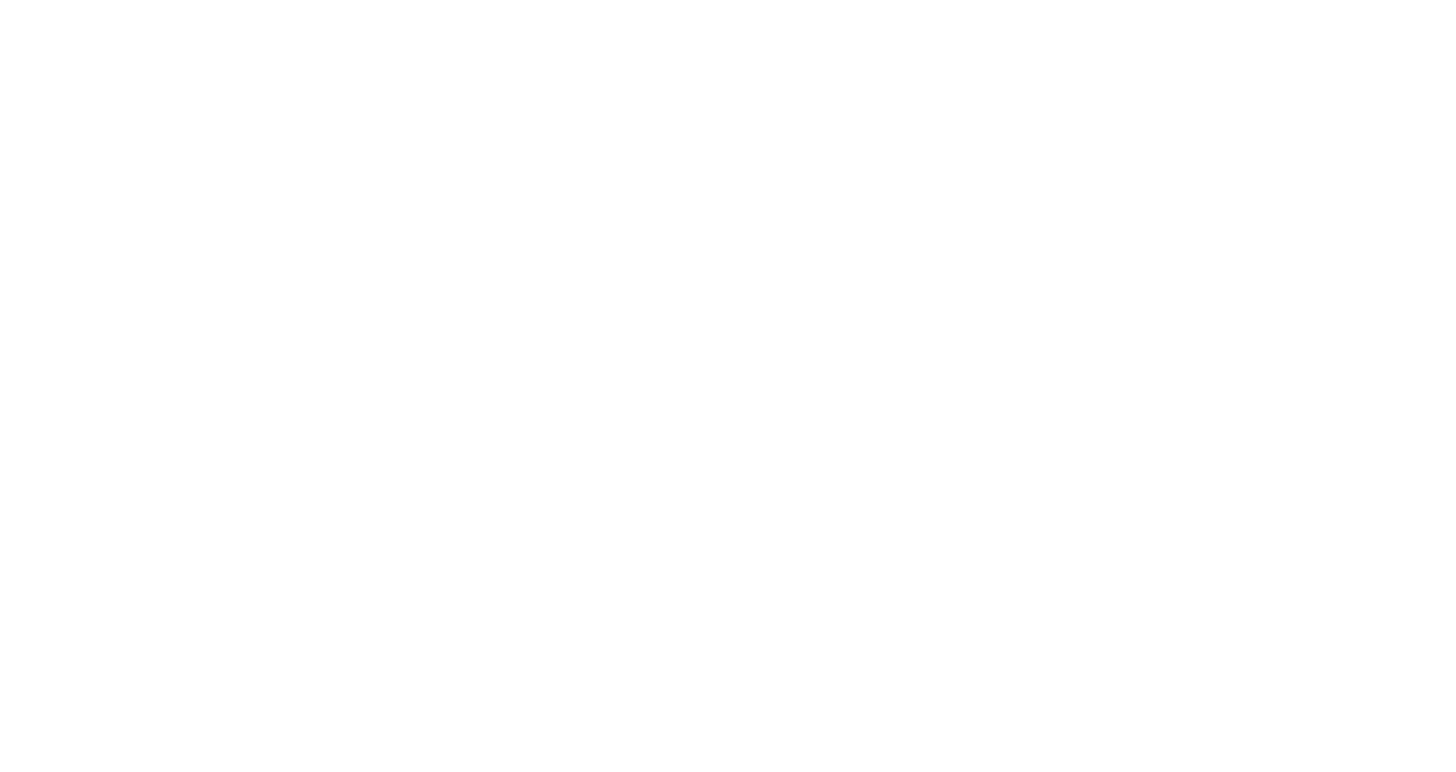 scroll, scrollTop: 0, scrollLeft: 0, axis: both 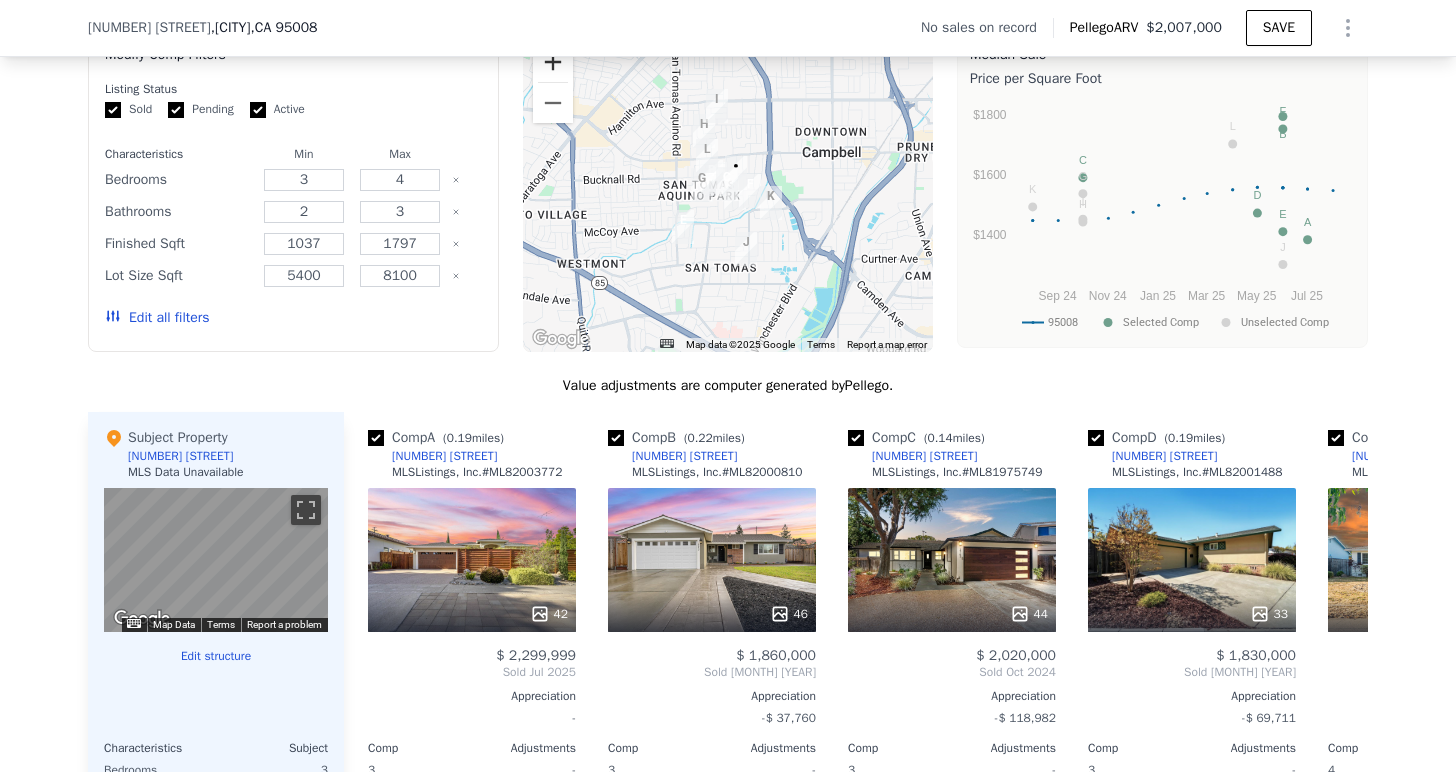 click at bounding box center (553, 62) 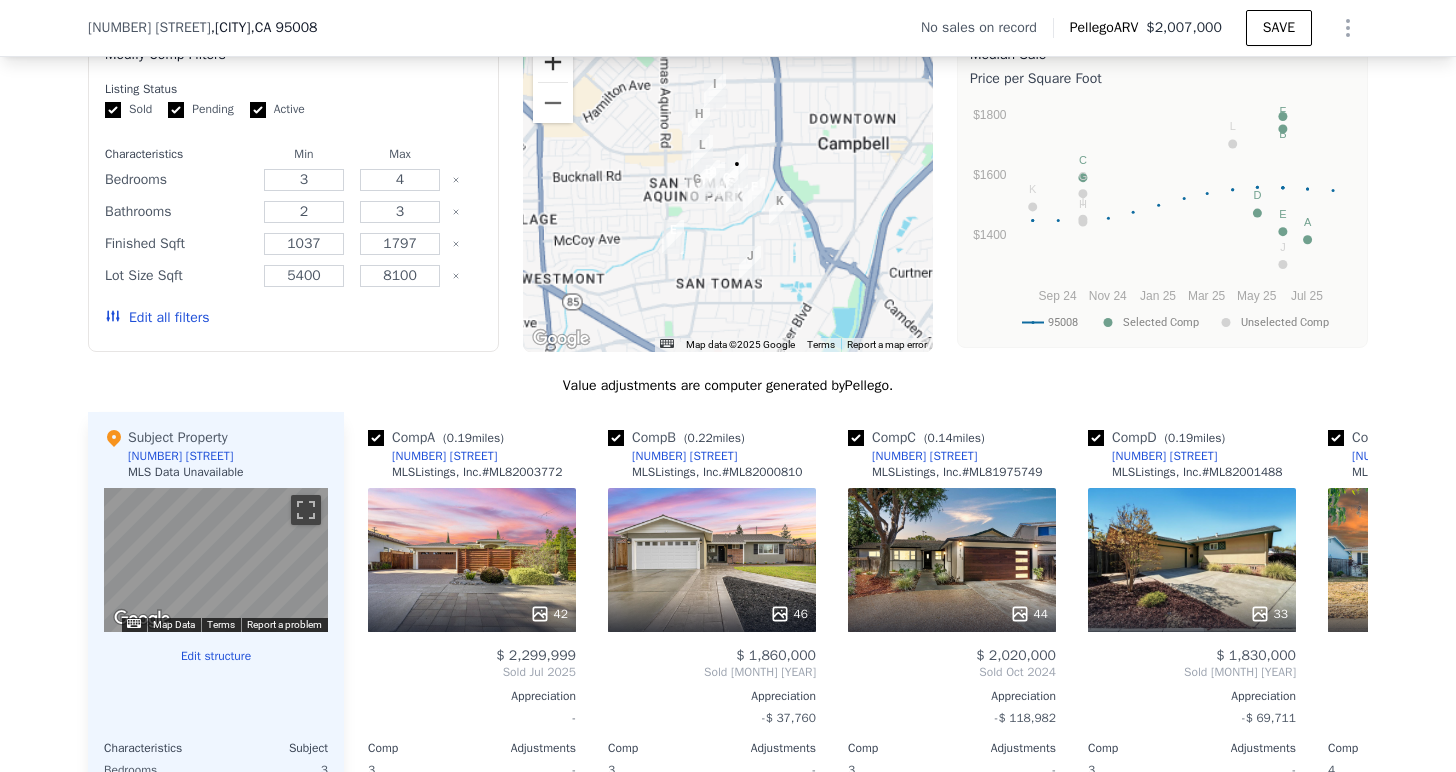 click at bounding box center (553, 62) 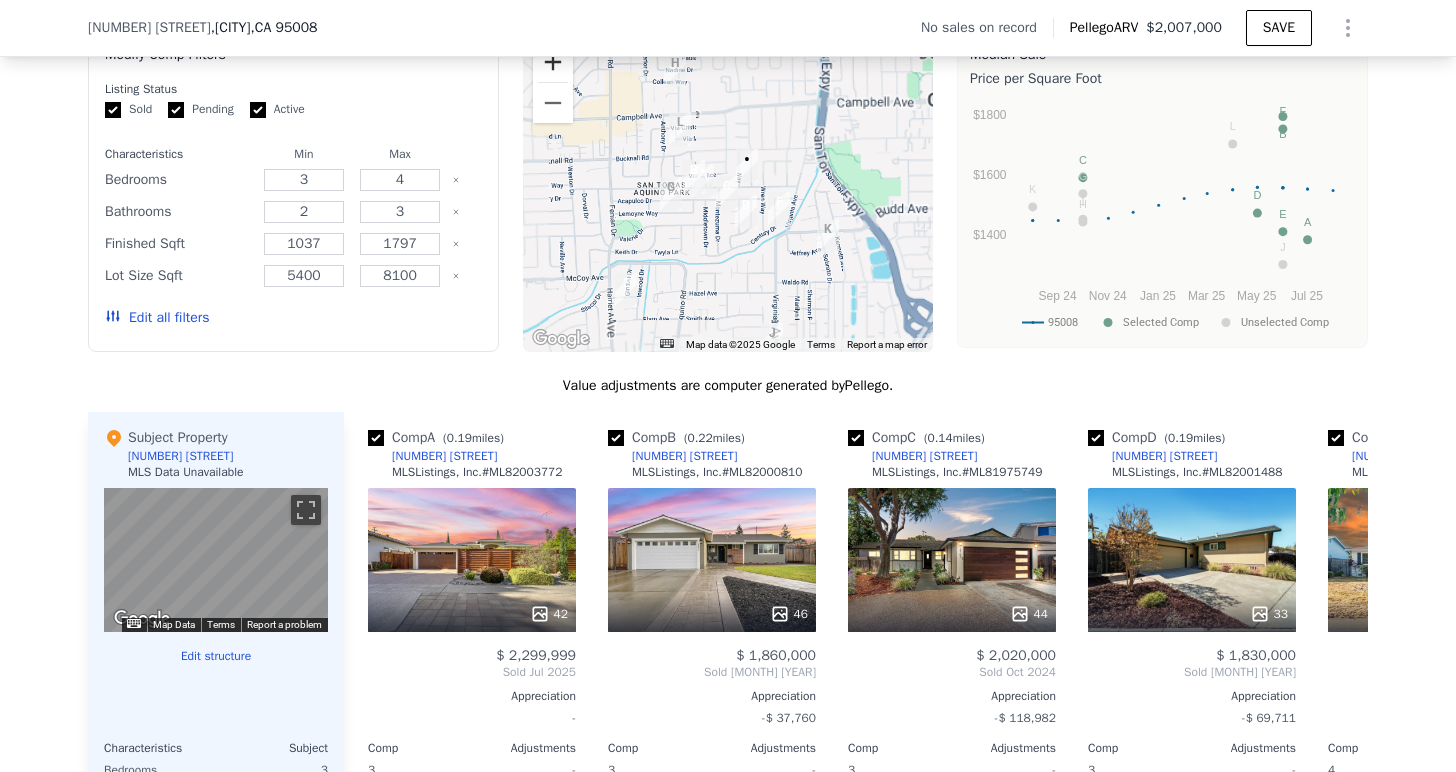 click at bounding box center (553, 62) 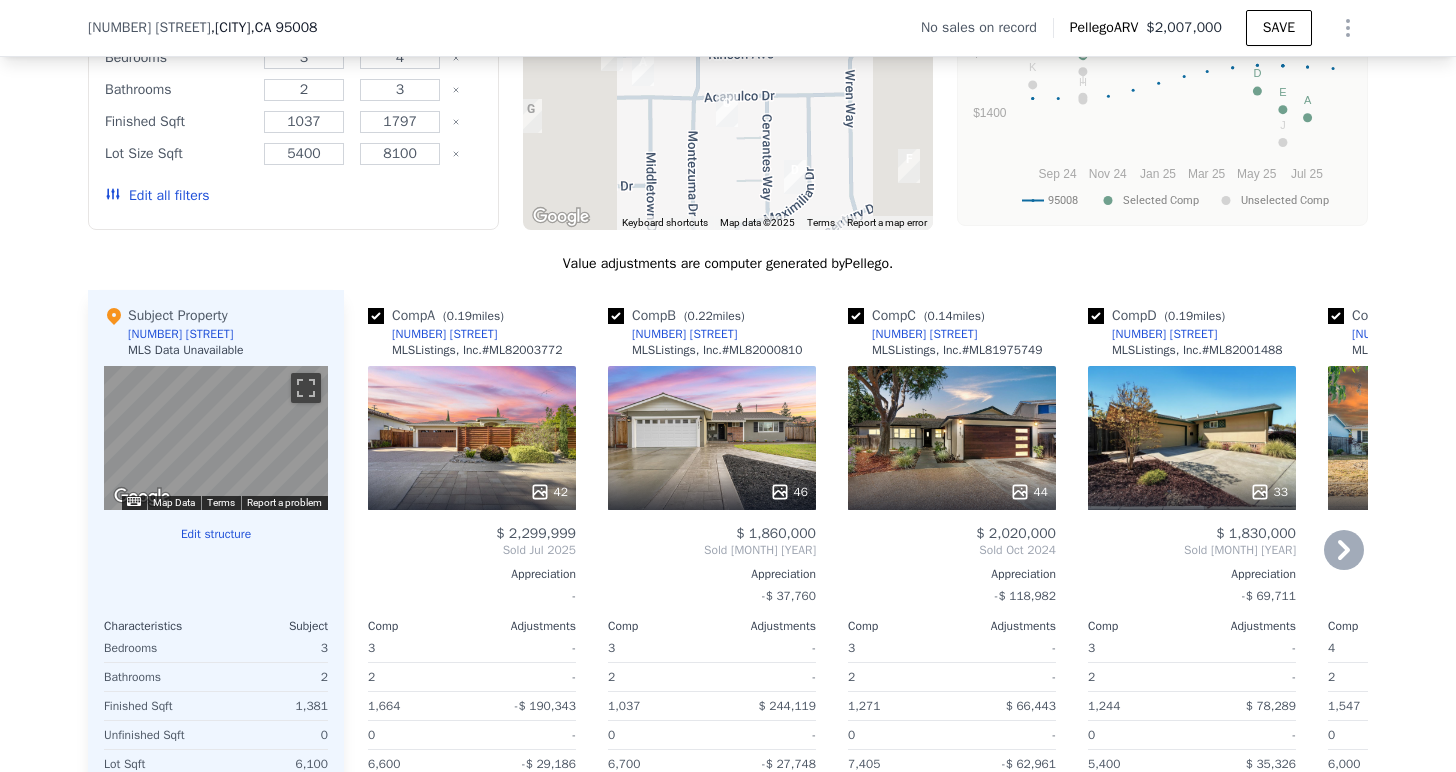 scroll, scrollTop: 1724, scrollLeft: 0, axis: vertical 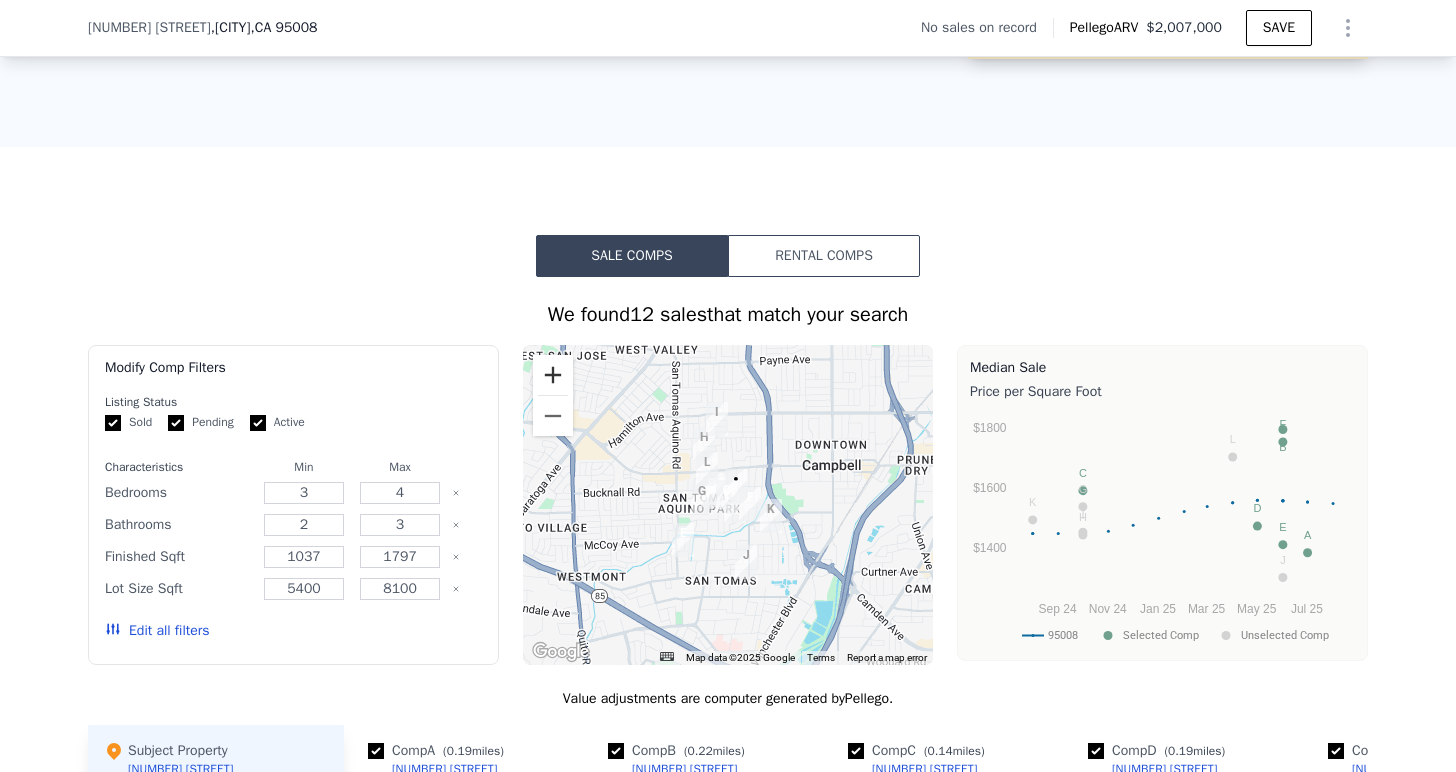 click at bounding box center [553, 375] 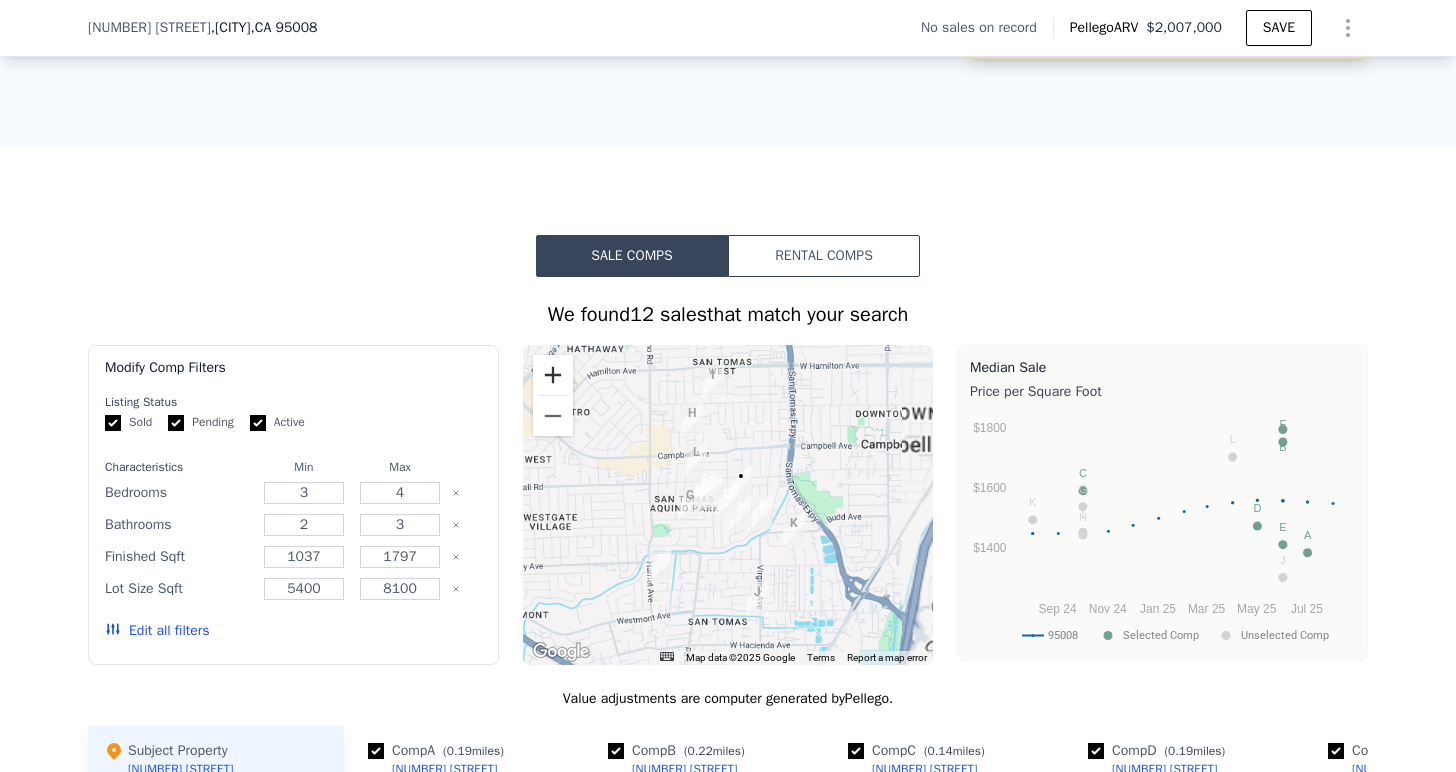 click at bounding box center [553, 375] 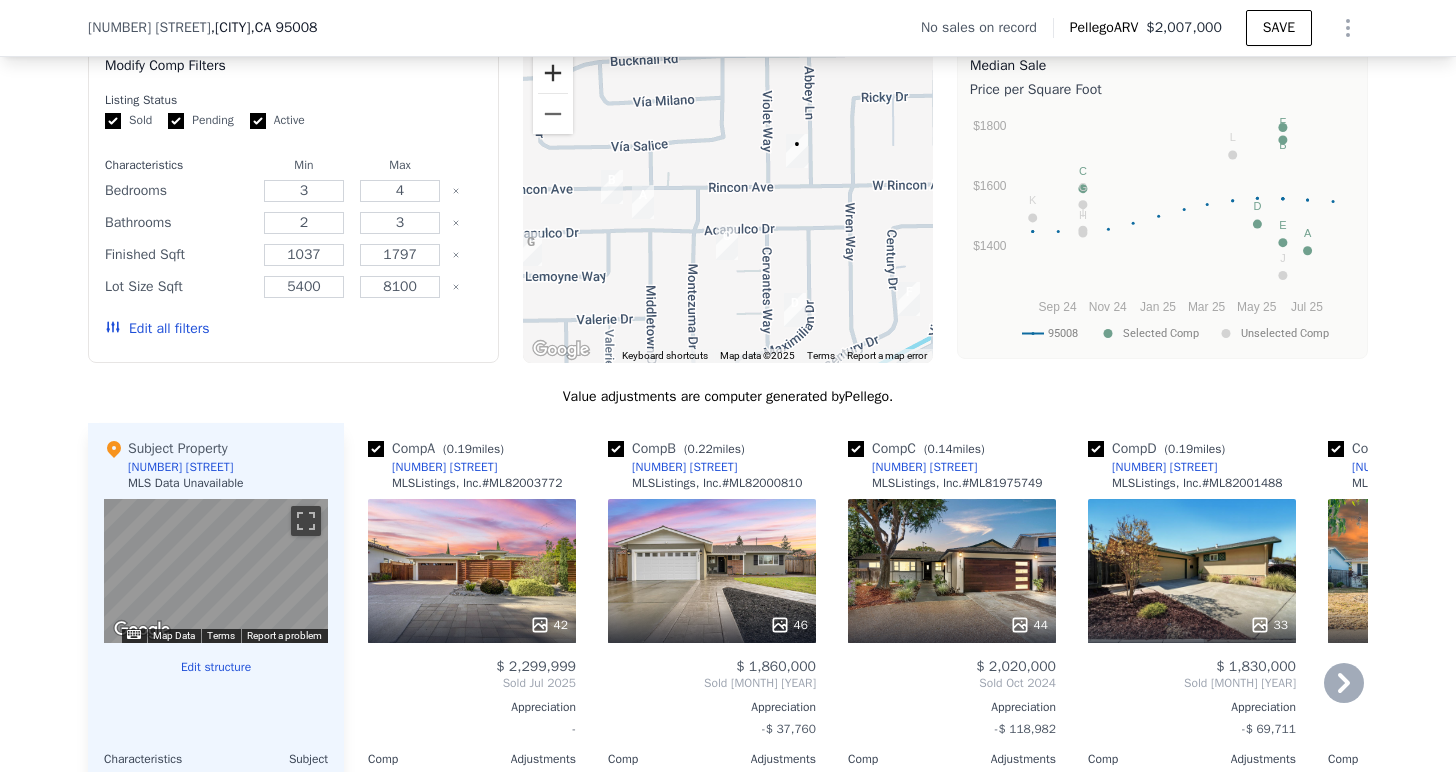 scroll, scrollTop: 1576, scrollLeft: 0, axis: vertical 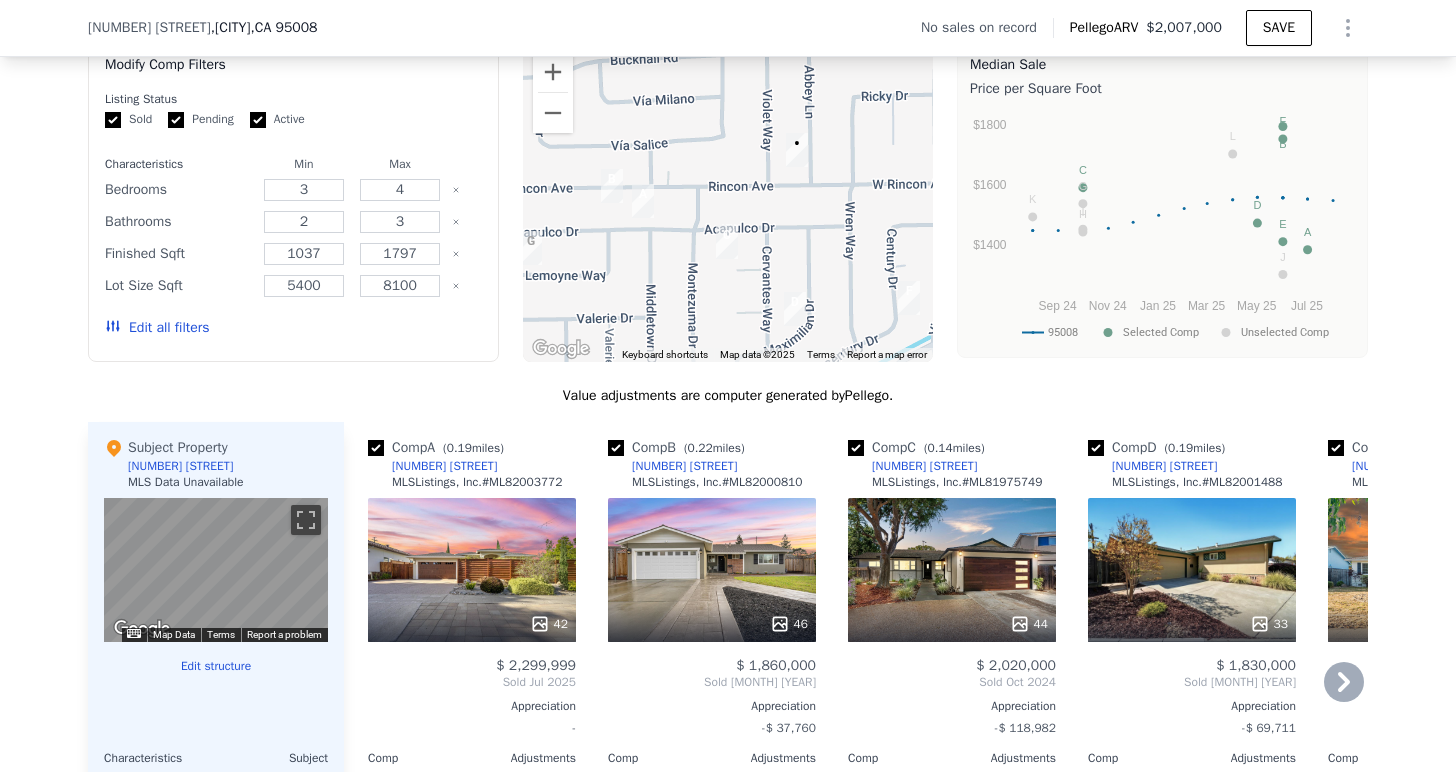 click 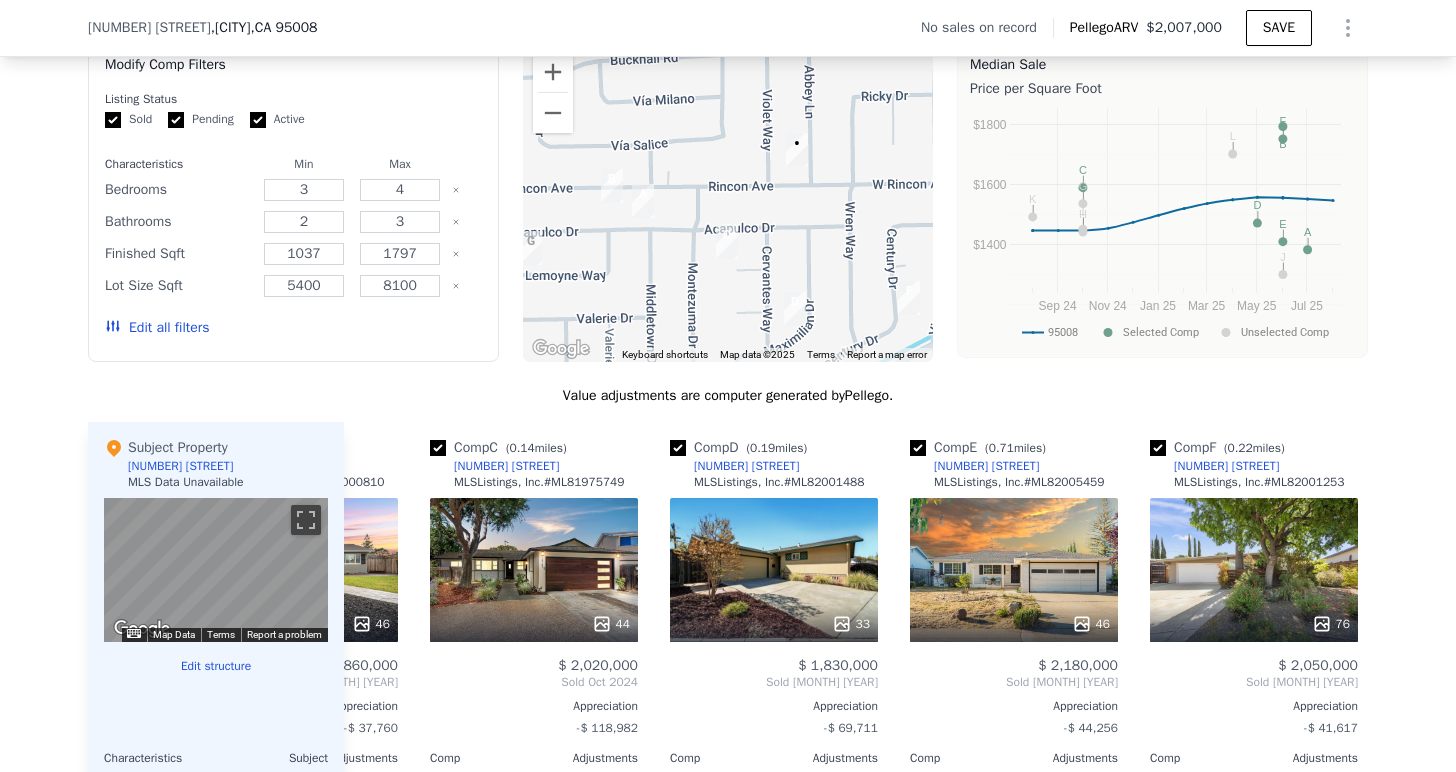 scroll, scrollTop: 0, scrollLeft: 480, axis: horizontal 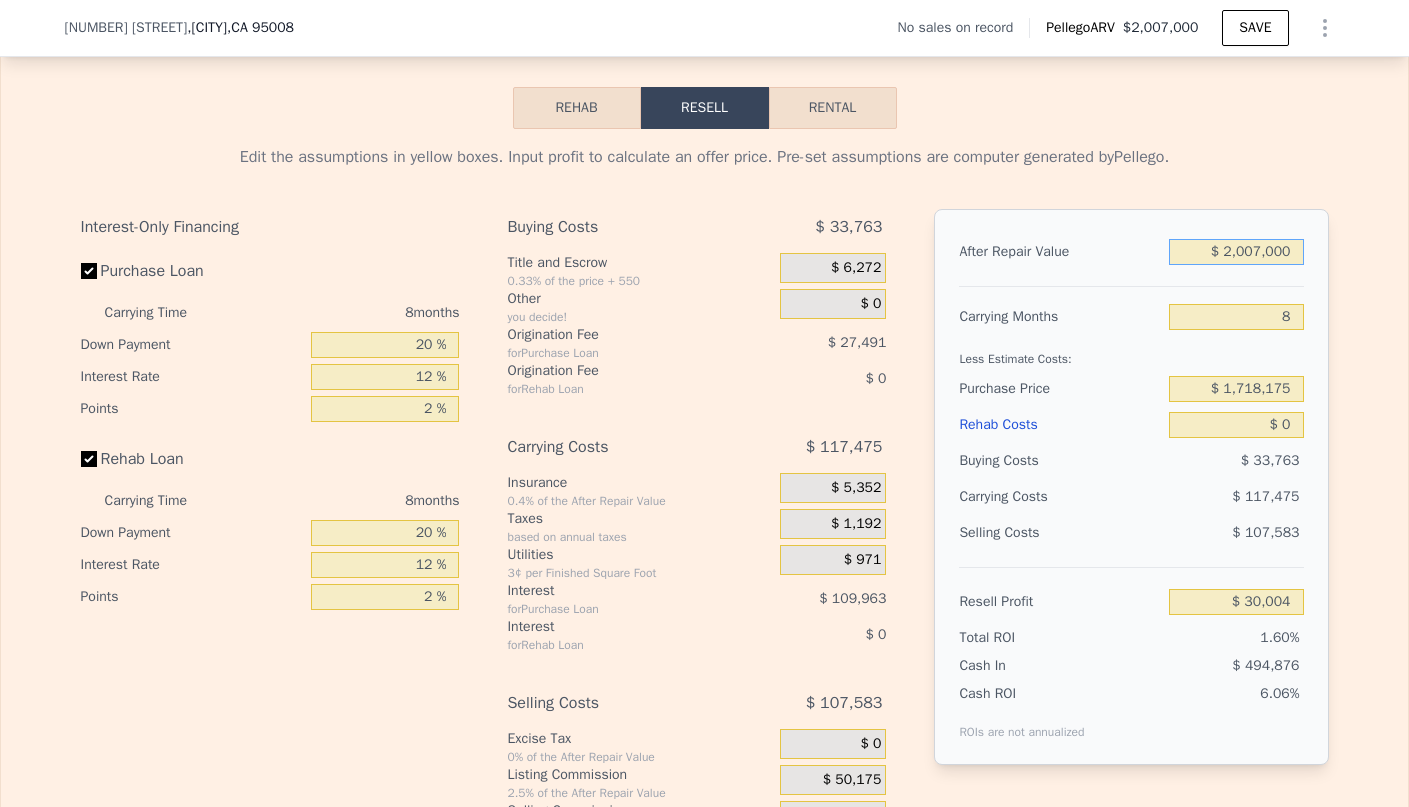 click on "After Repair Value $ 2,007,000" at bounding box center [1131, 252] 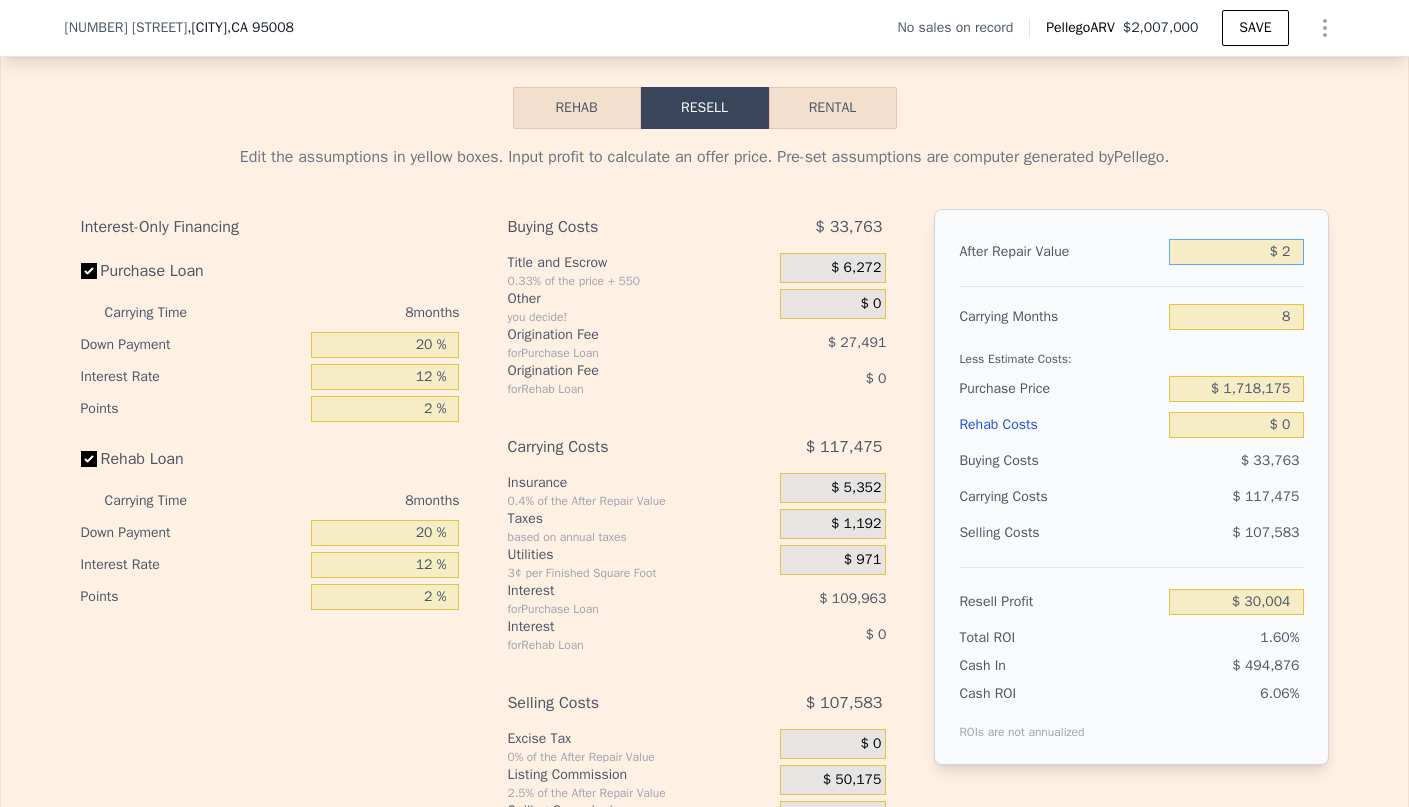 type on "-$ 1,864,609" 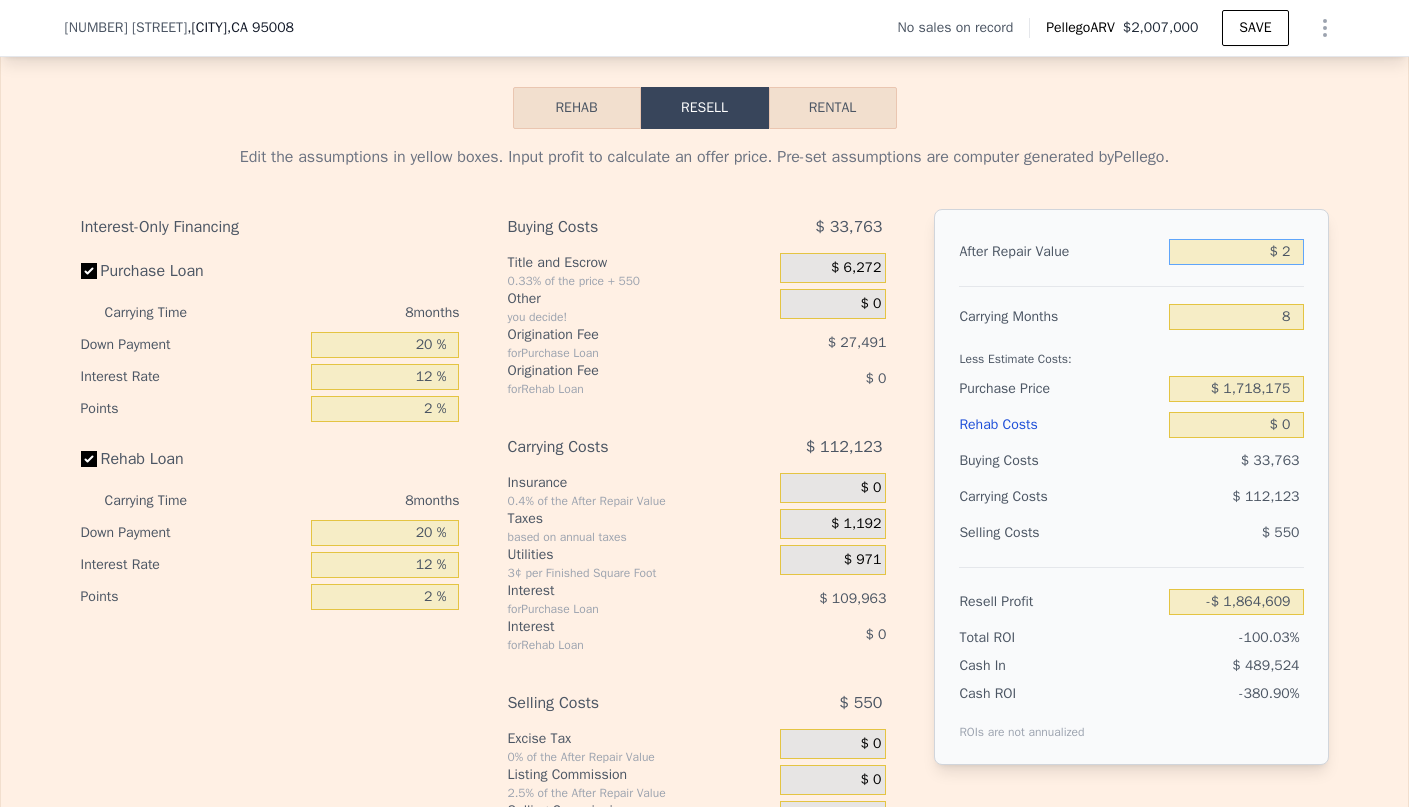 type on "$ 21" 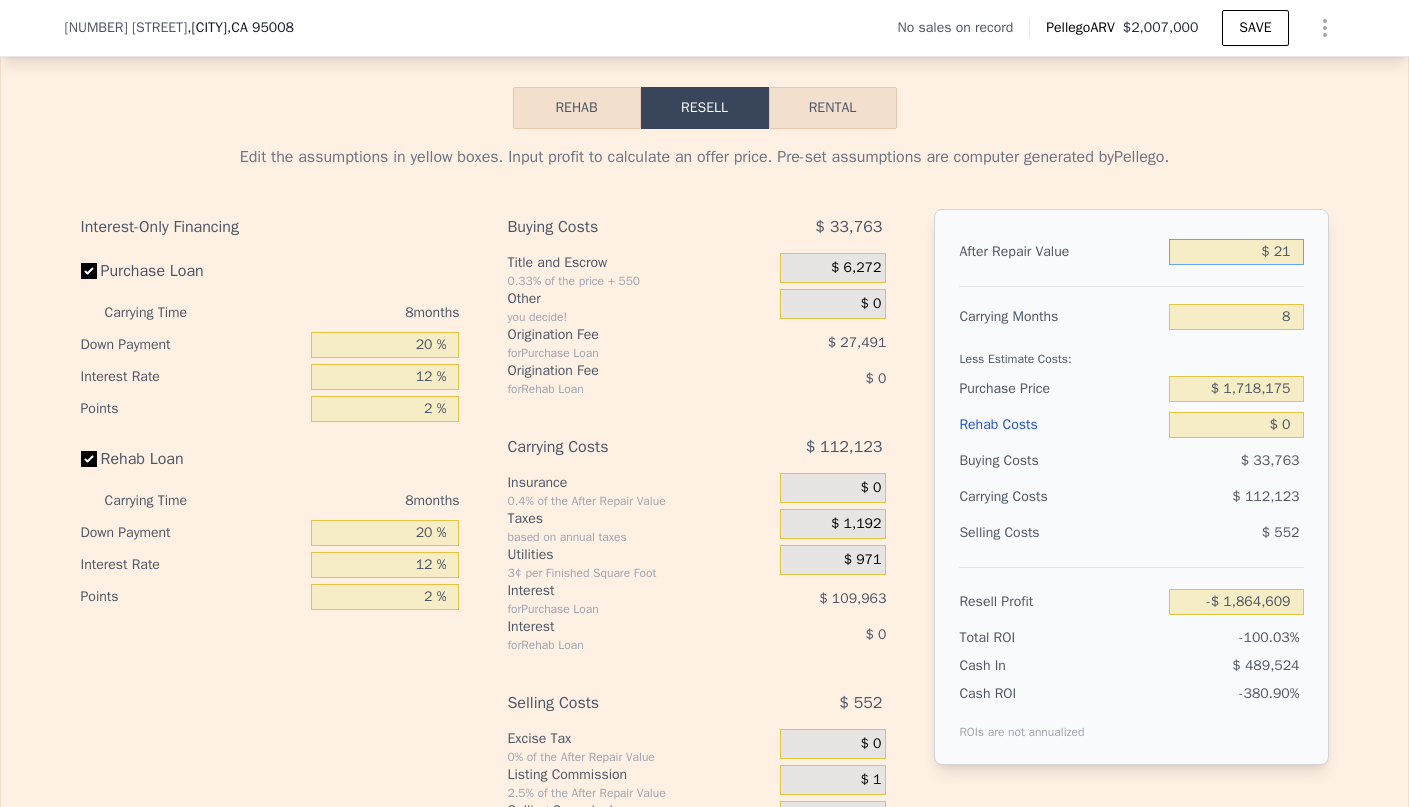type on "-$ 1,864,592" 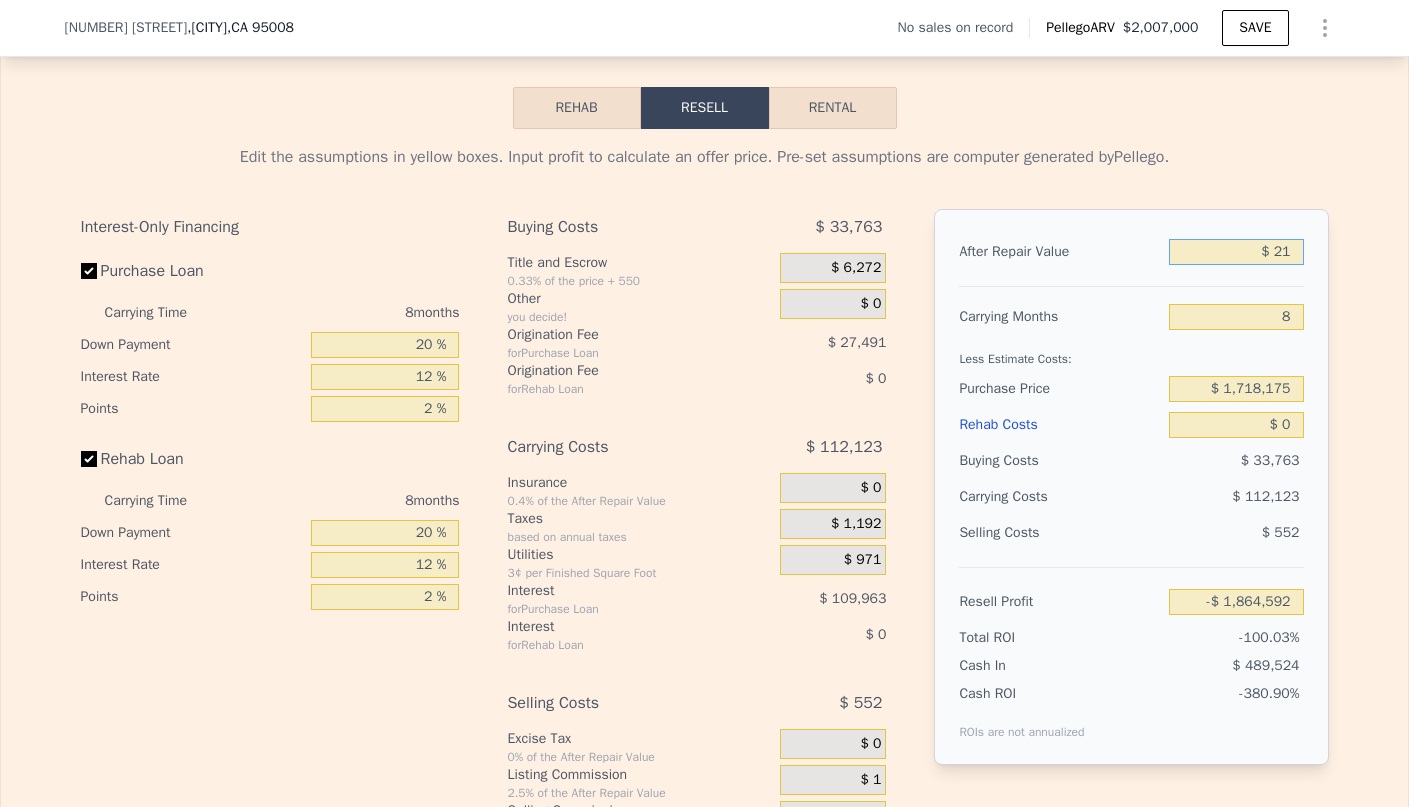 type on "$ 215" 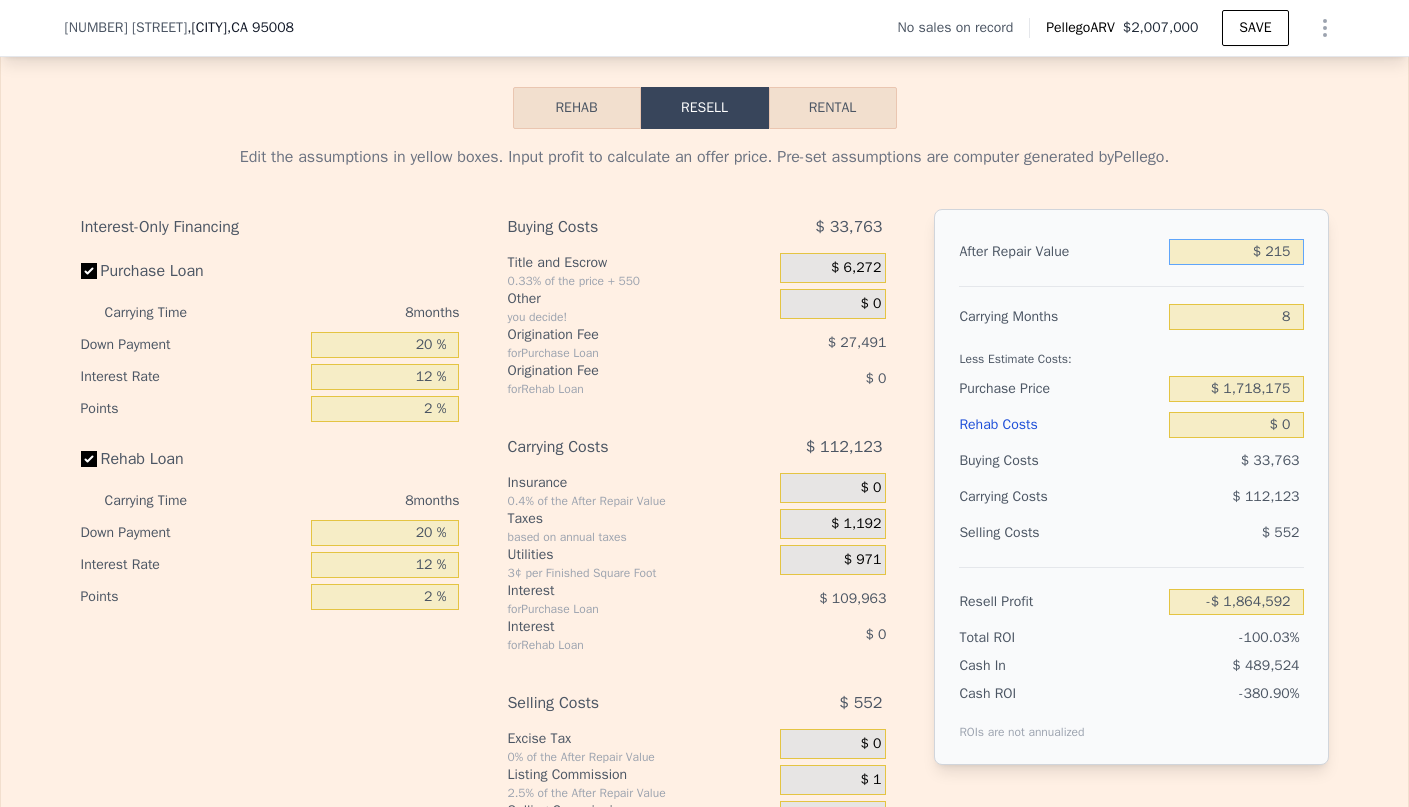 type on "-$ 1,864,408" 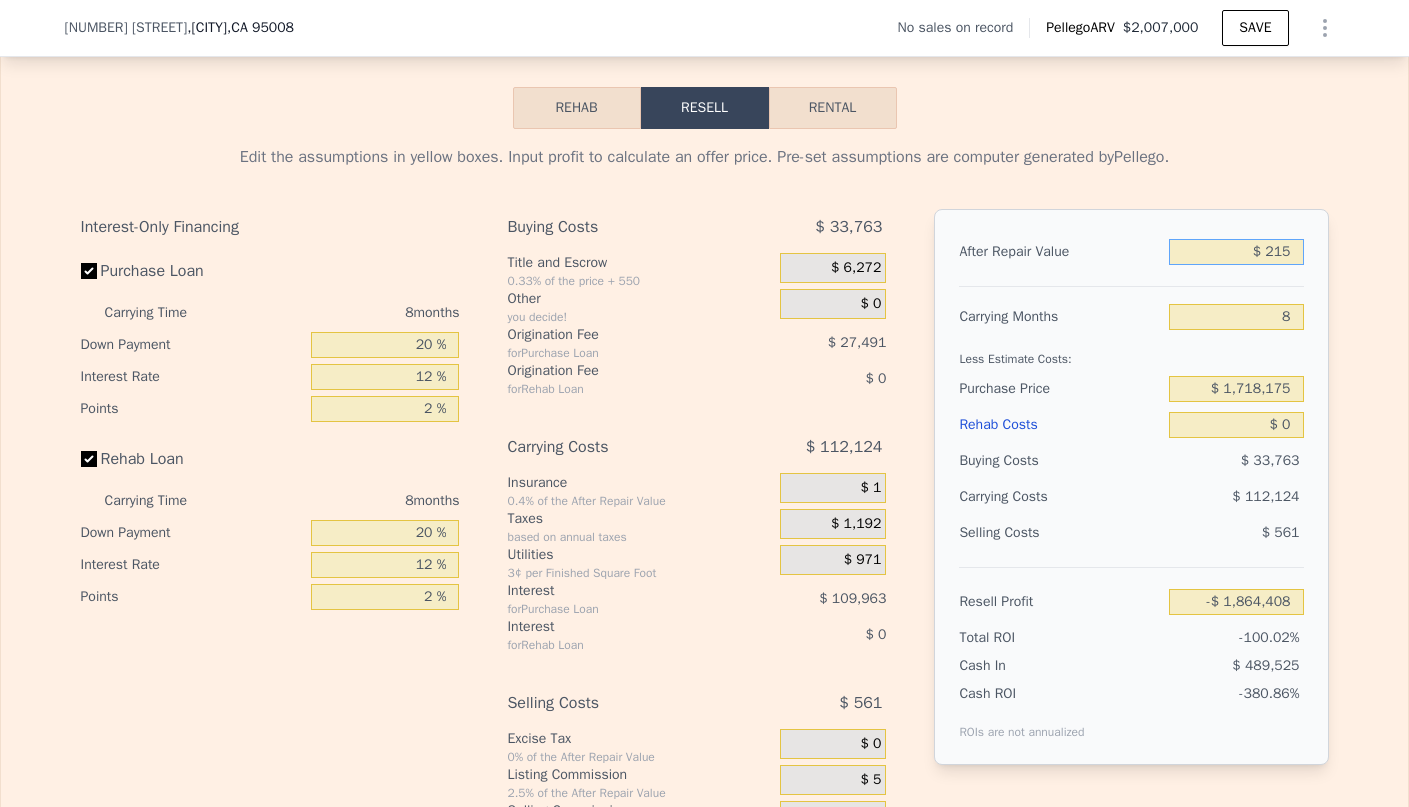 type on "$ 2,150" 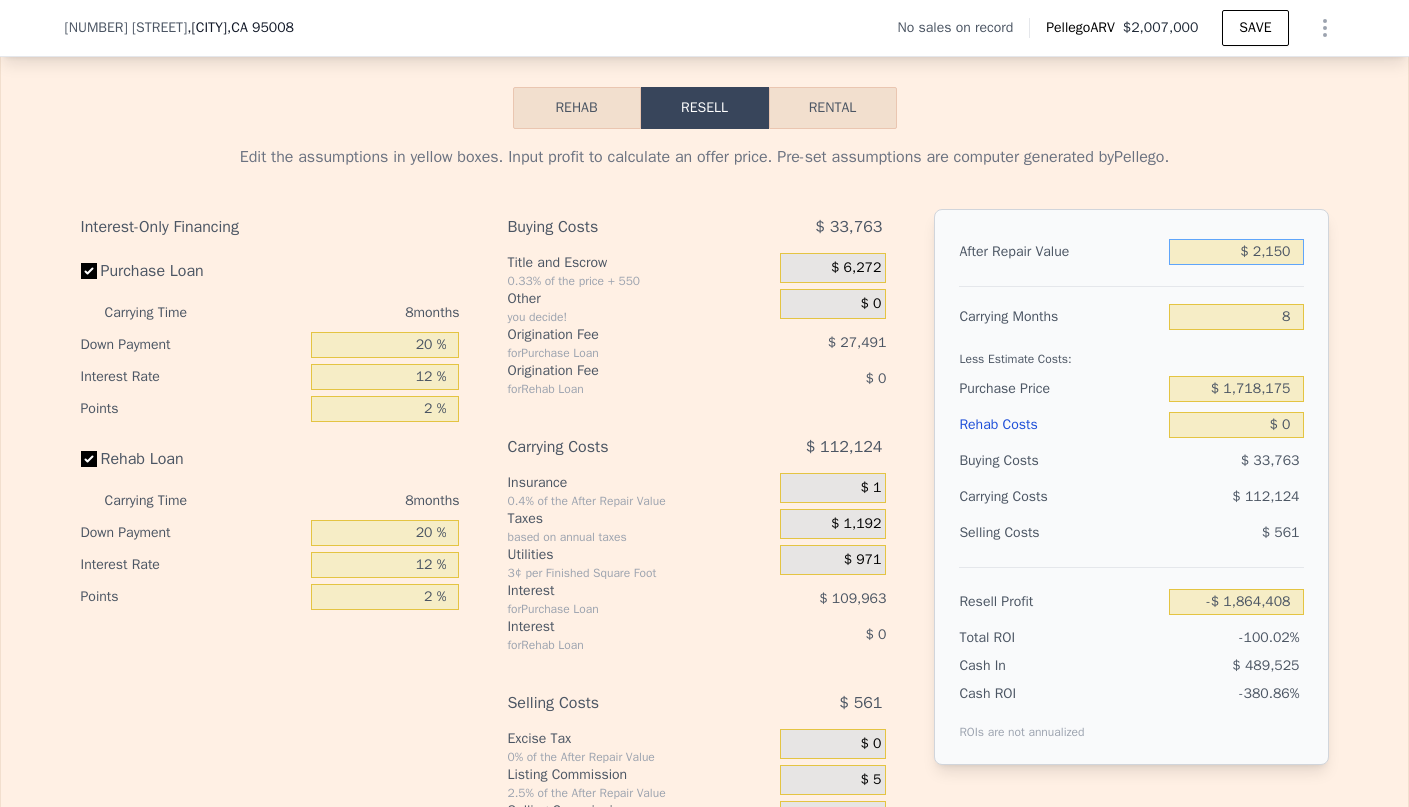 type on "-$ 1,862,582" 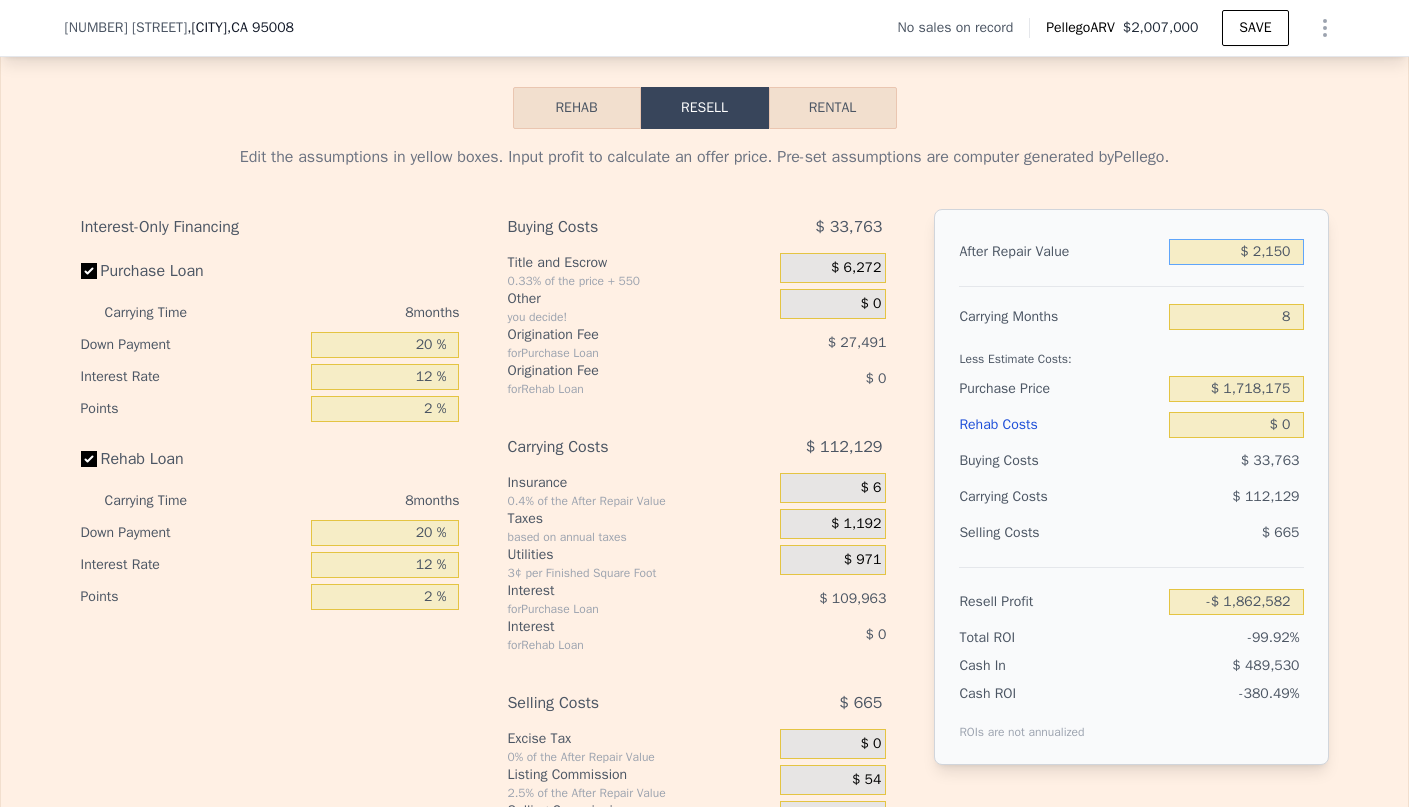 type on "$ 21,500" 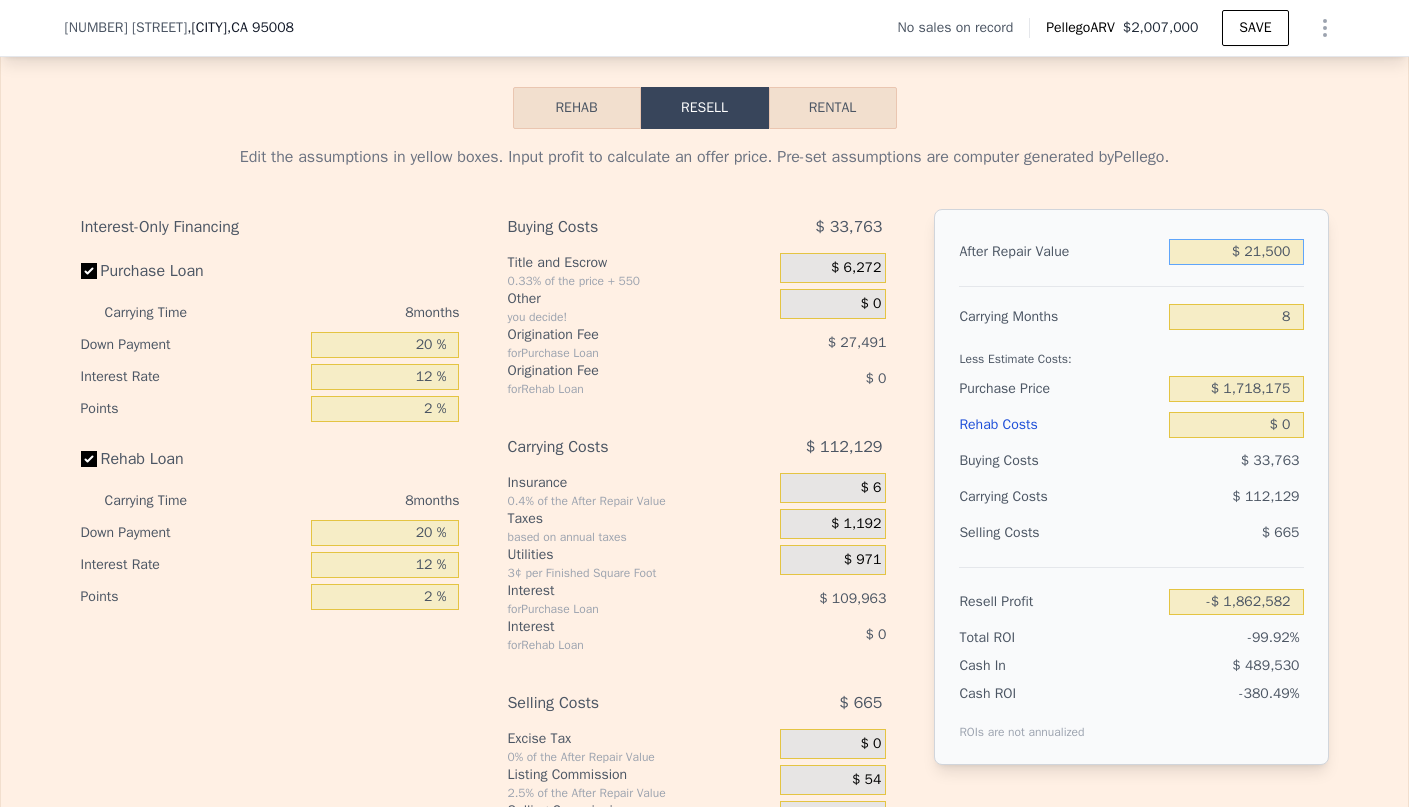 type on "-$ 1,844,316" 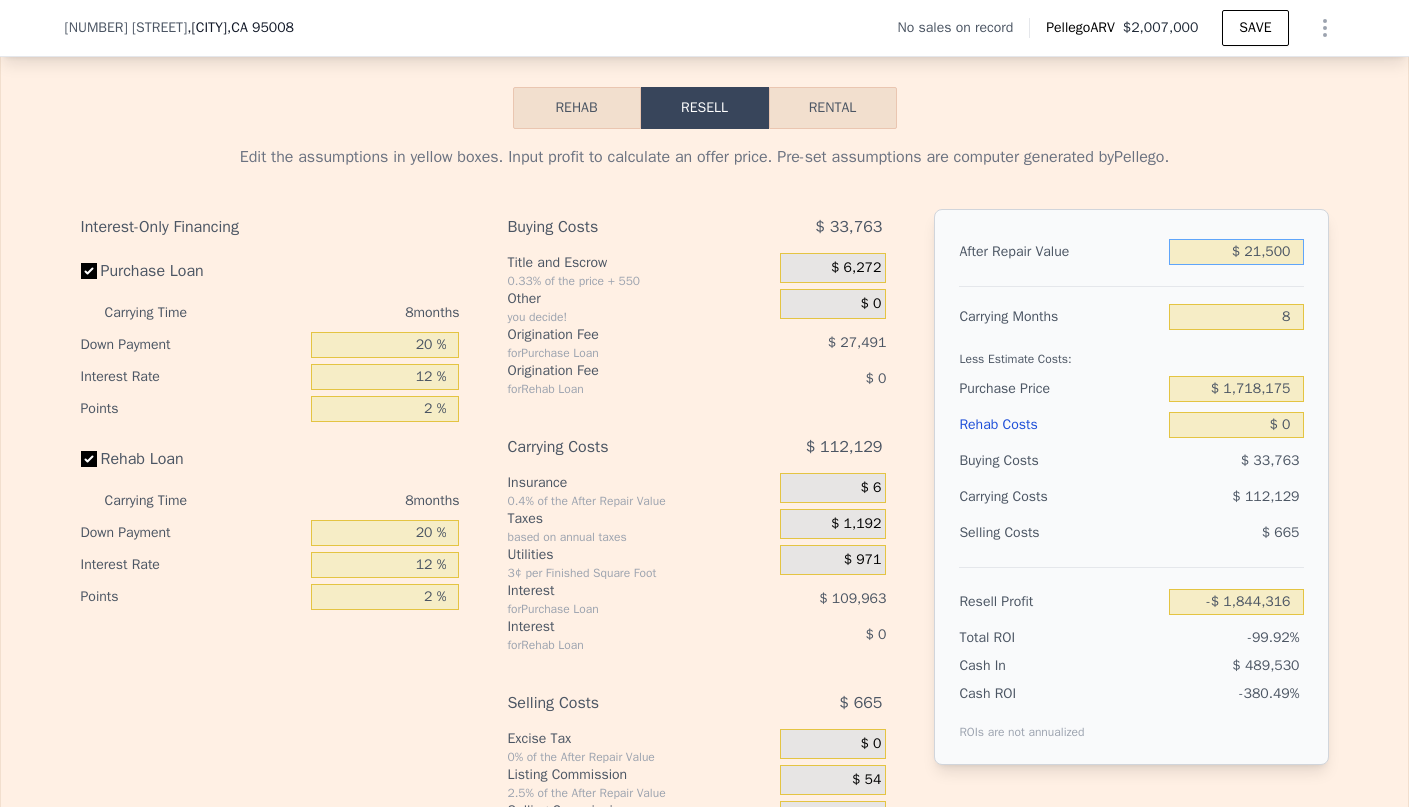 type on "$ 215,000" 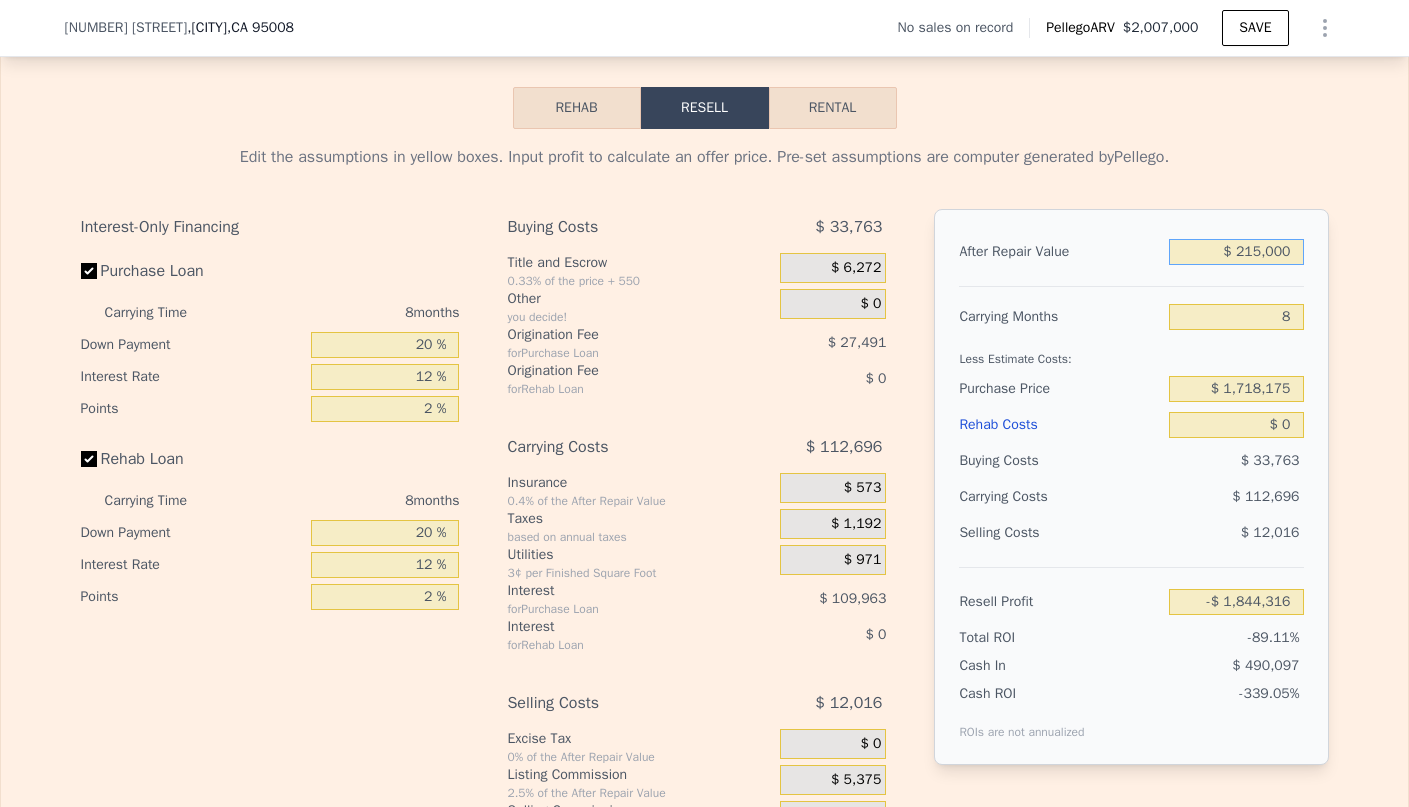 type on "-$ 1,661,650" 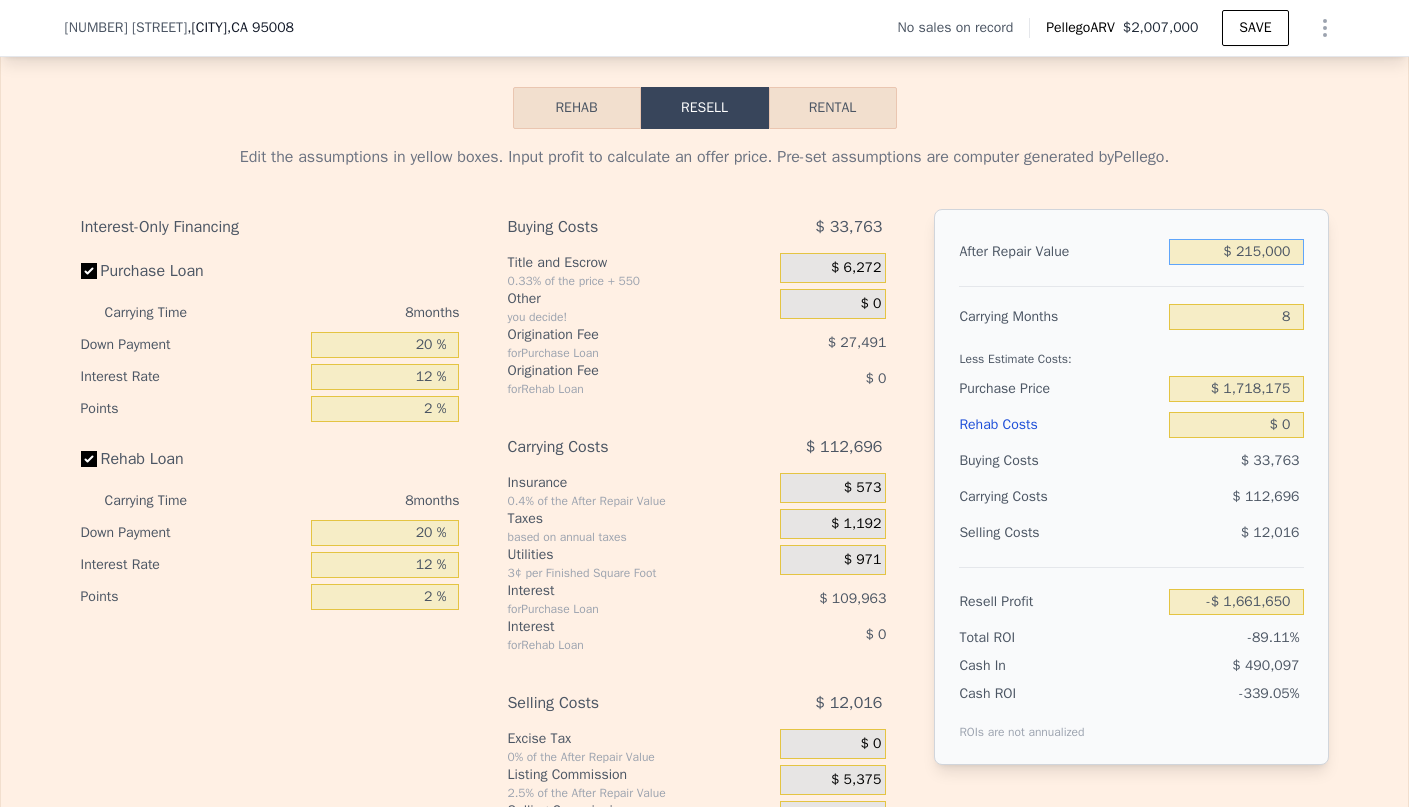 type on "$ 2,150,000" 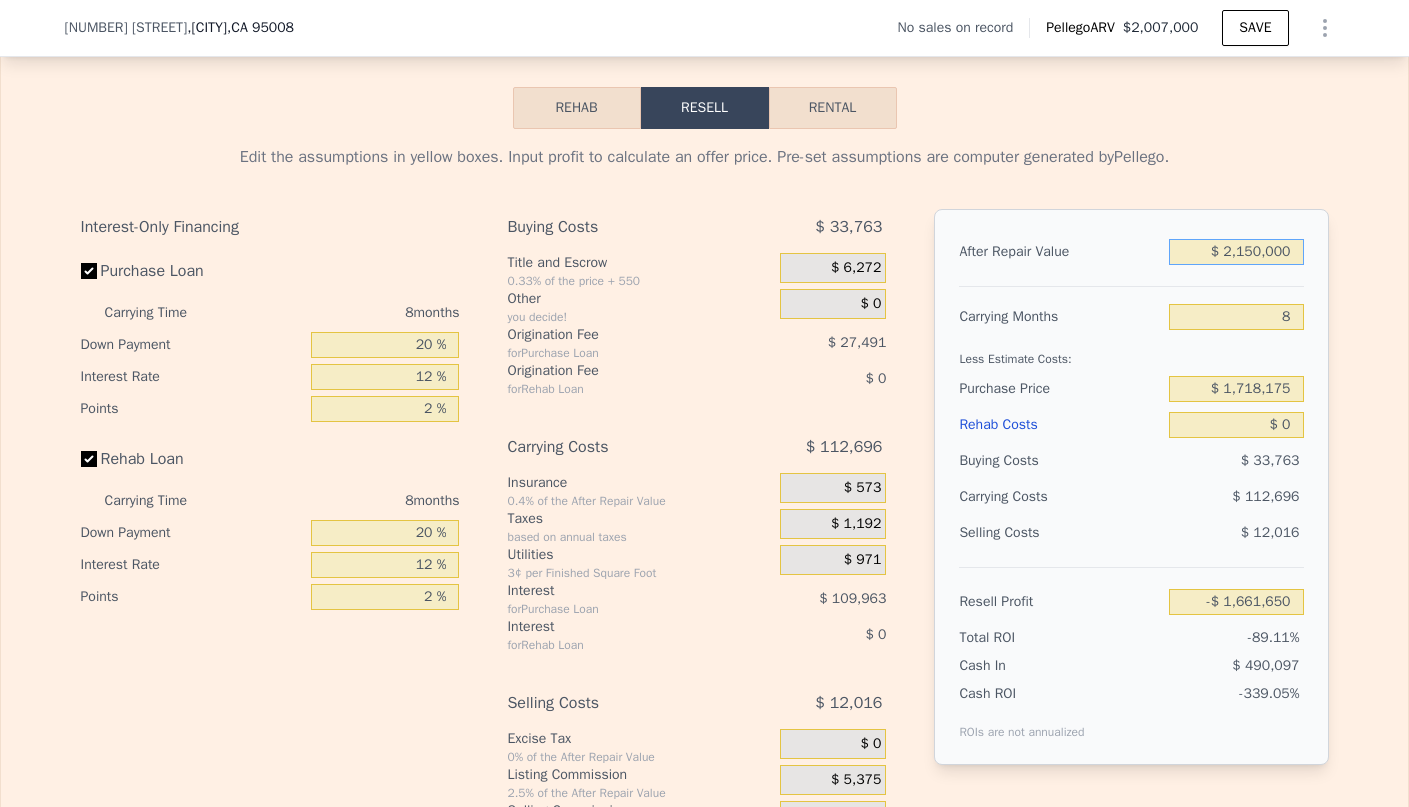 type on "$ 164,996" 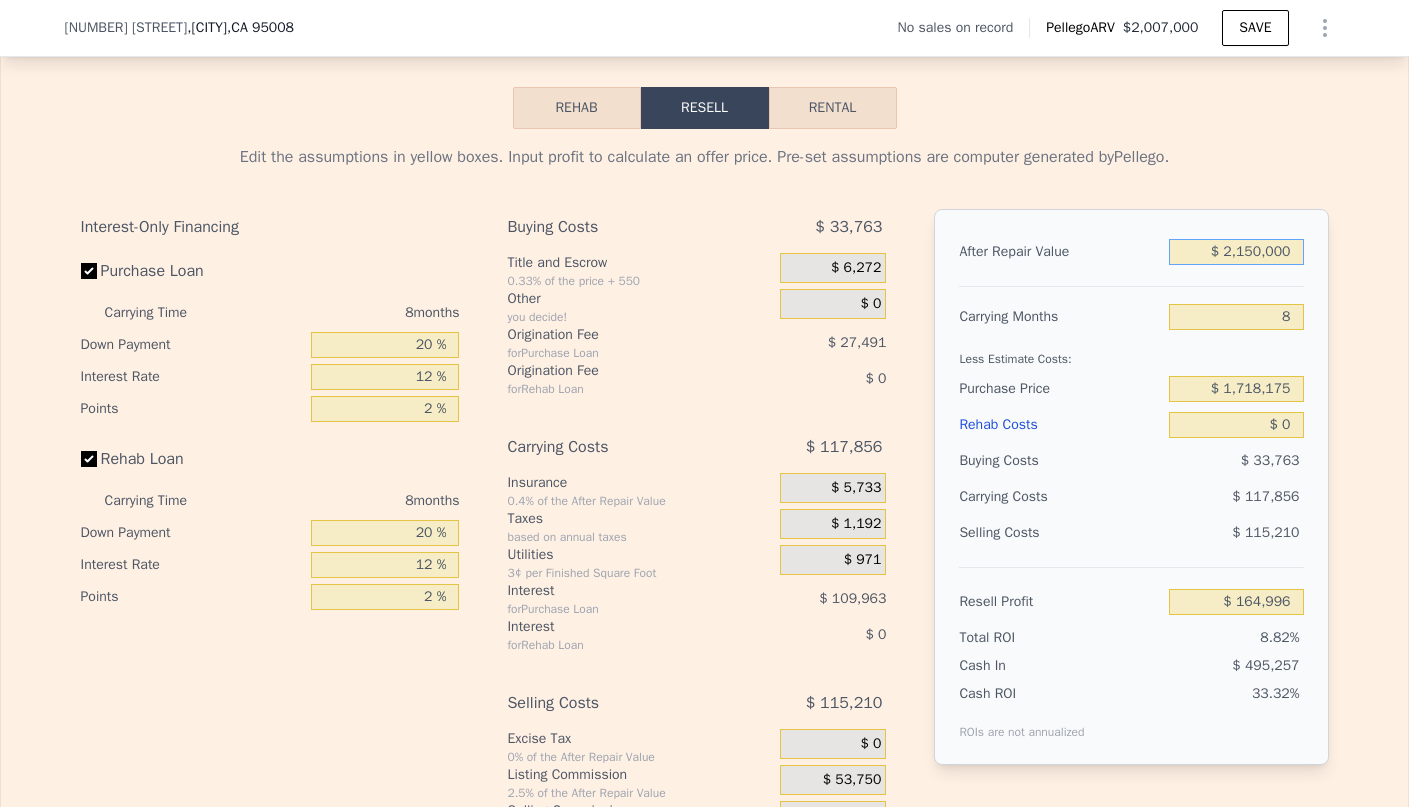 type on "$ 2,150,000" 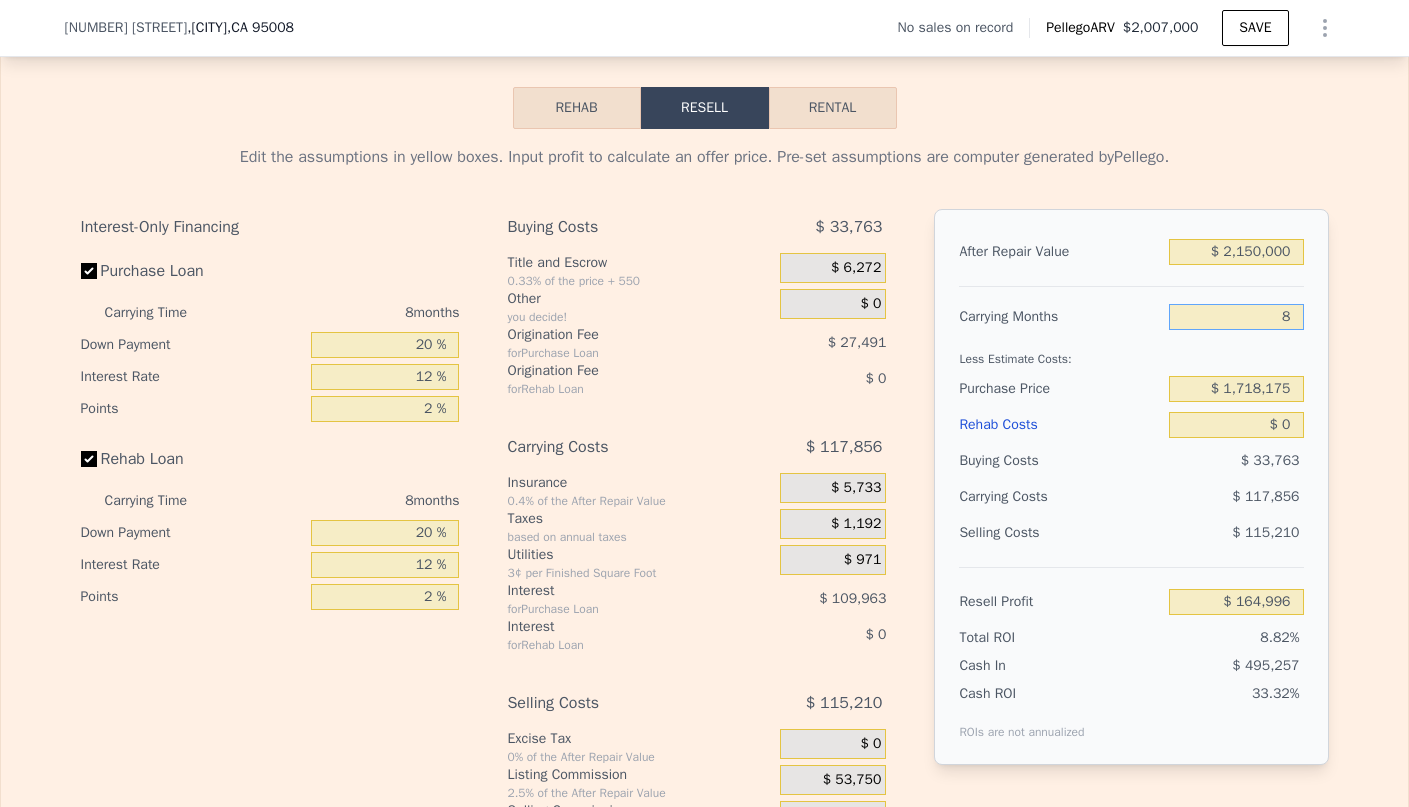 drag, startPoint x: 1286, startPoint y: 345, endPoint x: 1264, endPoint y: 342, distance: 22.203604 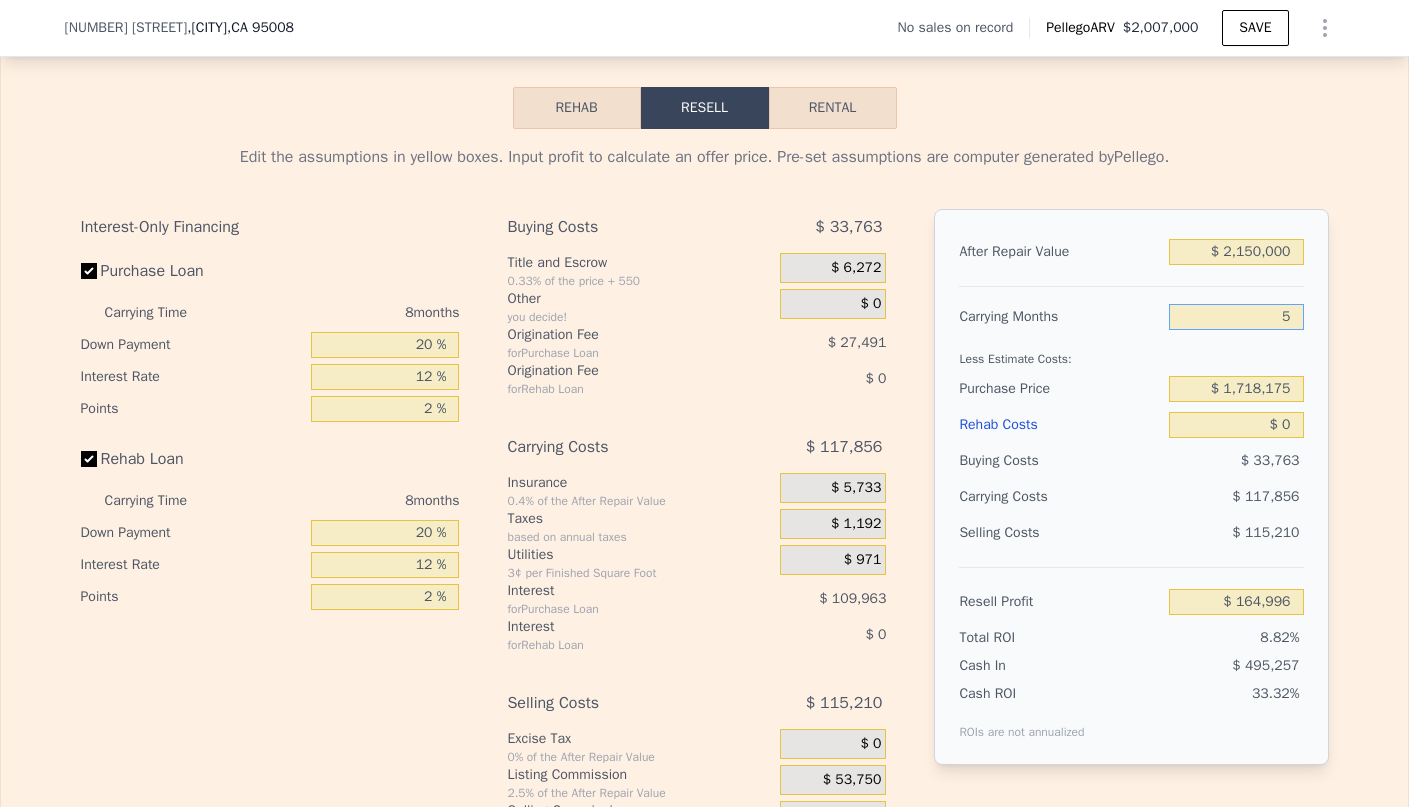 type on "$ 209,192" 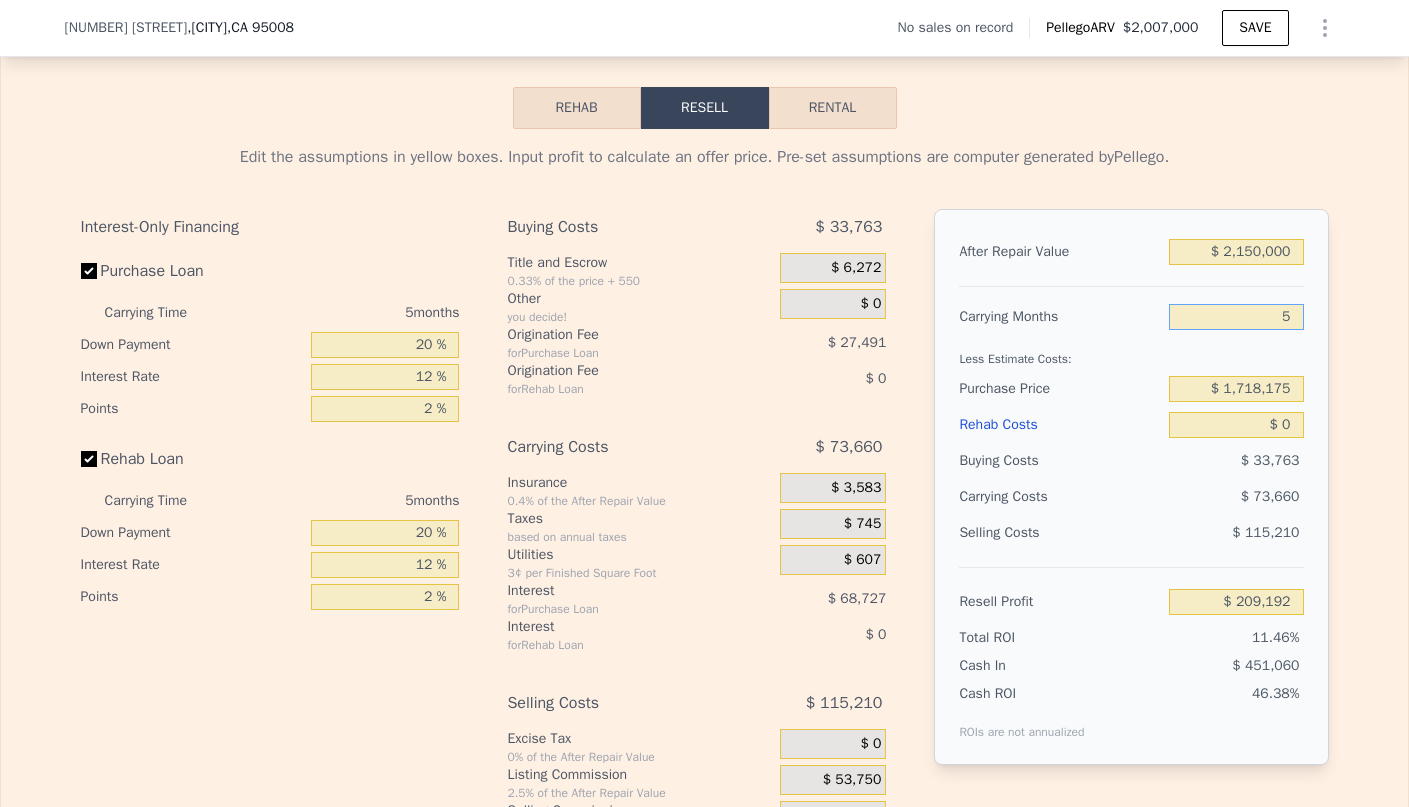 type on "5" 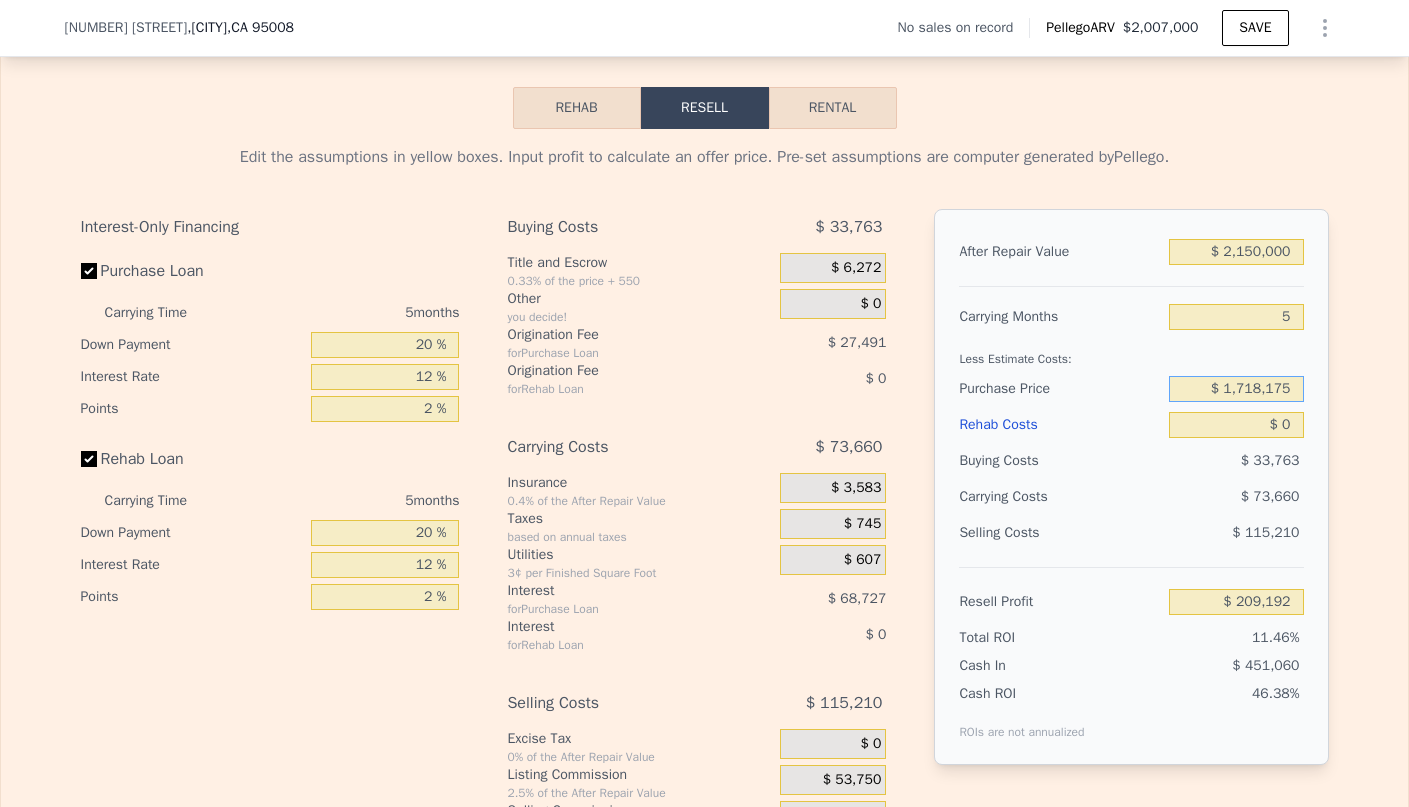 click on "$ 1,718,175" at bounding box center (1236, 389) 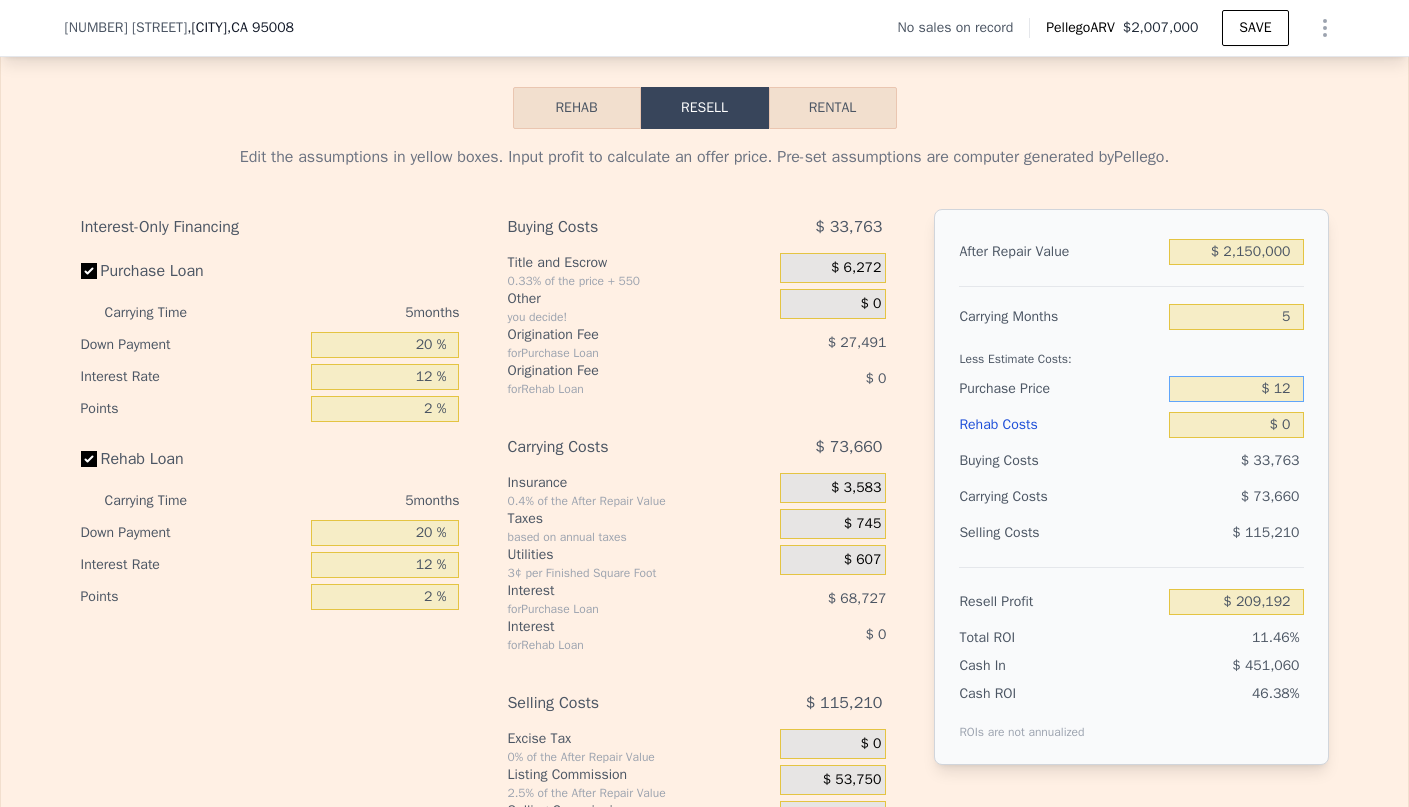 type on "$ 1" 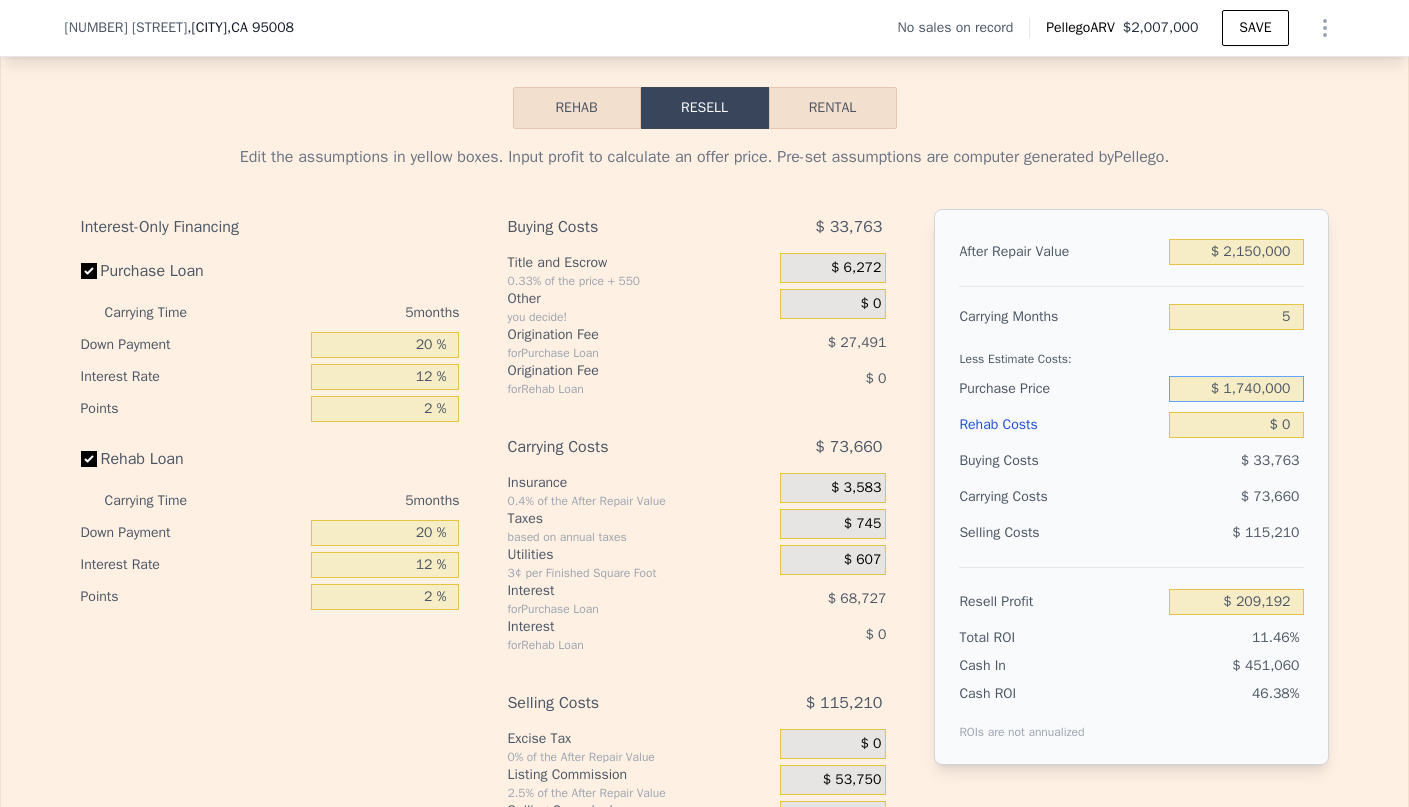 type on "$ 1,740,000" 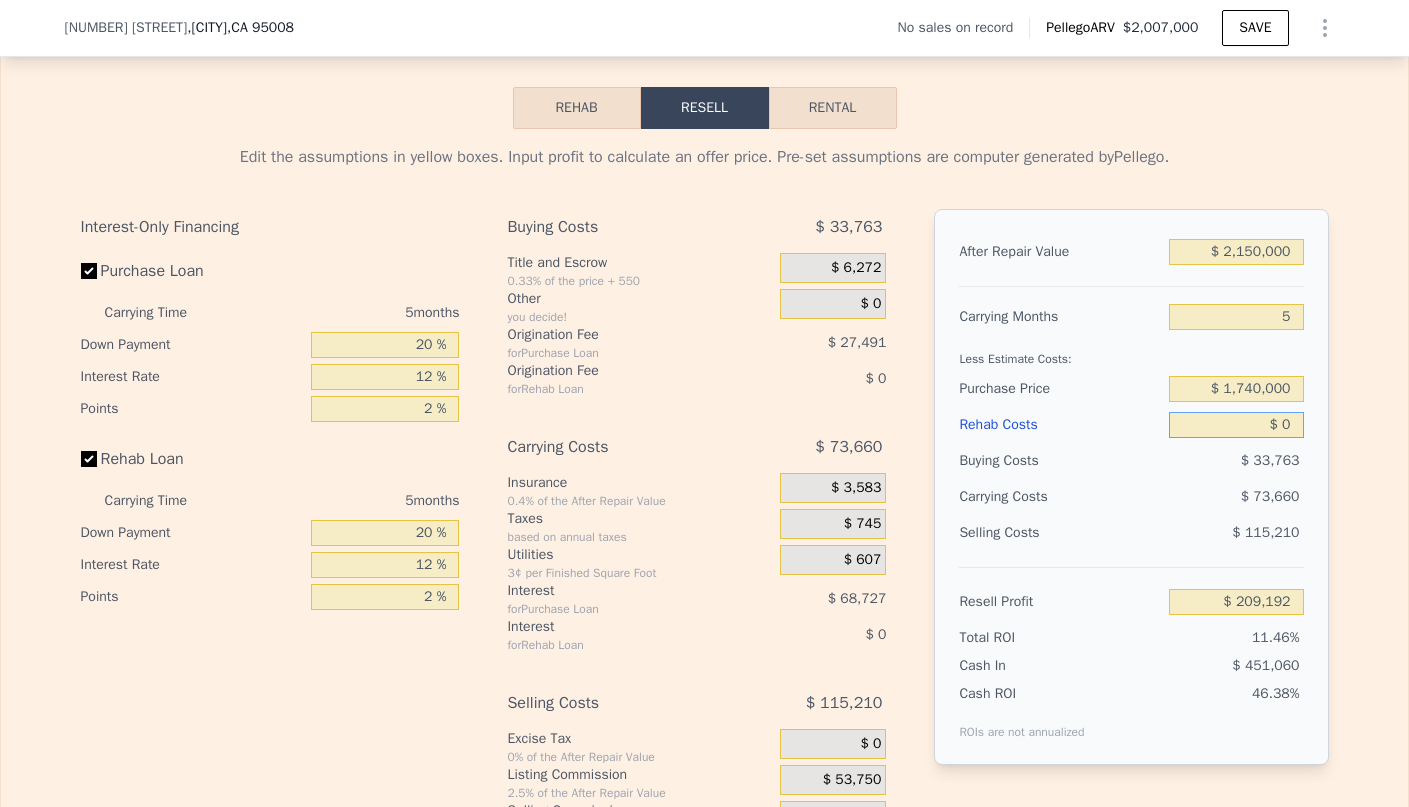 type on "$ 186,071" 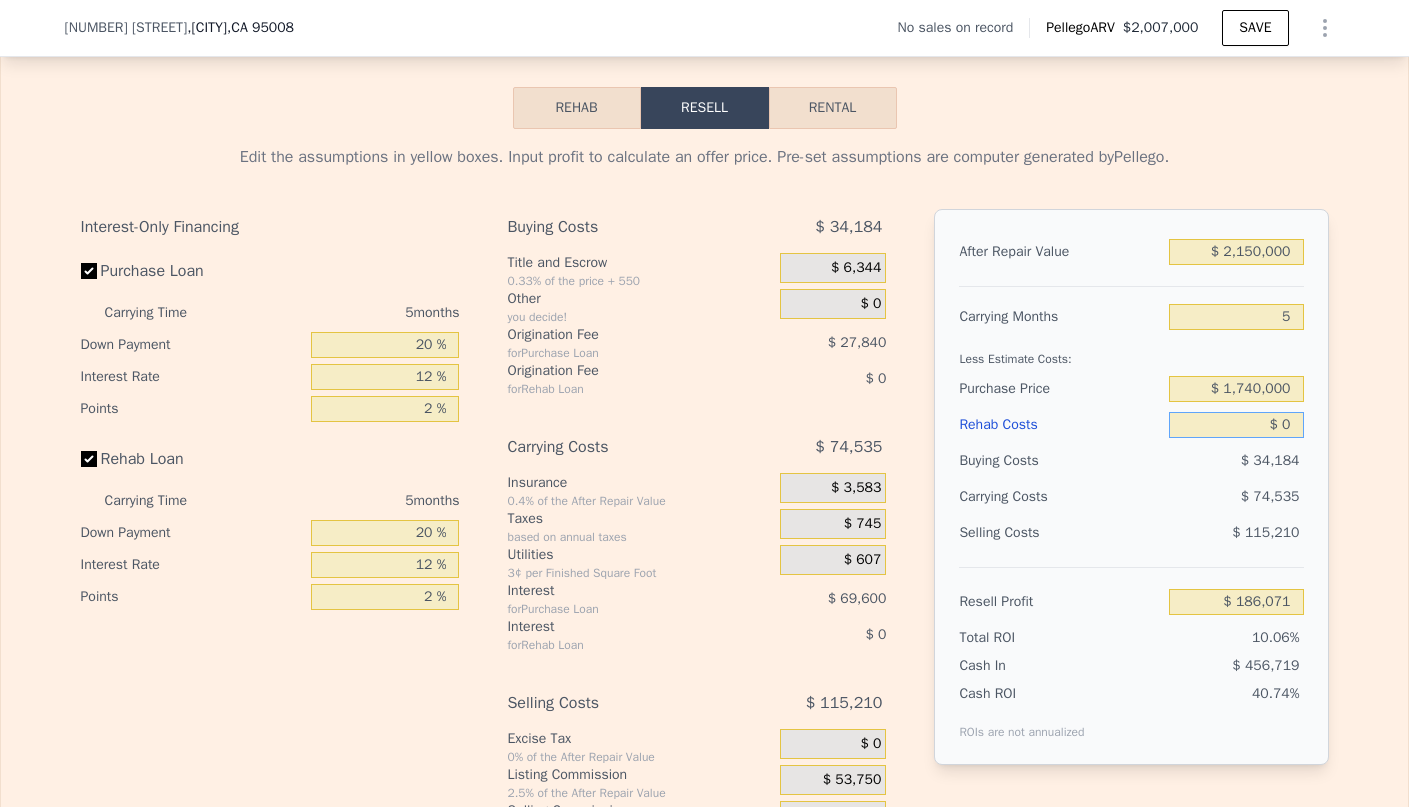 drag, startPoint x: 1284, startPoint y: 456, endPoint x: 1294, endPoint y: 460, distance: 10.770329 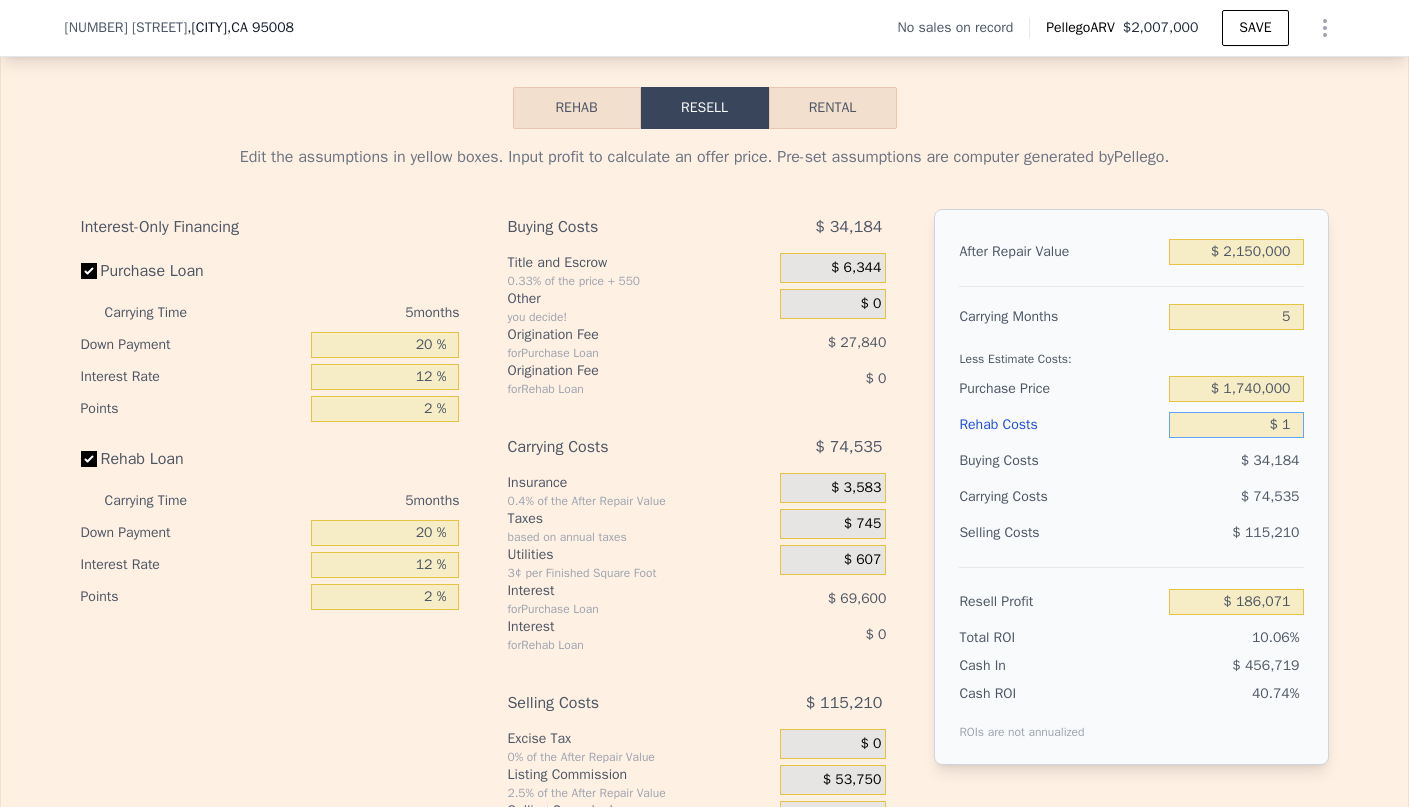 type on "$ 186,070" 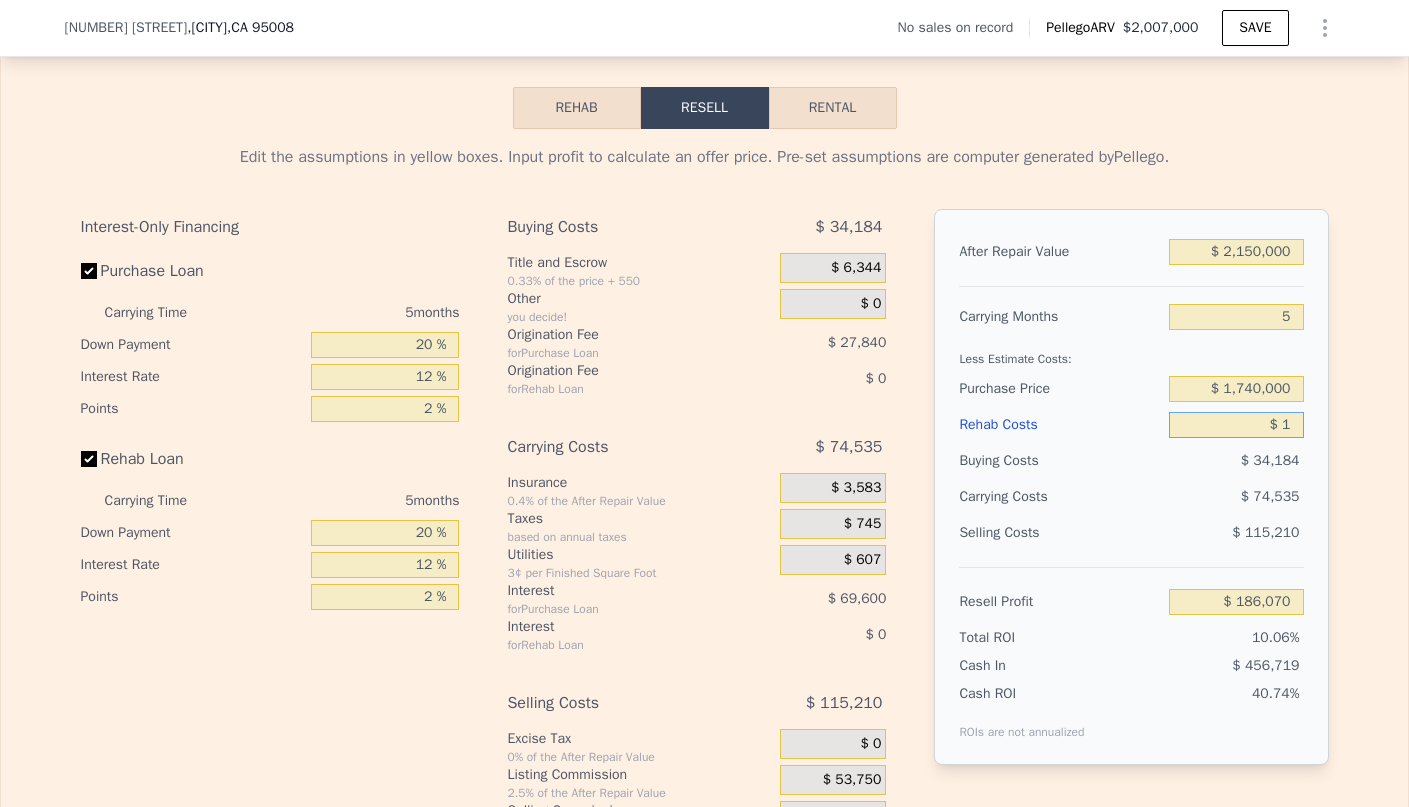 type on "$ 10" 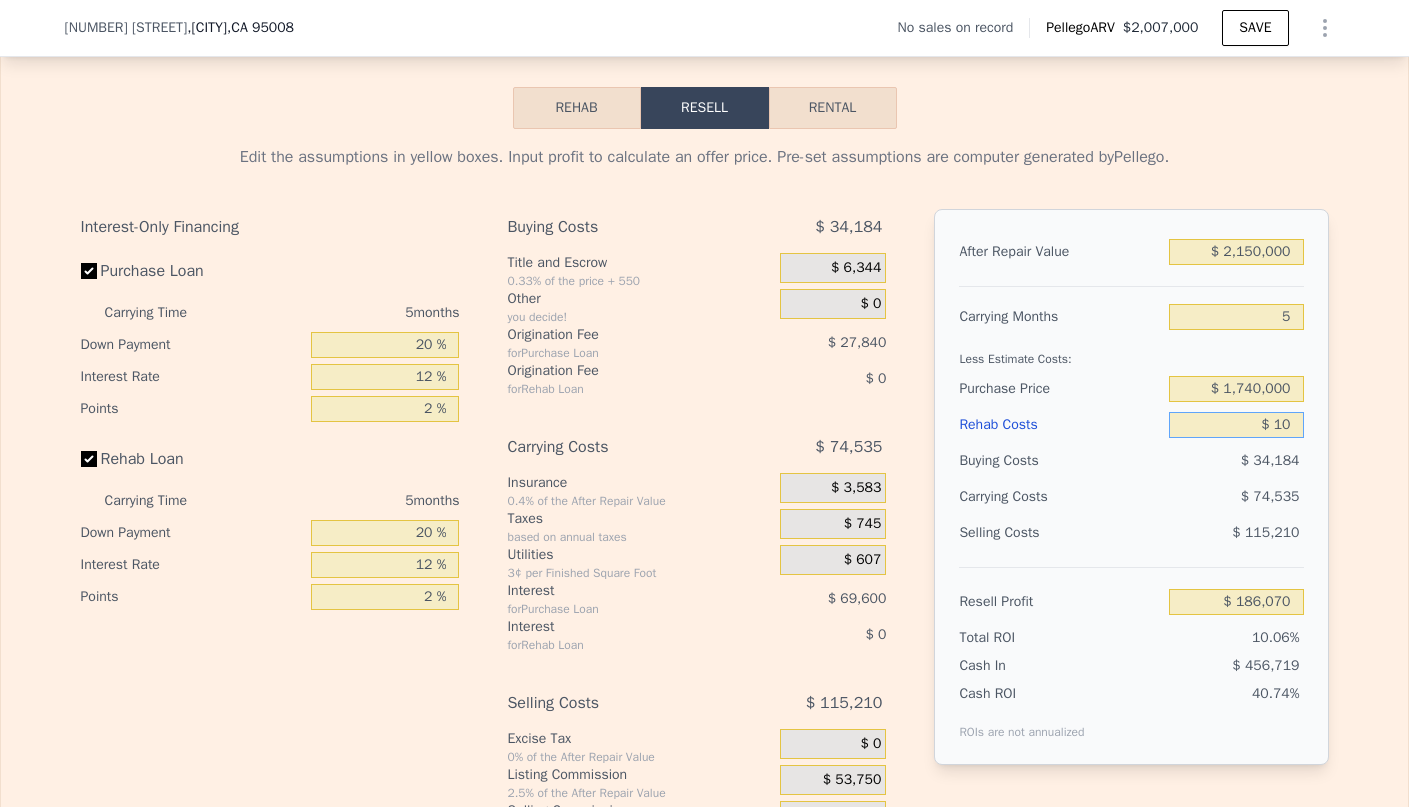 type on "$ 186,061" 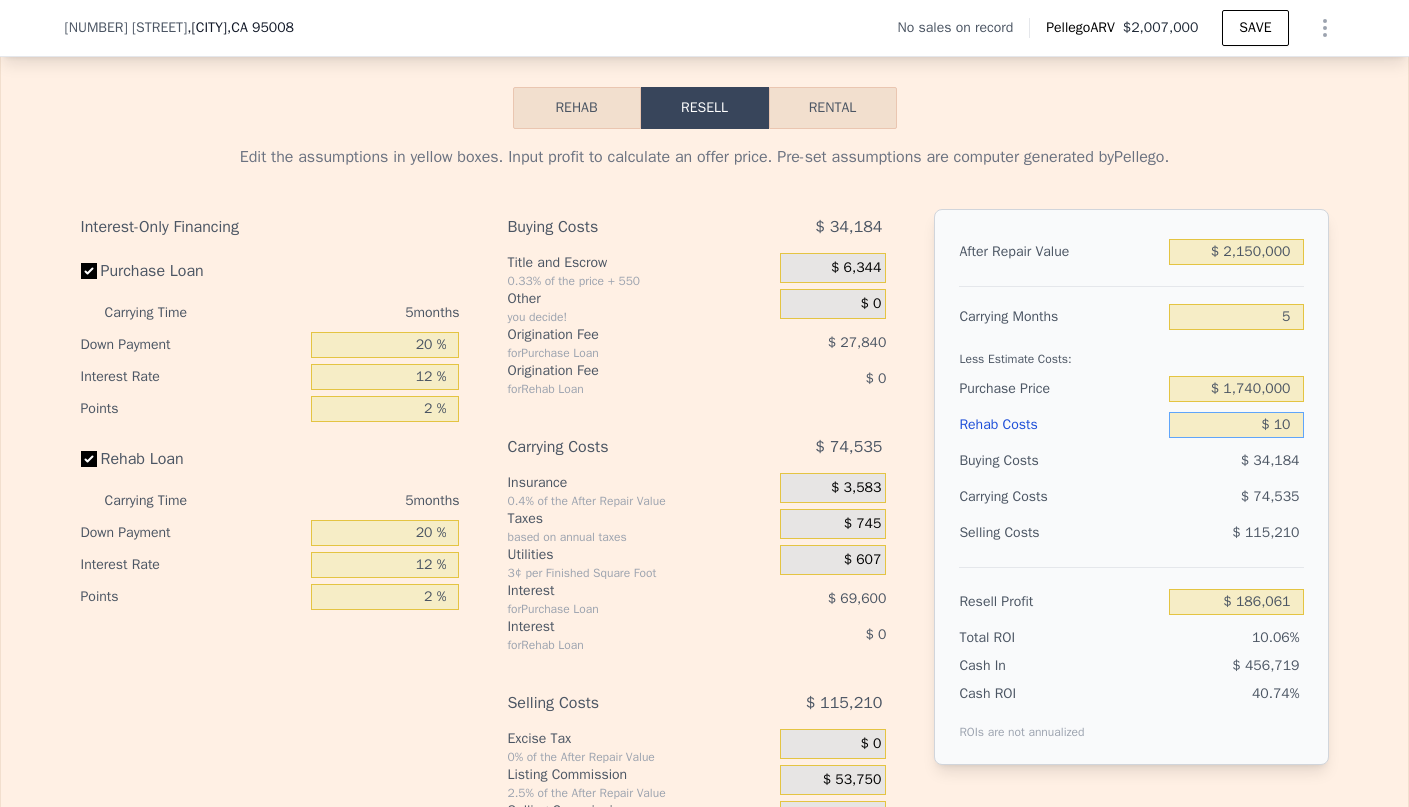 type on "$ 100" 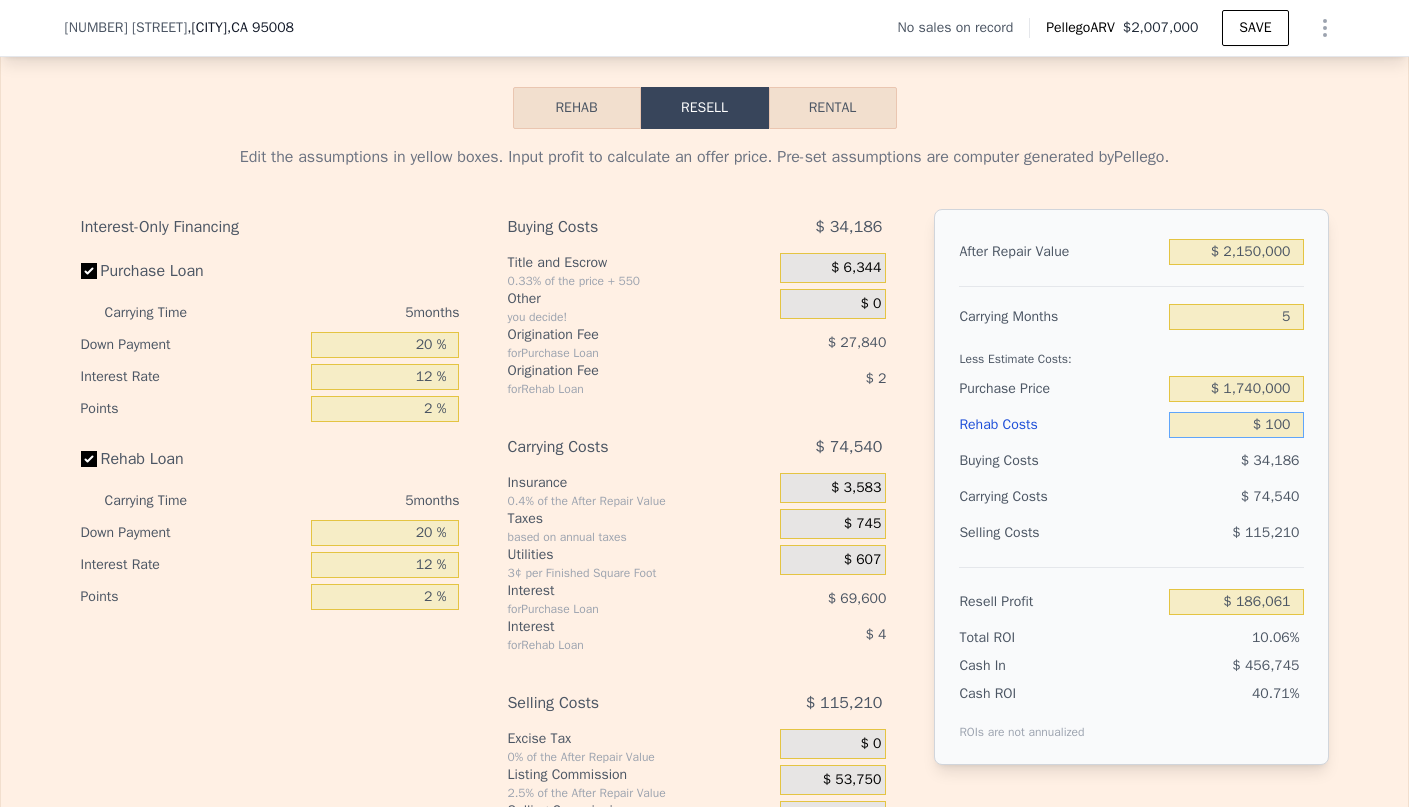 type on "$ 185,964" 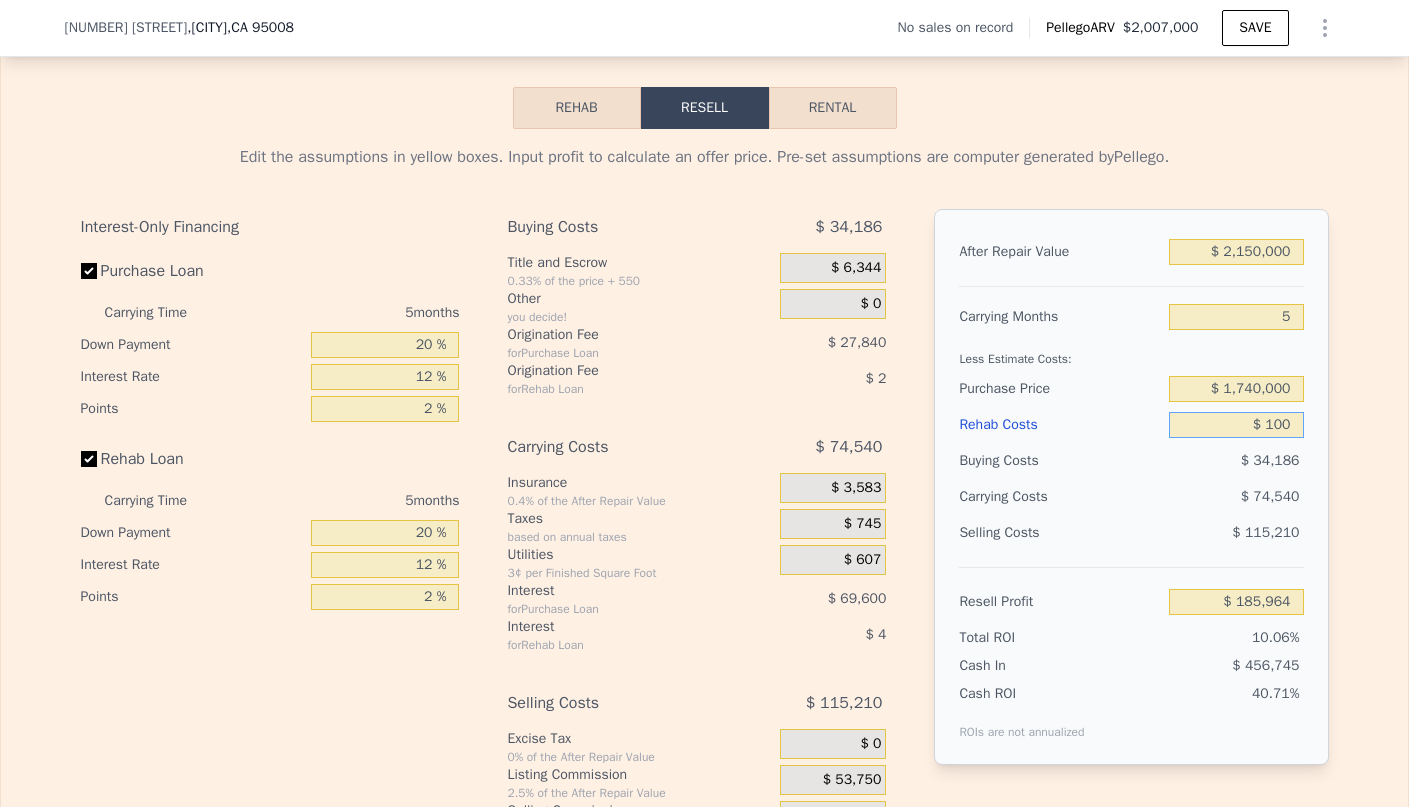 type on "$ 1,000" 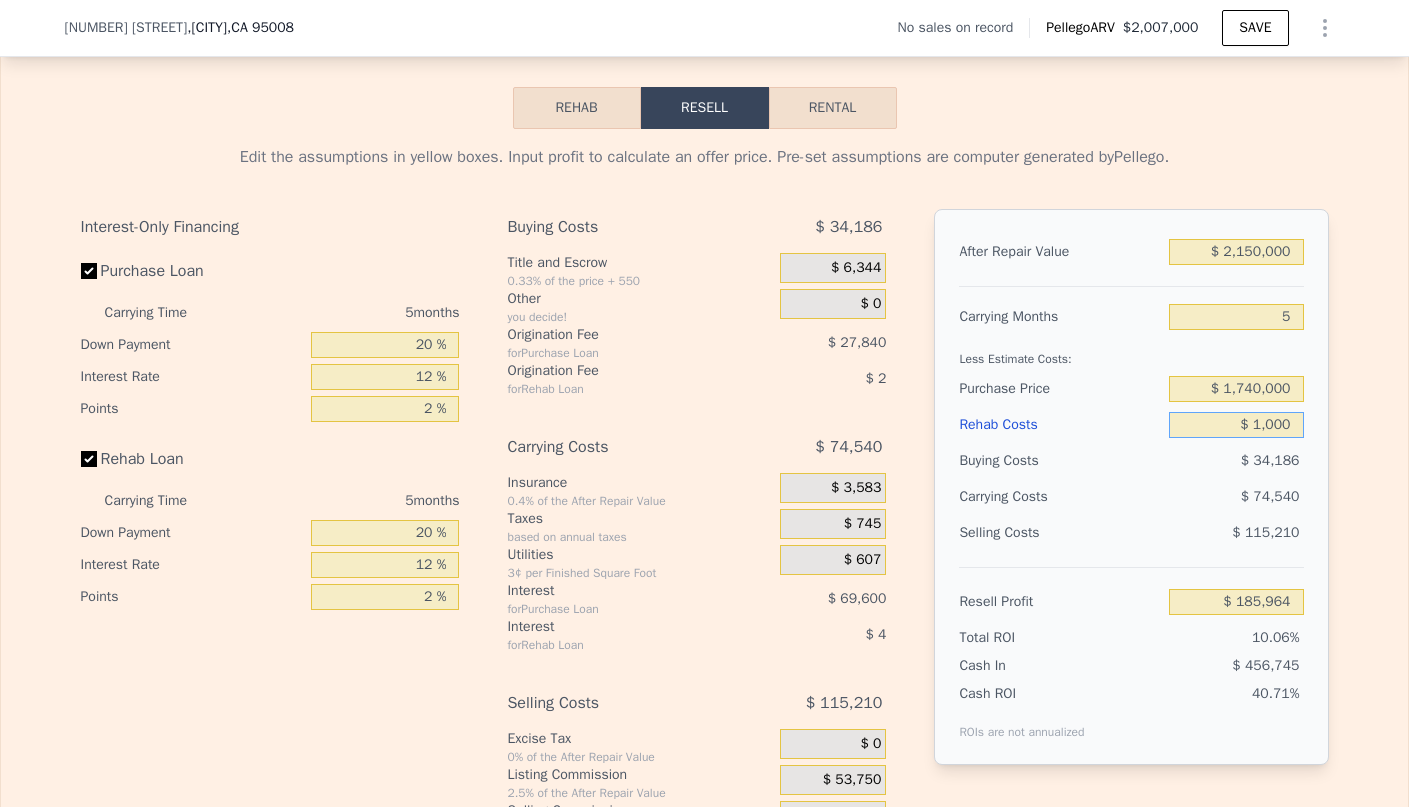 type on "$ 185,015" 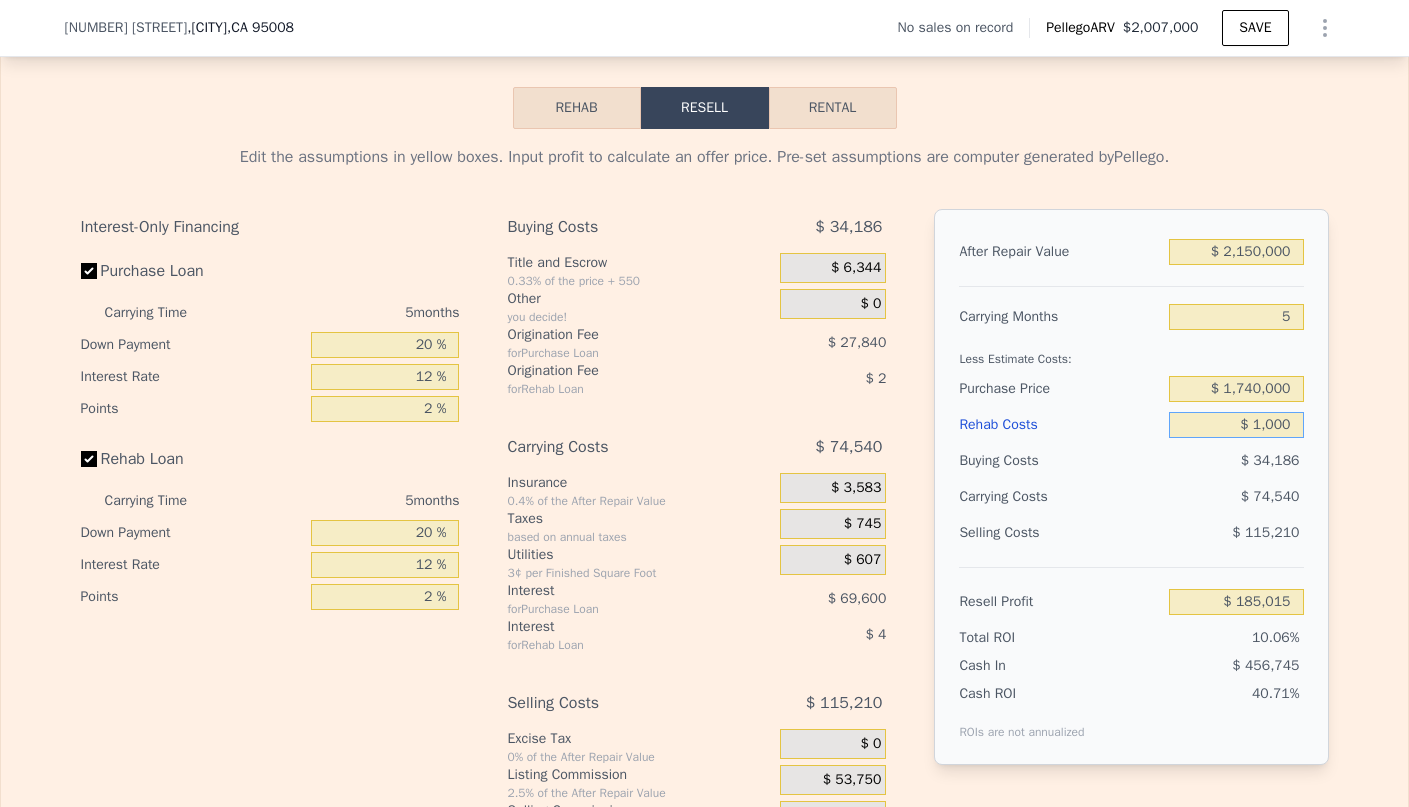 type on "$ 10,000" 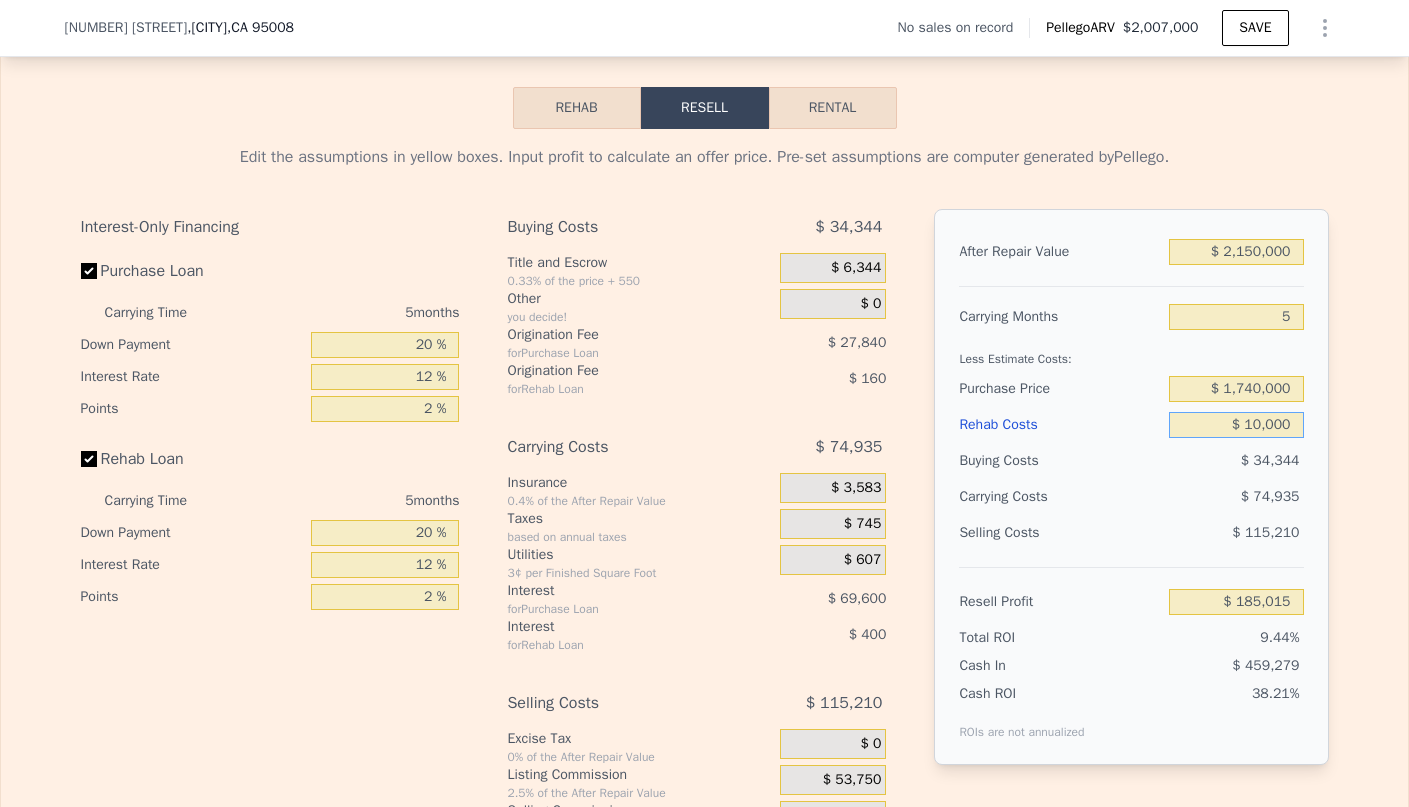 type on "$ 175,511" 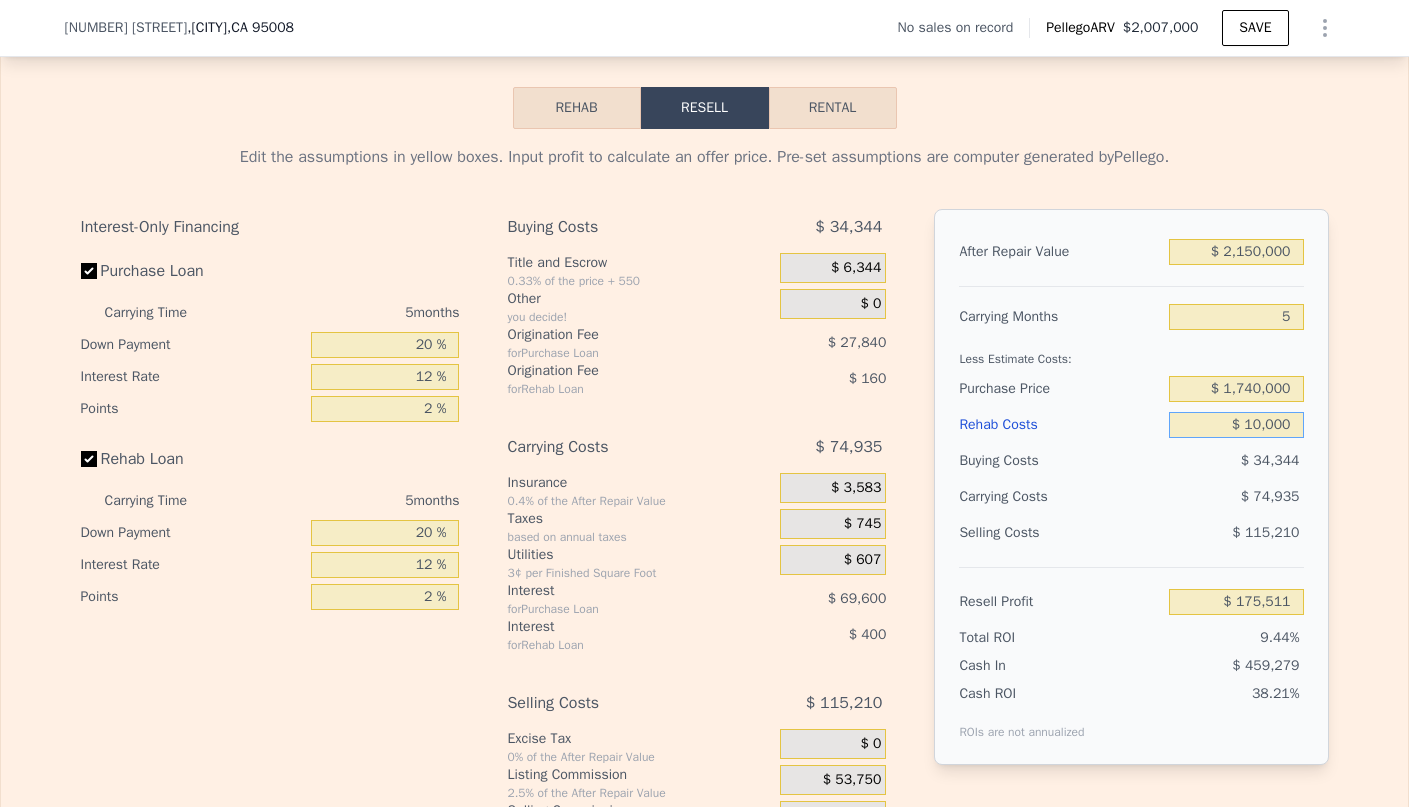 type on "$ 100,000" 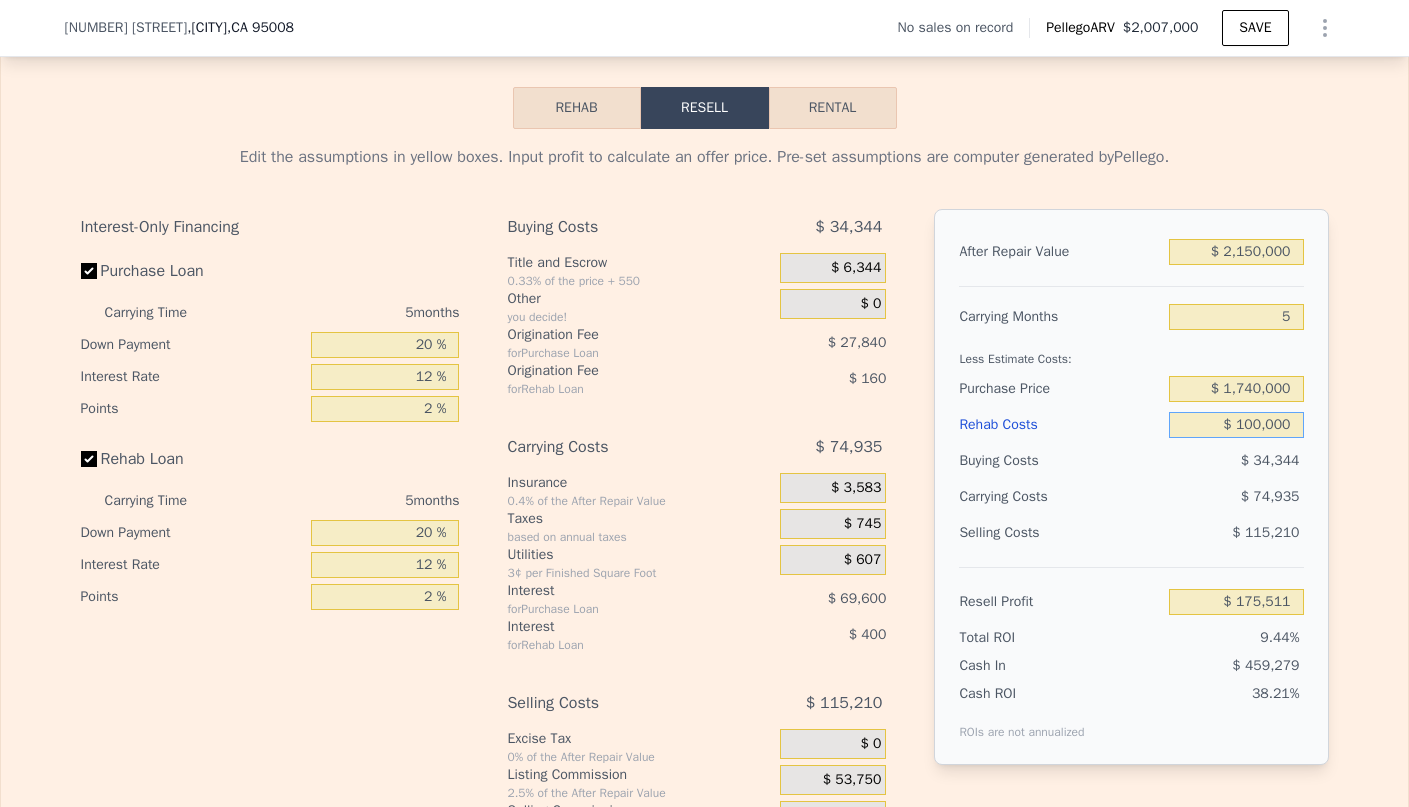 type on "$ 80,471" 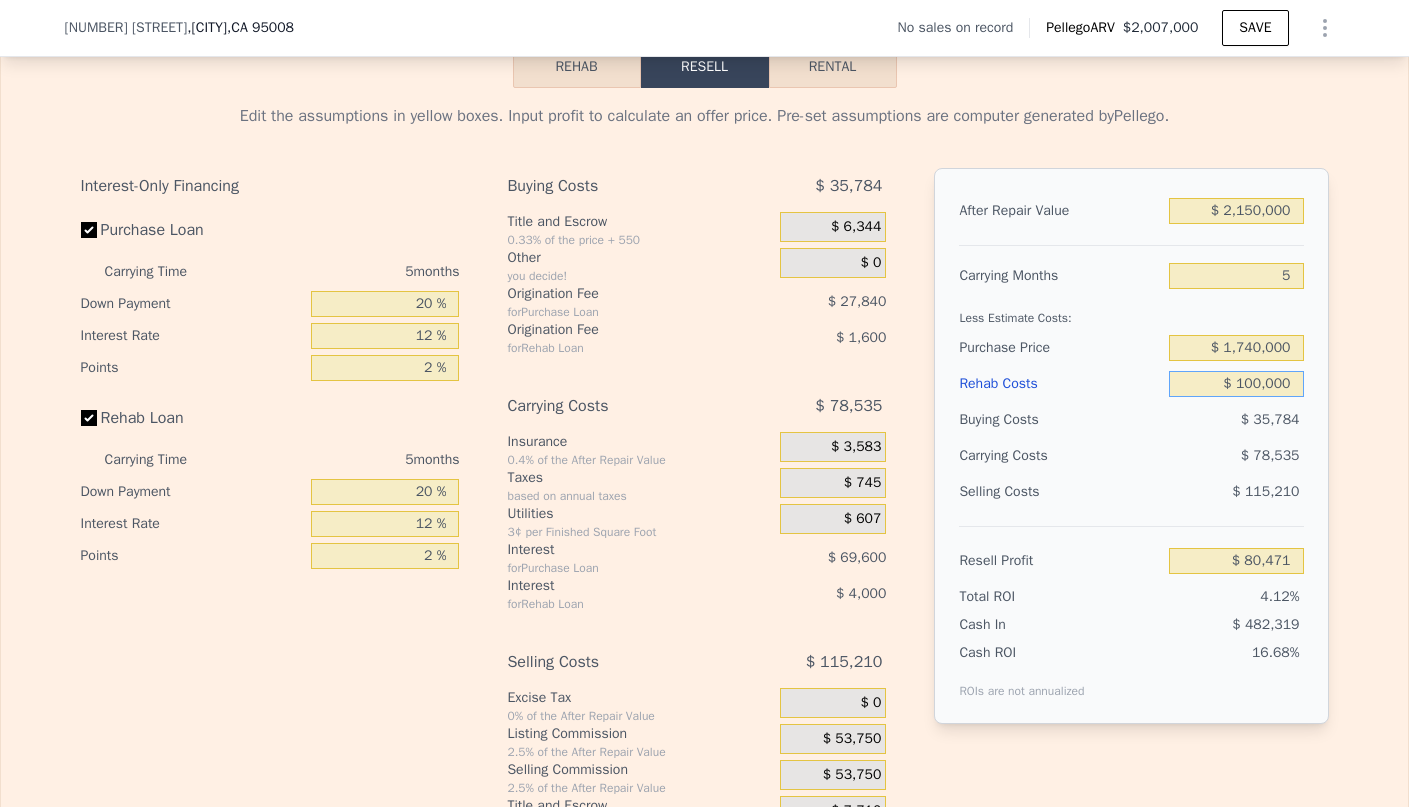 scroll, scrollTop: 2809, scrollLeft: 0, axis: vertical 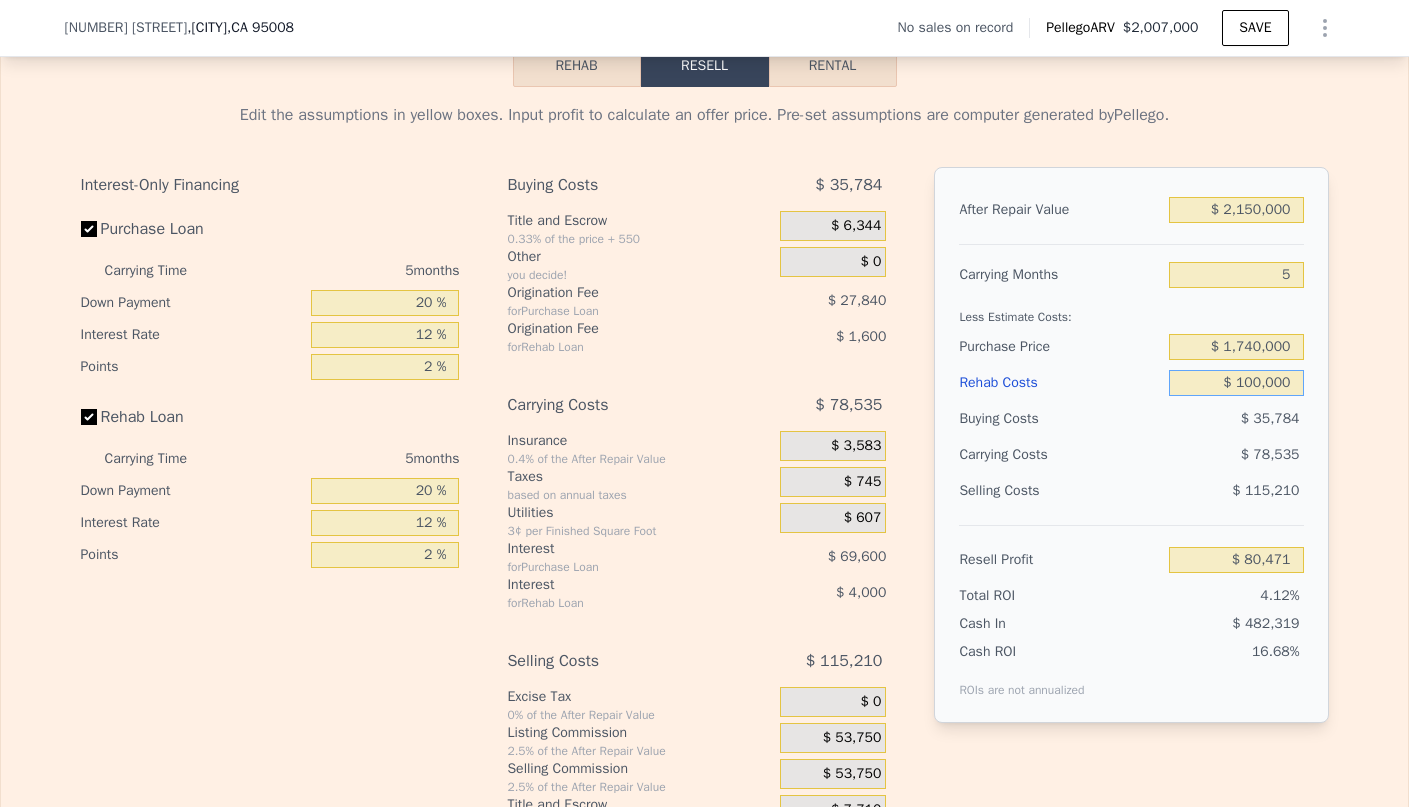 type on "$ 100,000" 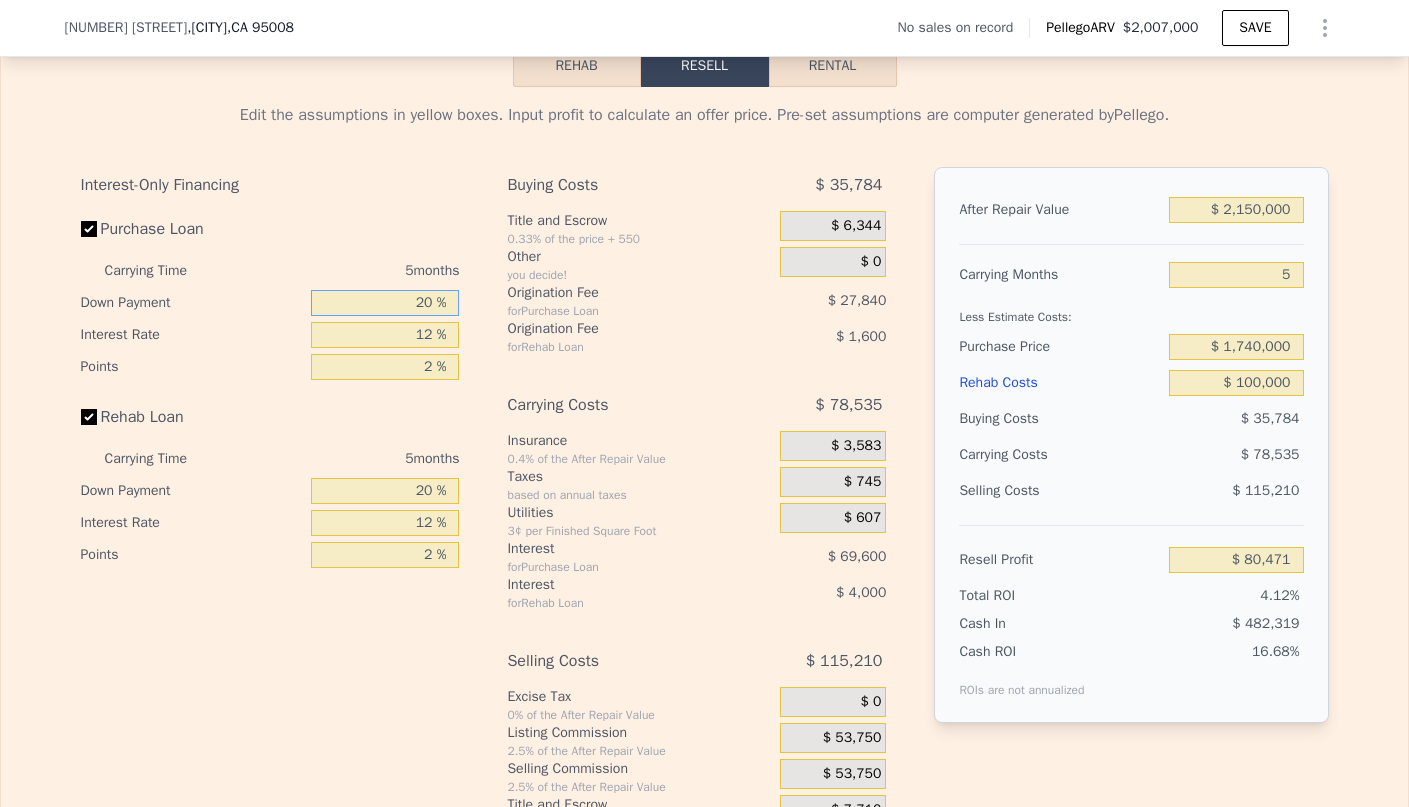 click on "20 %" at bounding box center [385, 303] 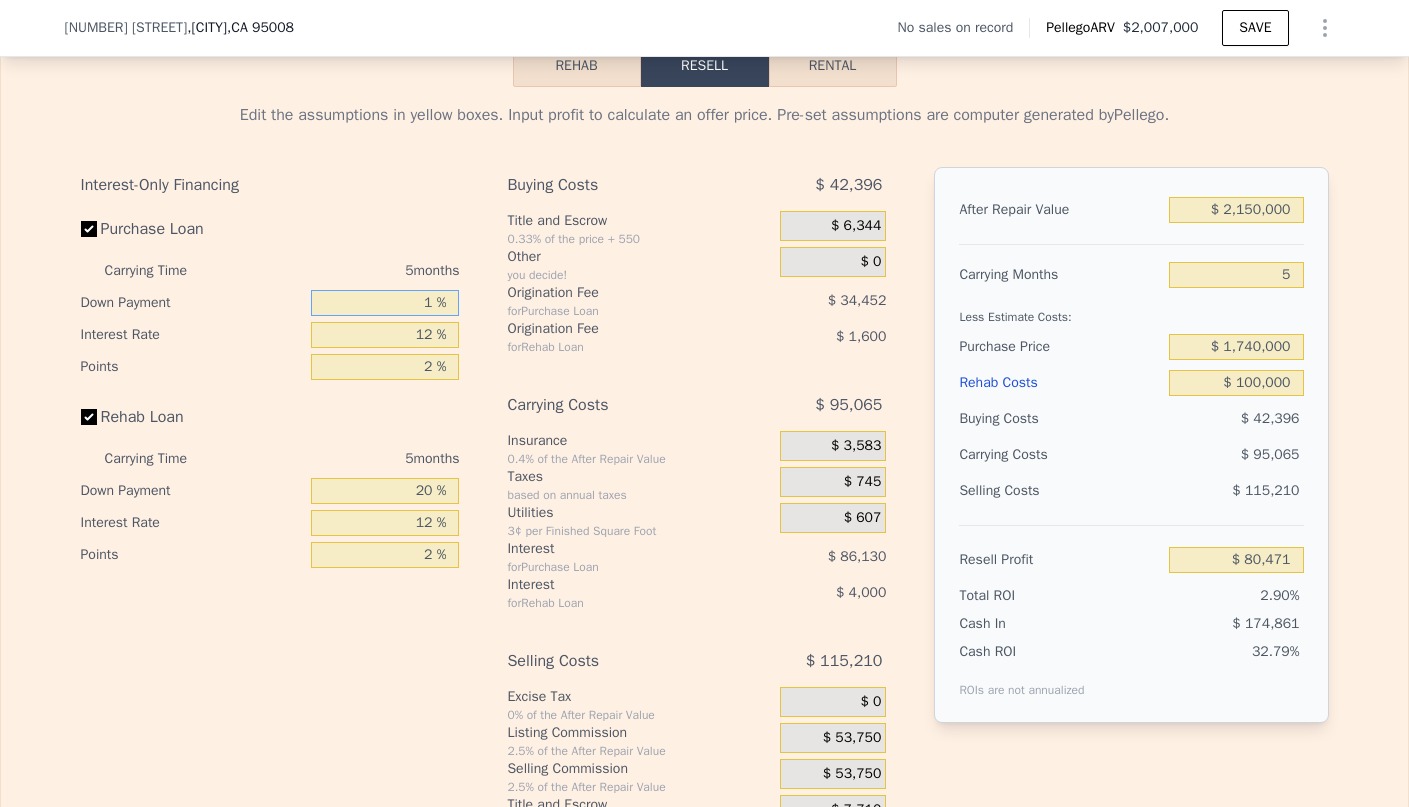 type on "$ 57,329" 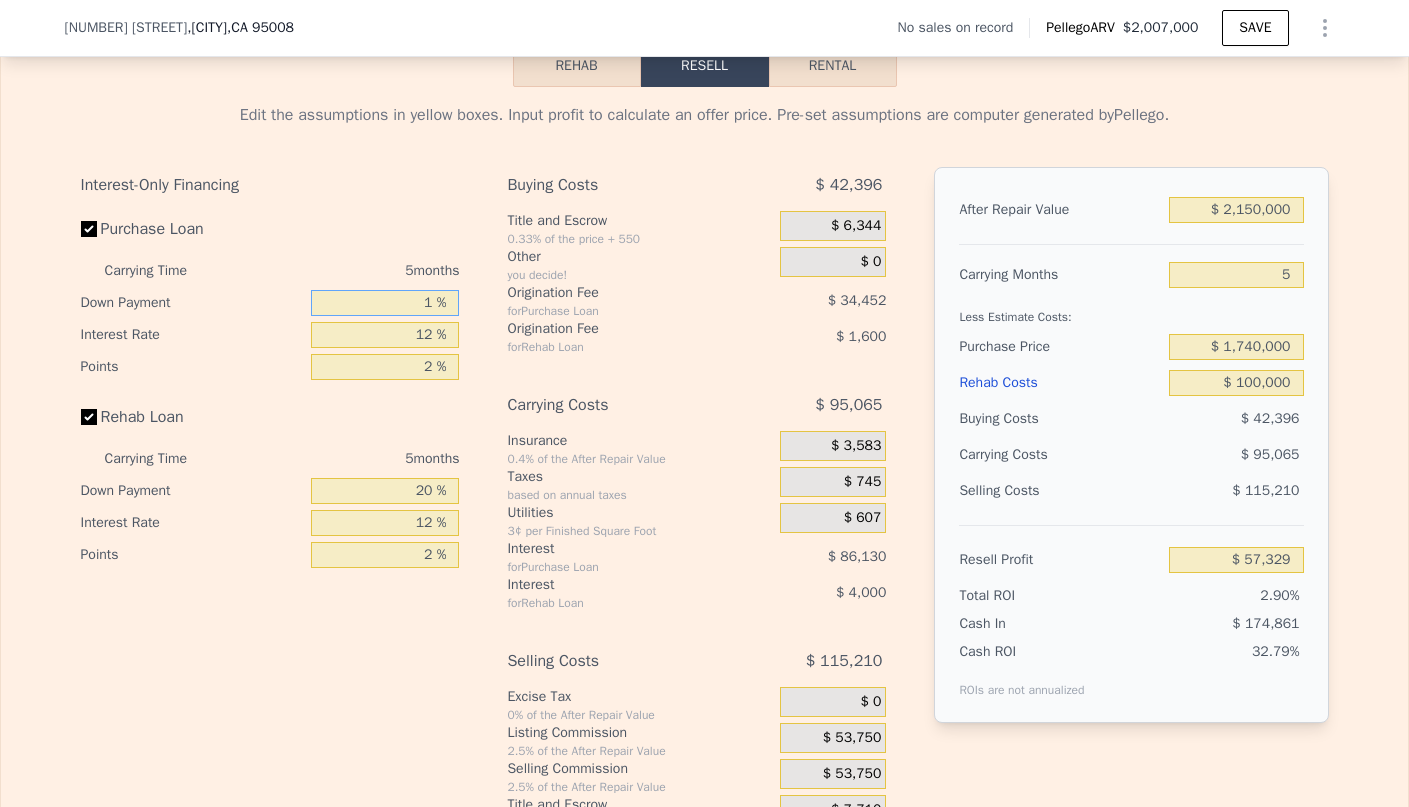type on "10 %" 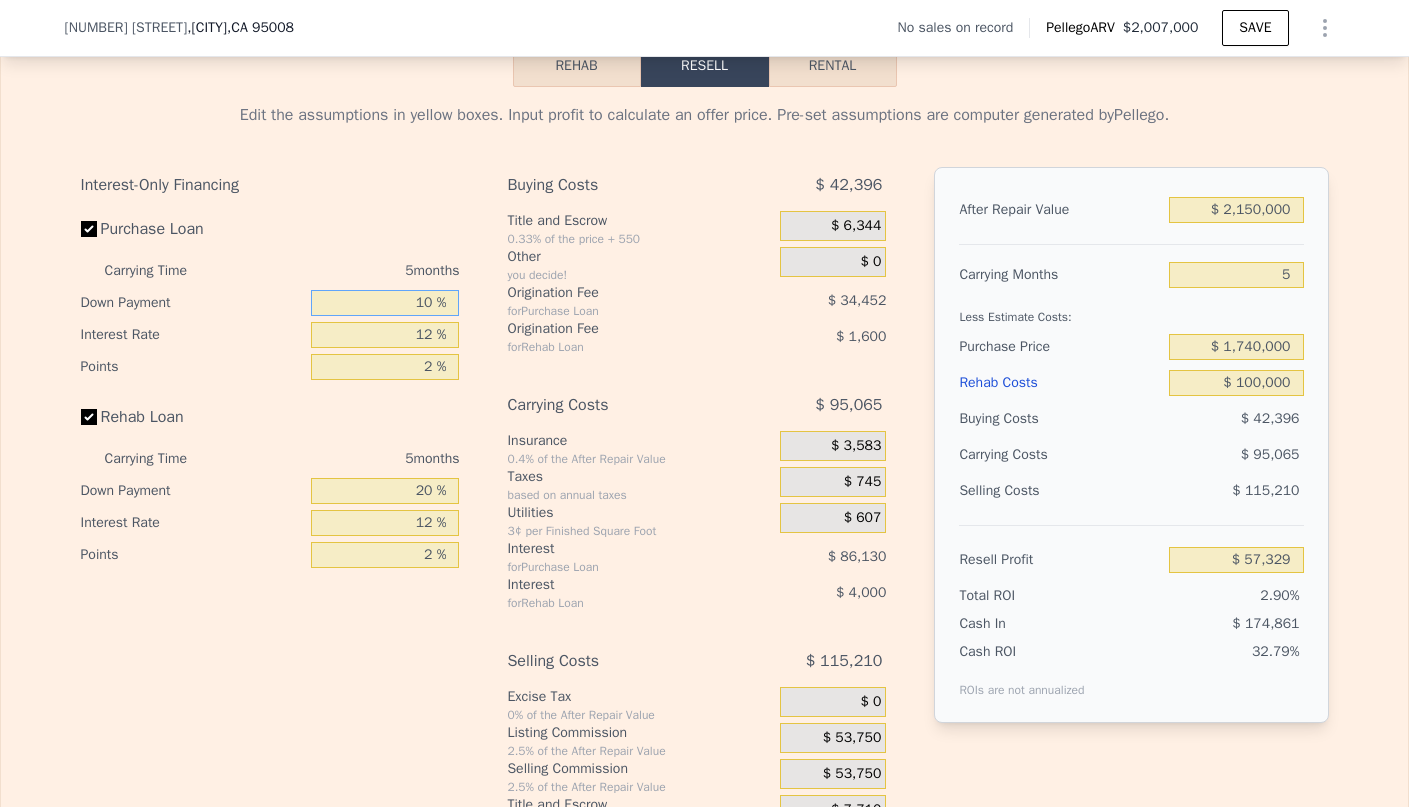 type on "$ 68,291" 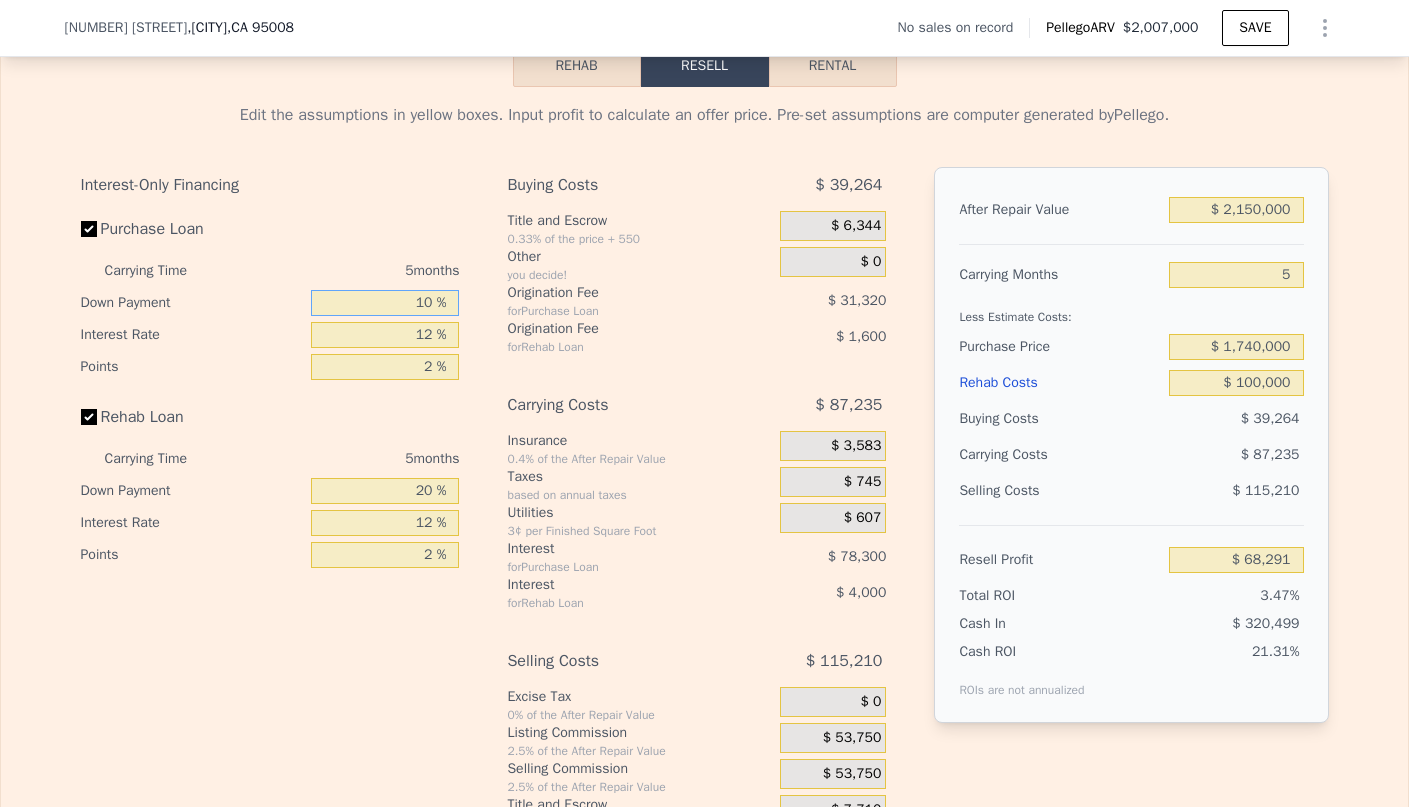 type on "10 %" 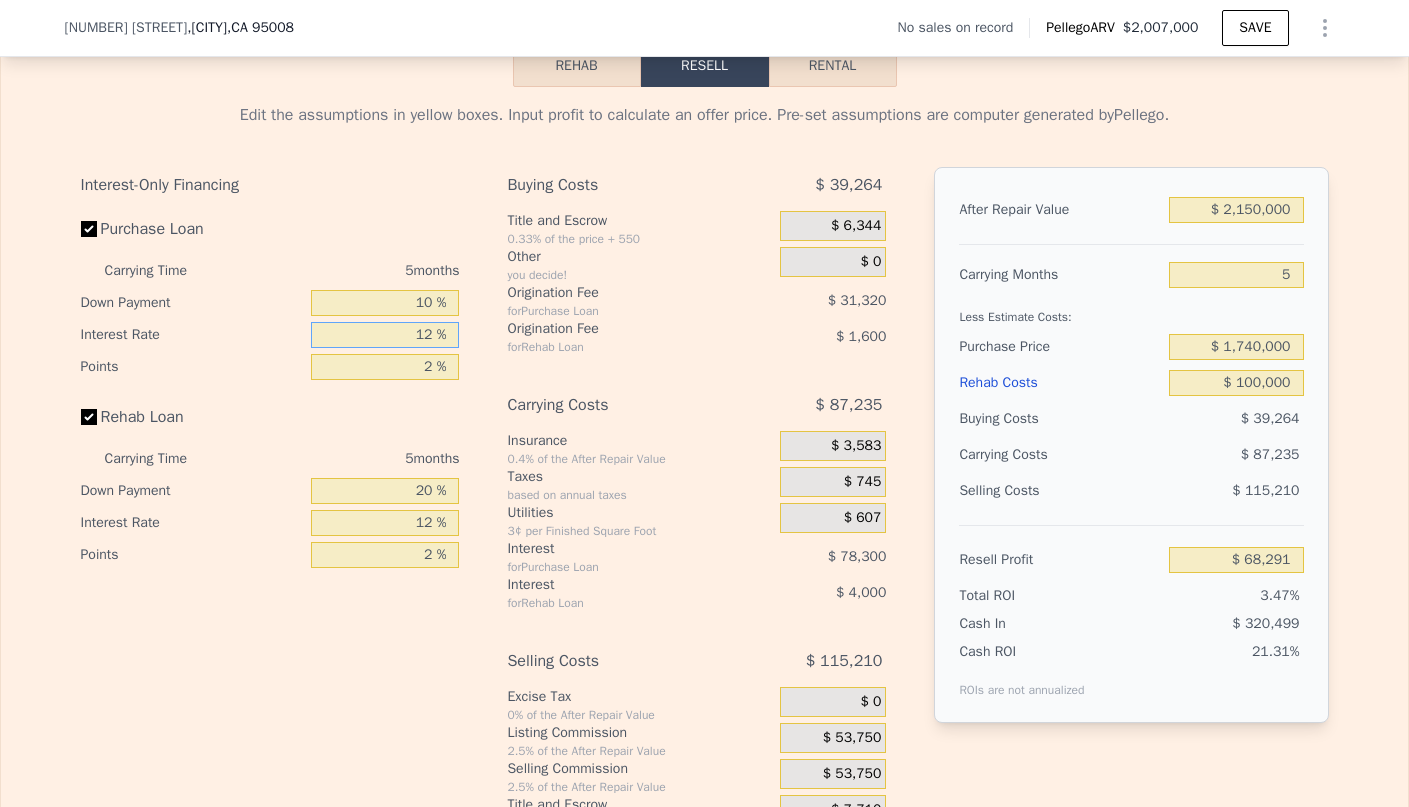 type on "1 %" 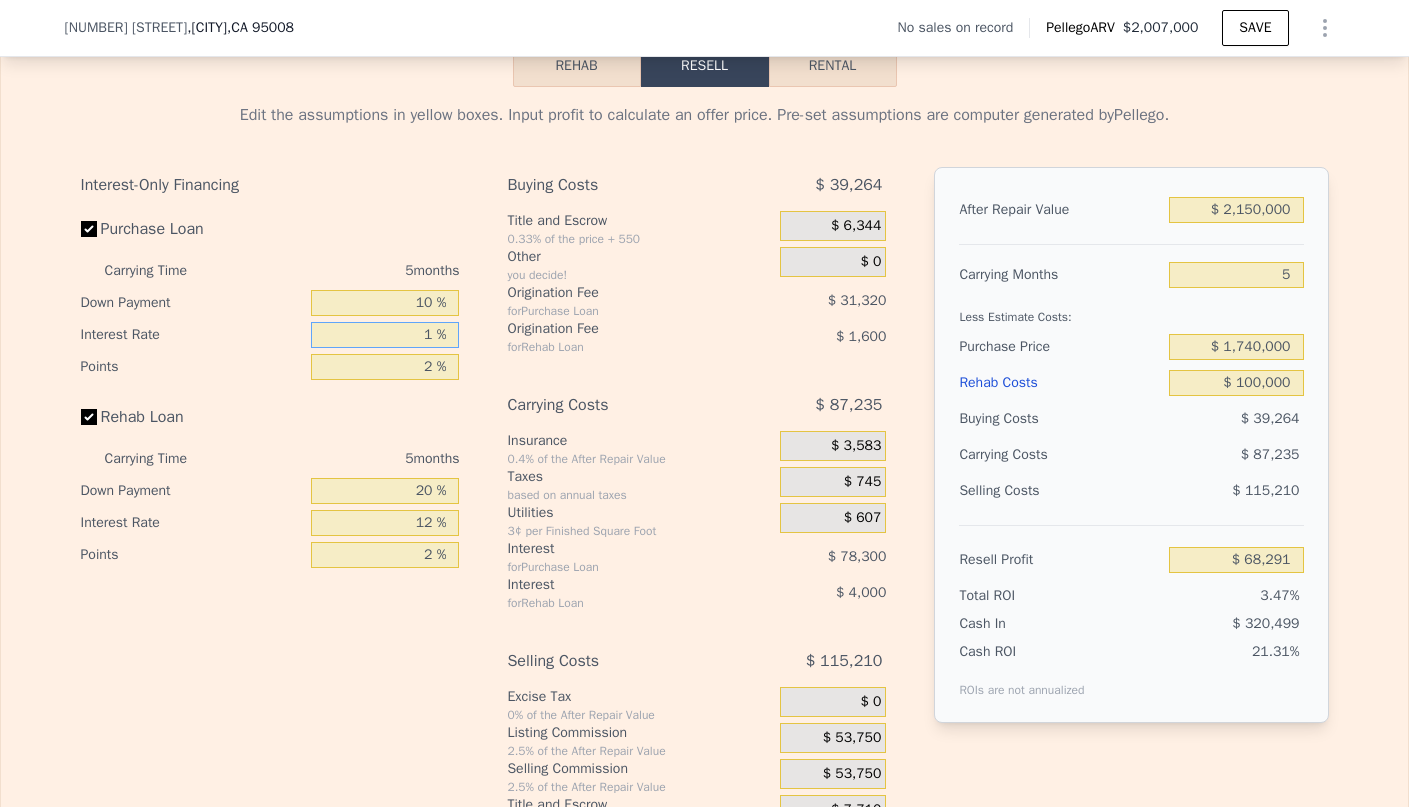 type on "$ 140,066" 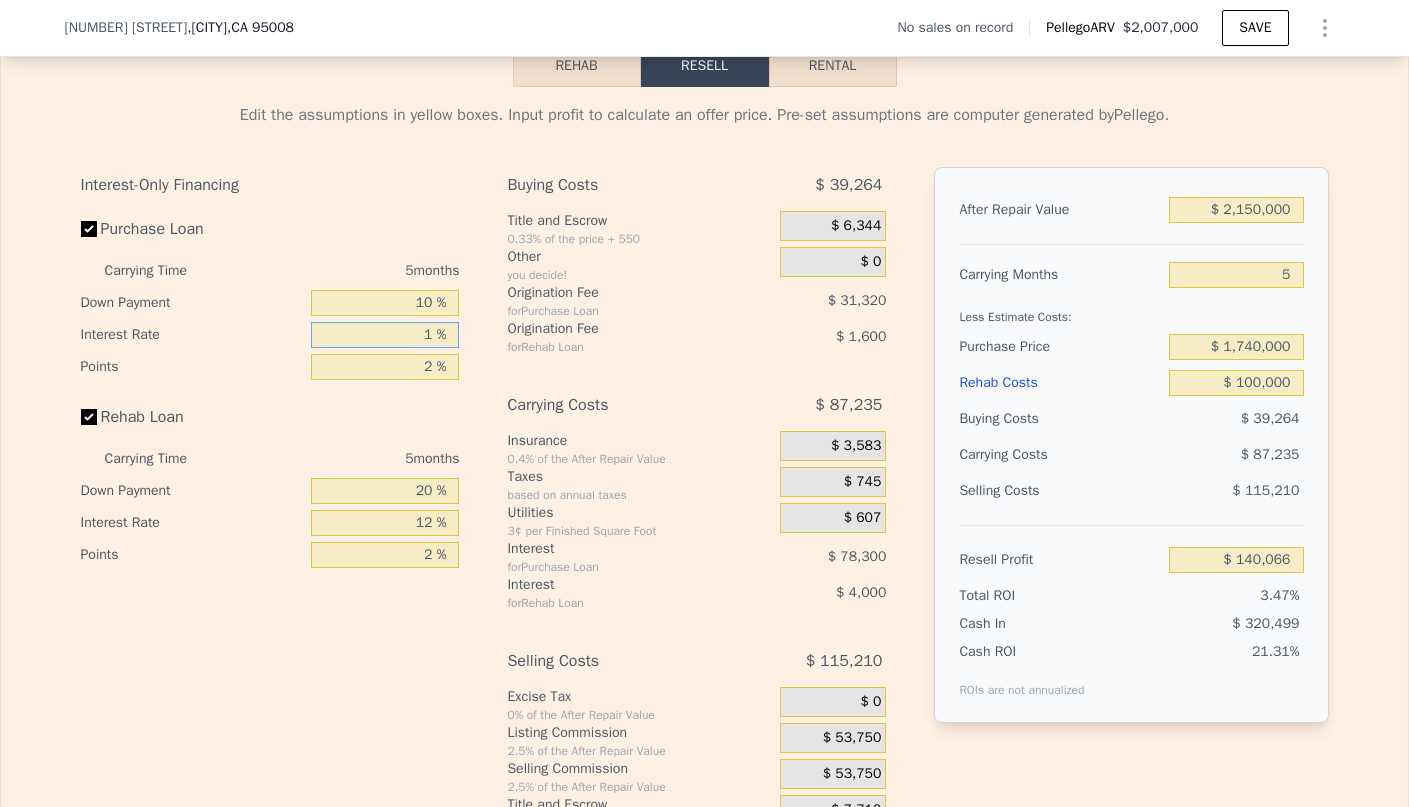 type on "10 %" 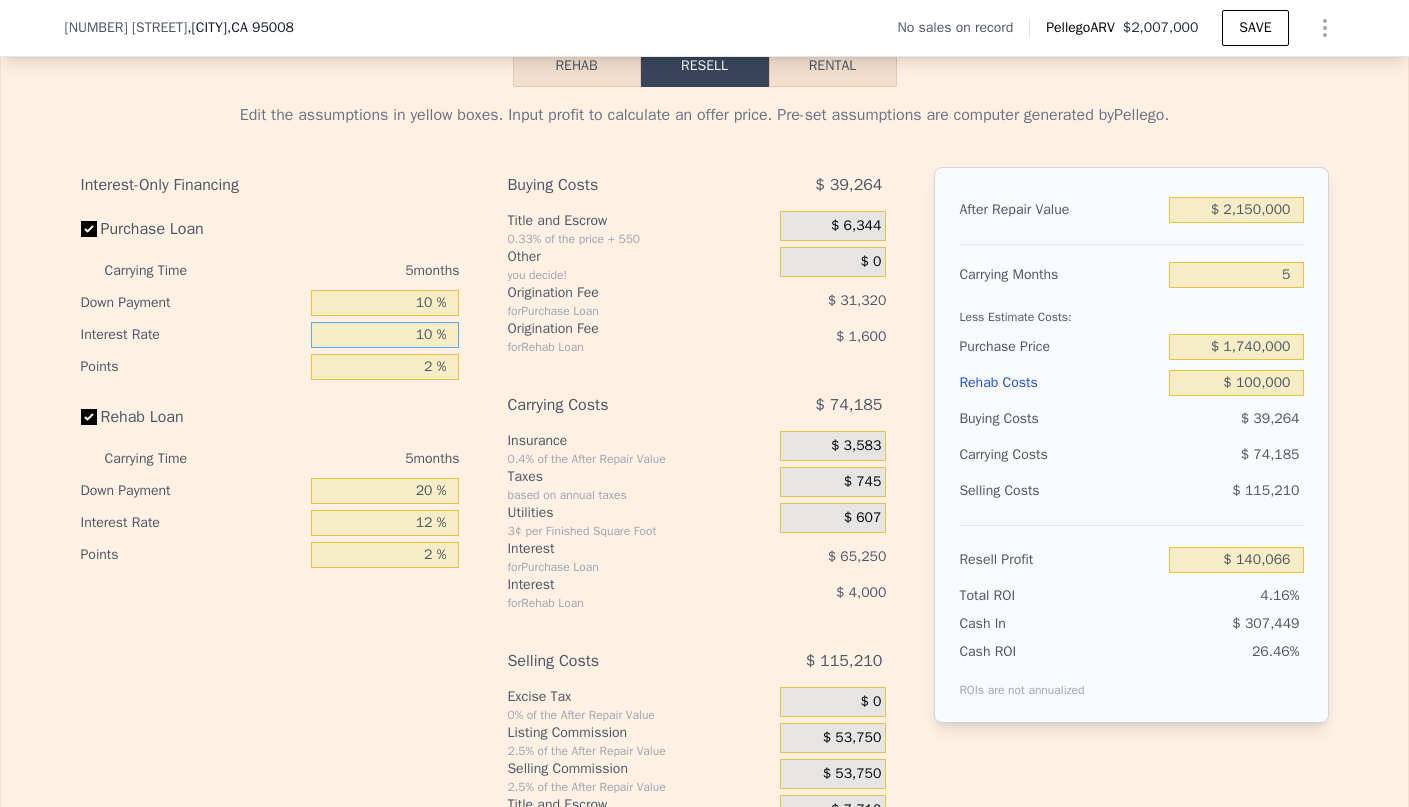type on "$ 81,341" 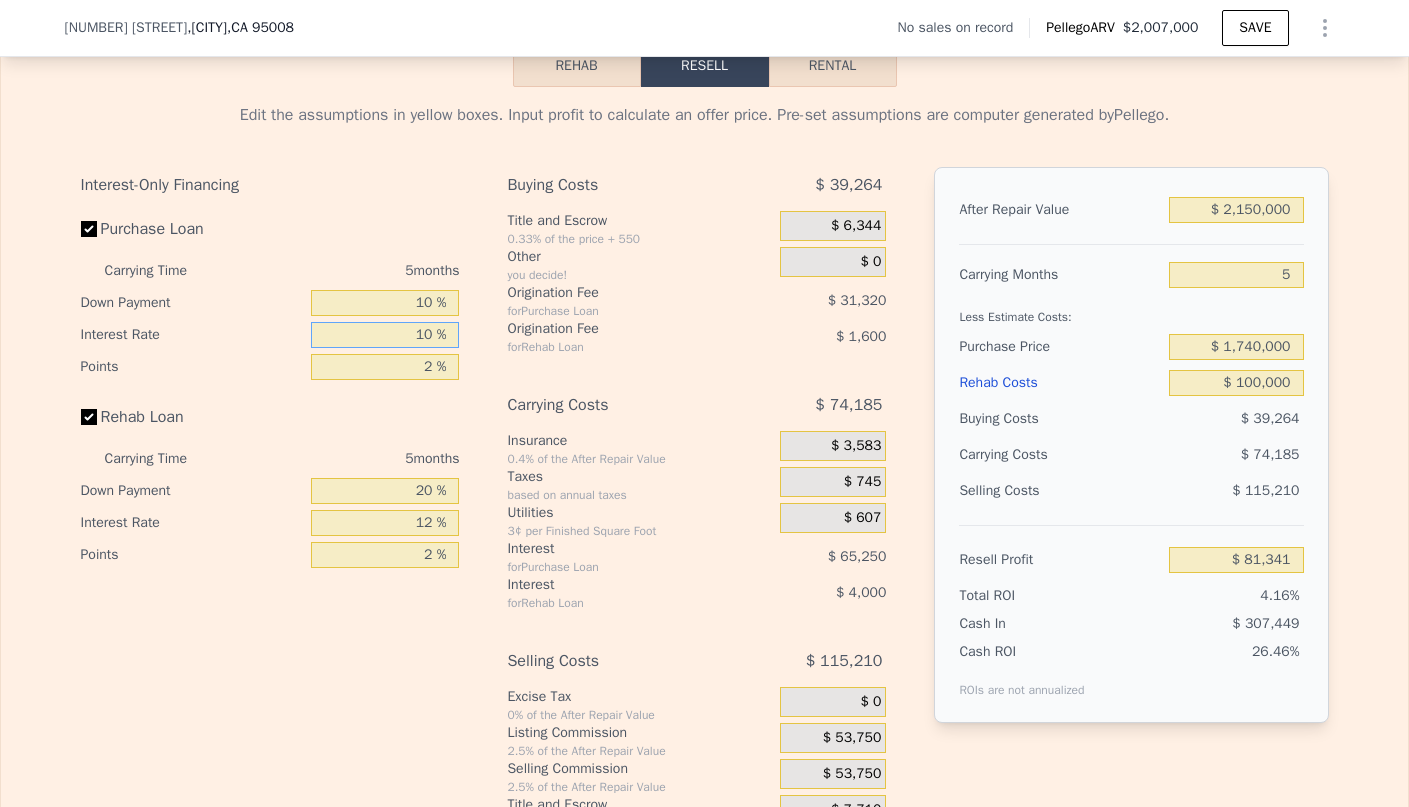 type on "10 %" 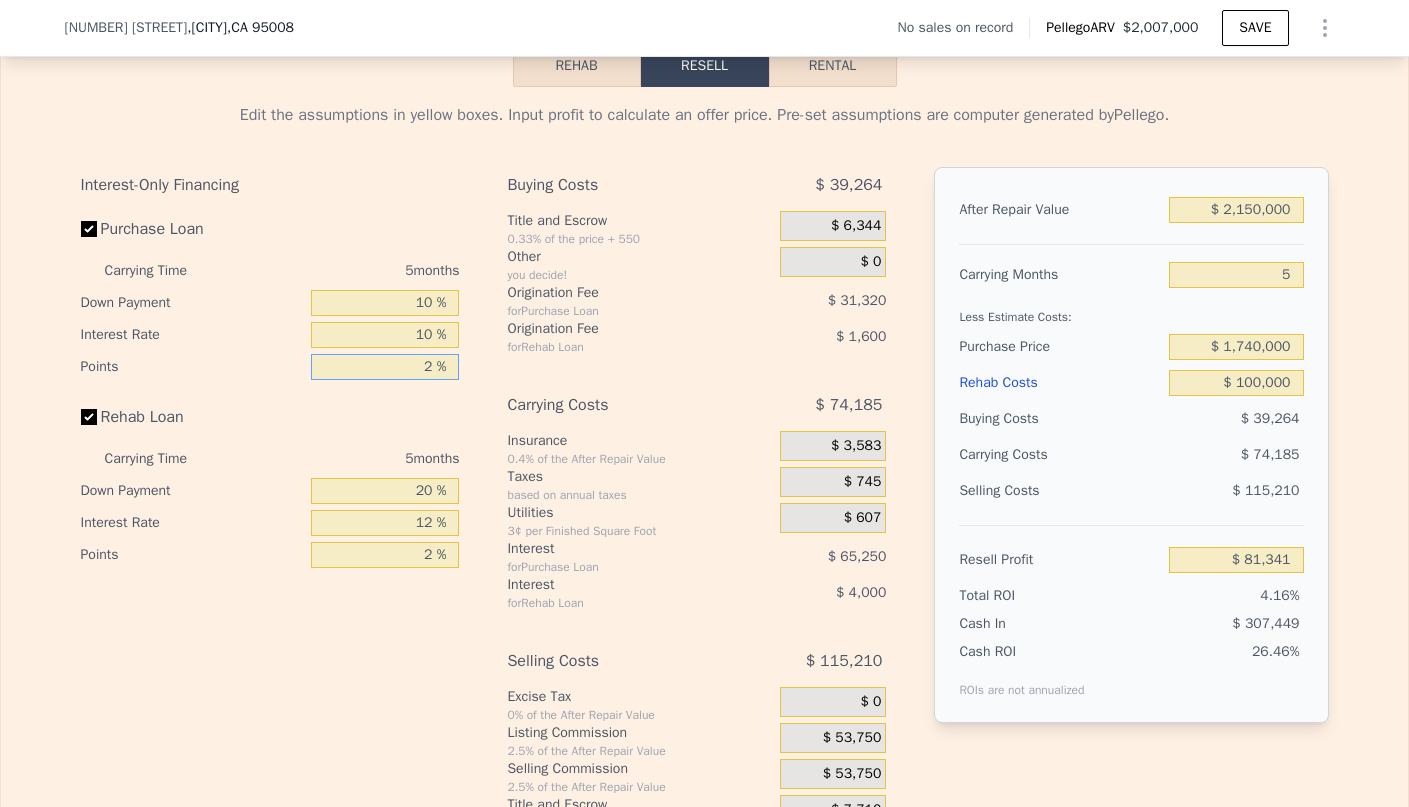 type on "1 %" 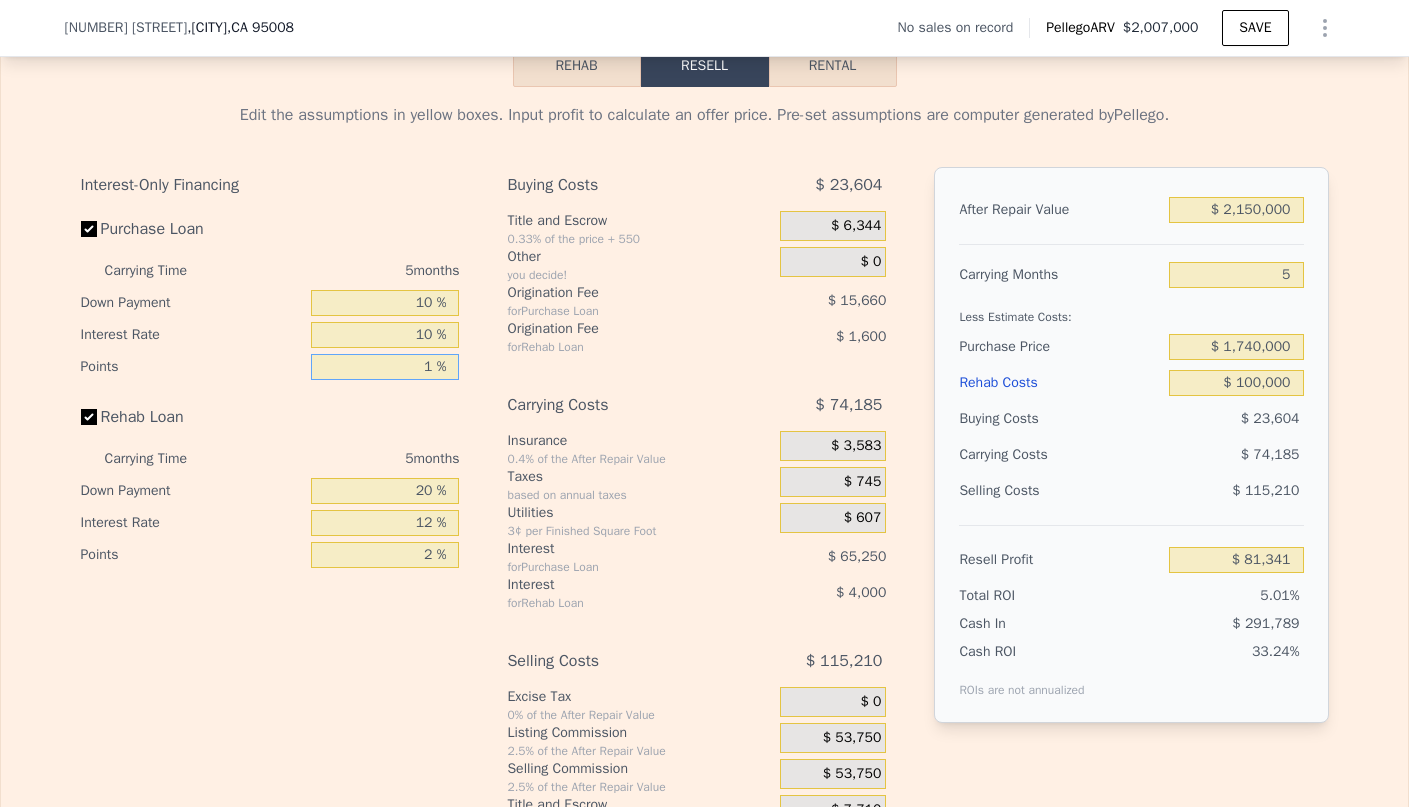 type on "$ 97,001" 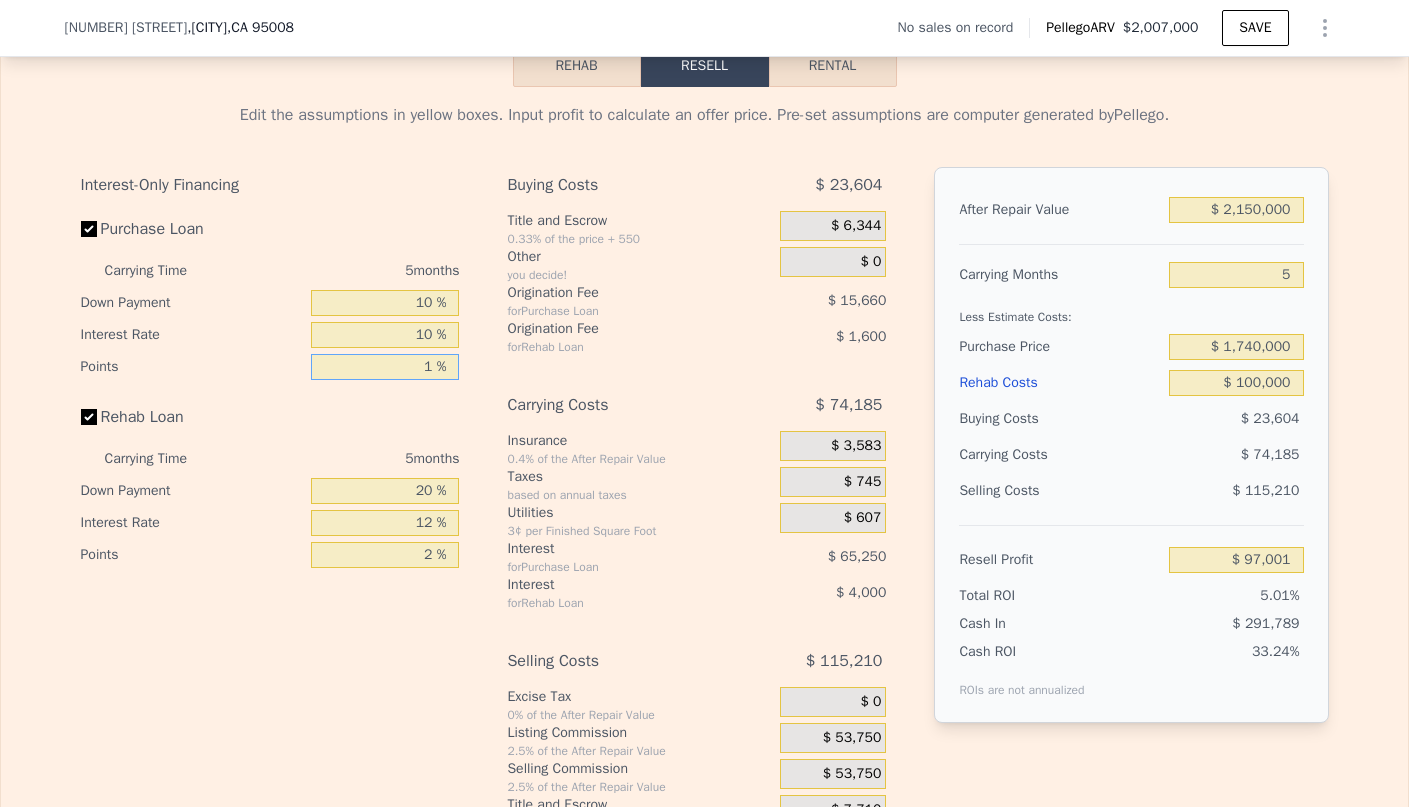 type on "1 %" 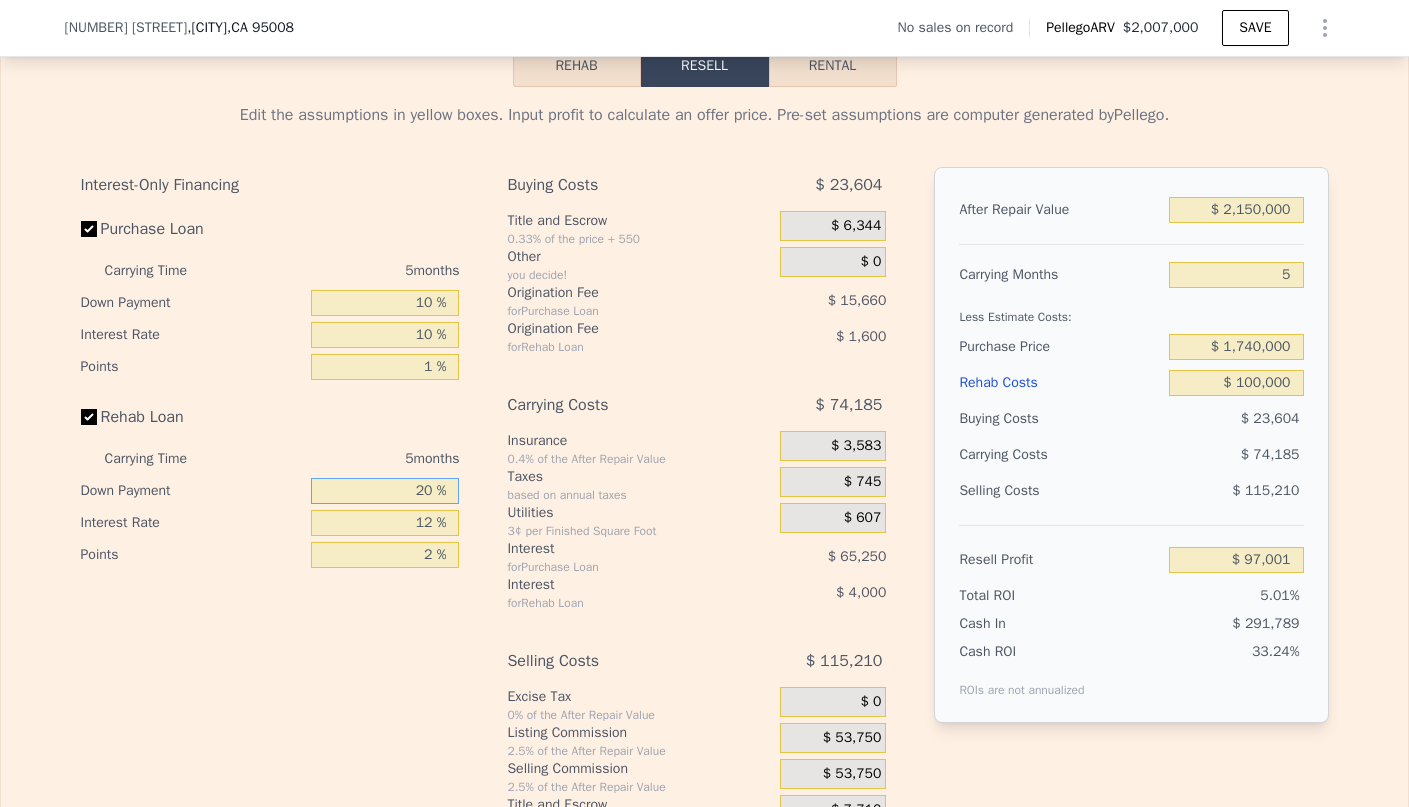 type on "0 %" 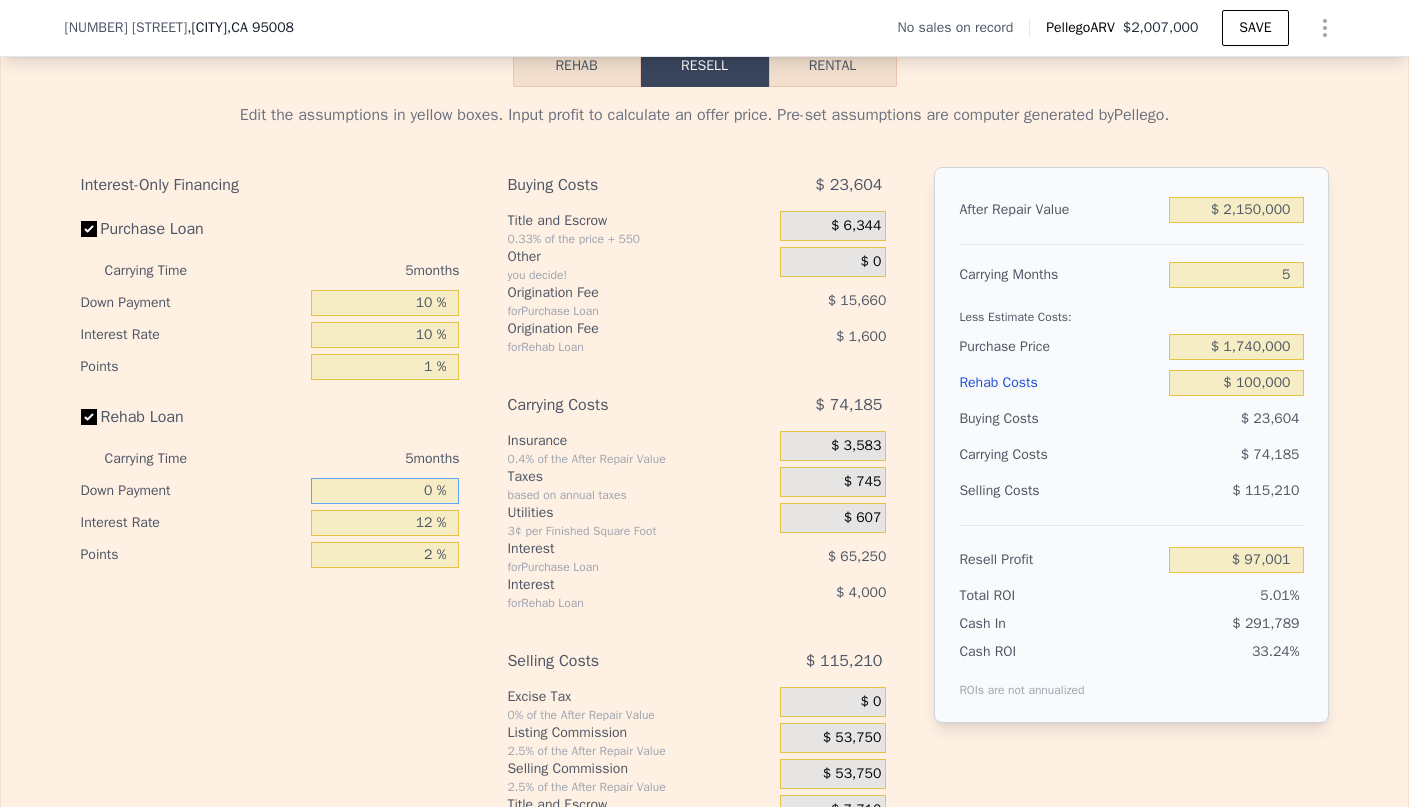 type on "$ 95,601" 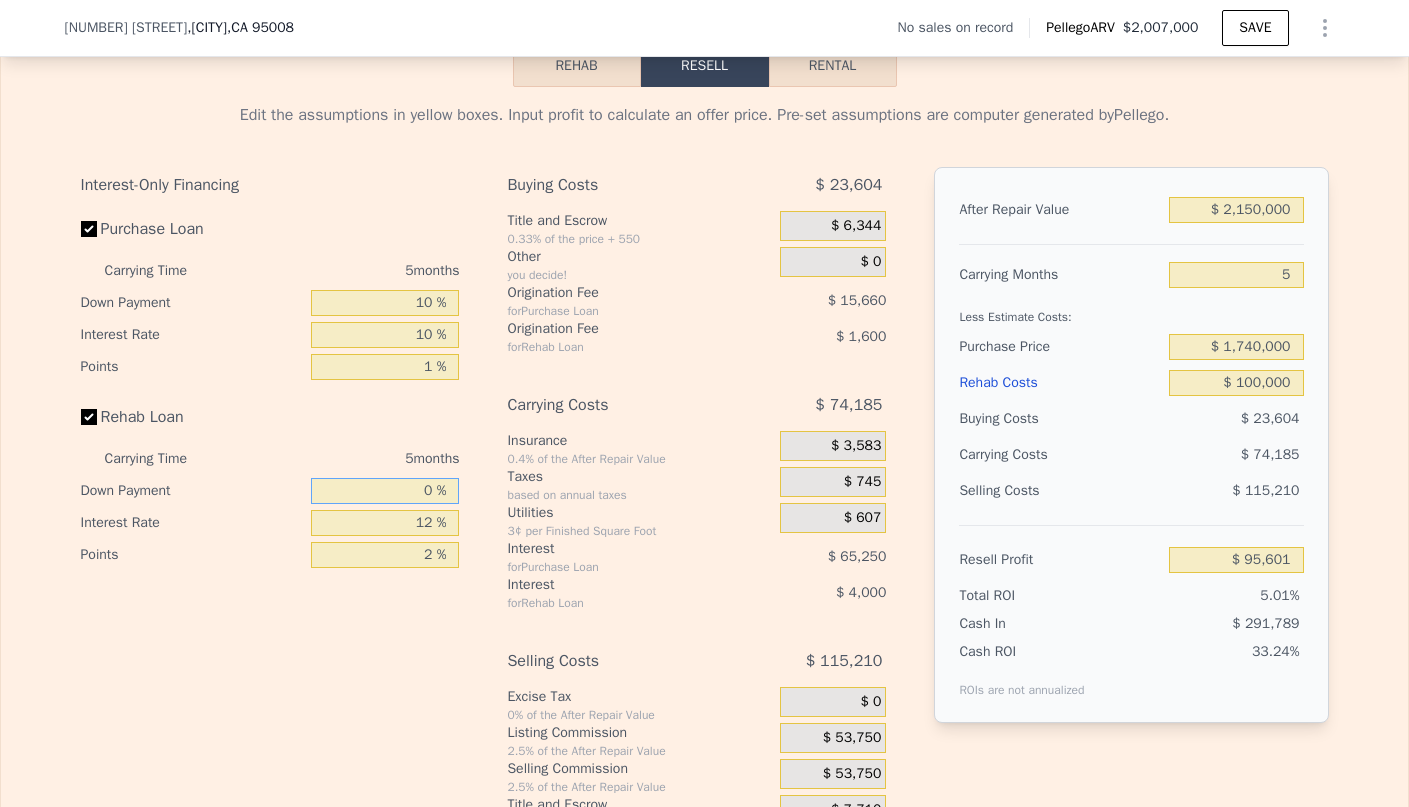 type on "0 %" 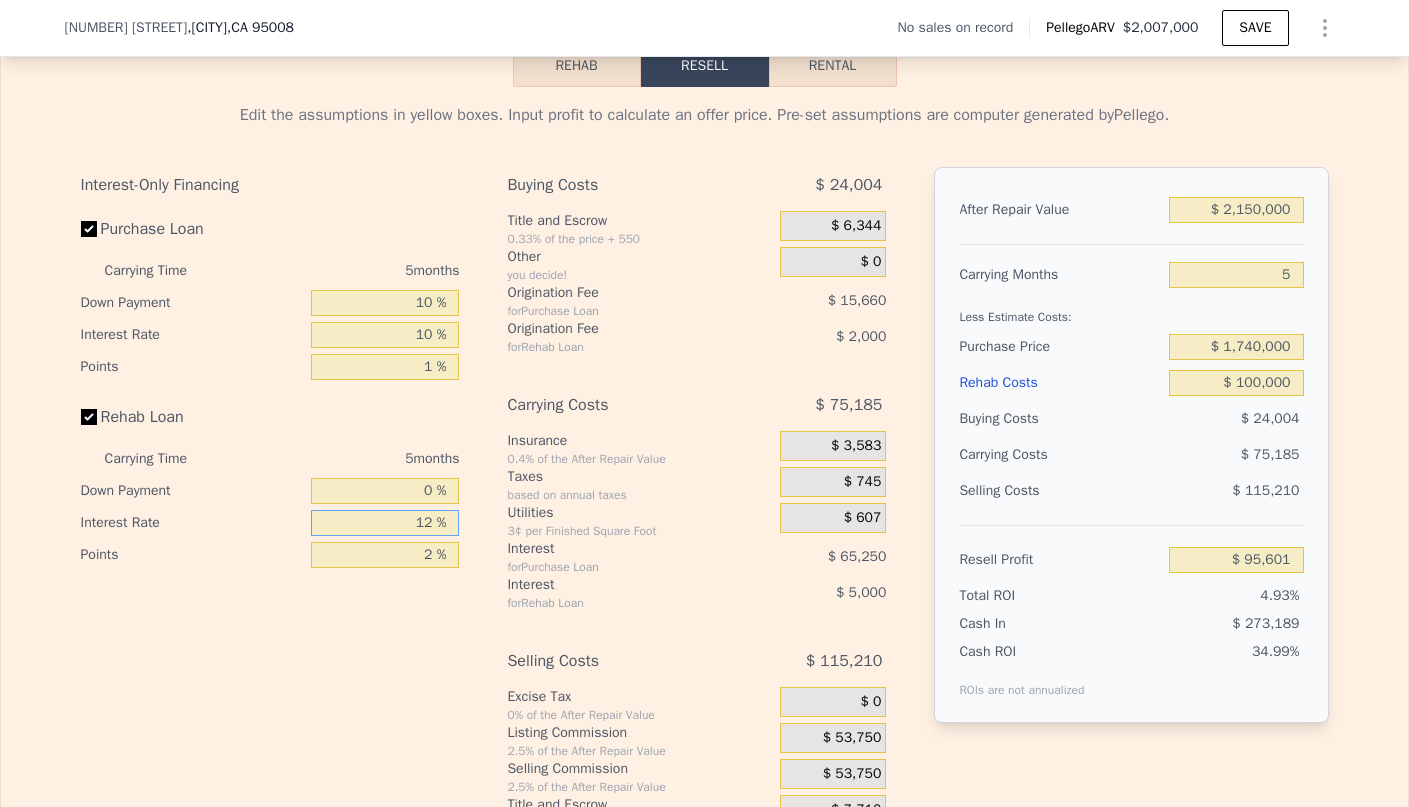 type on "1 %" 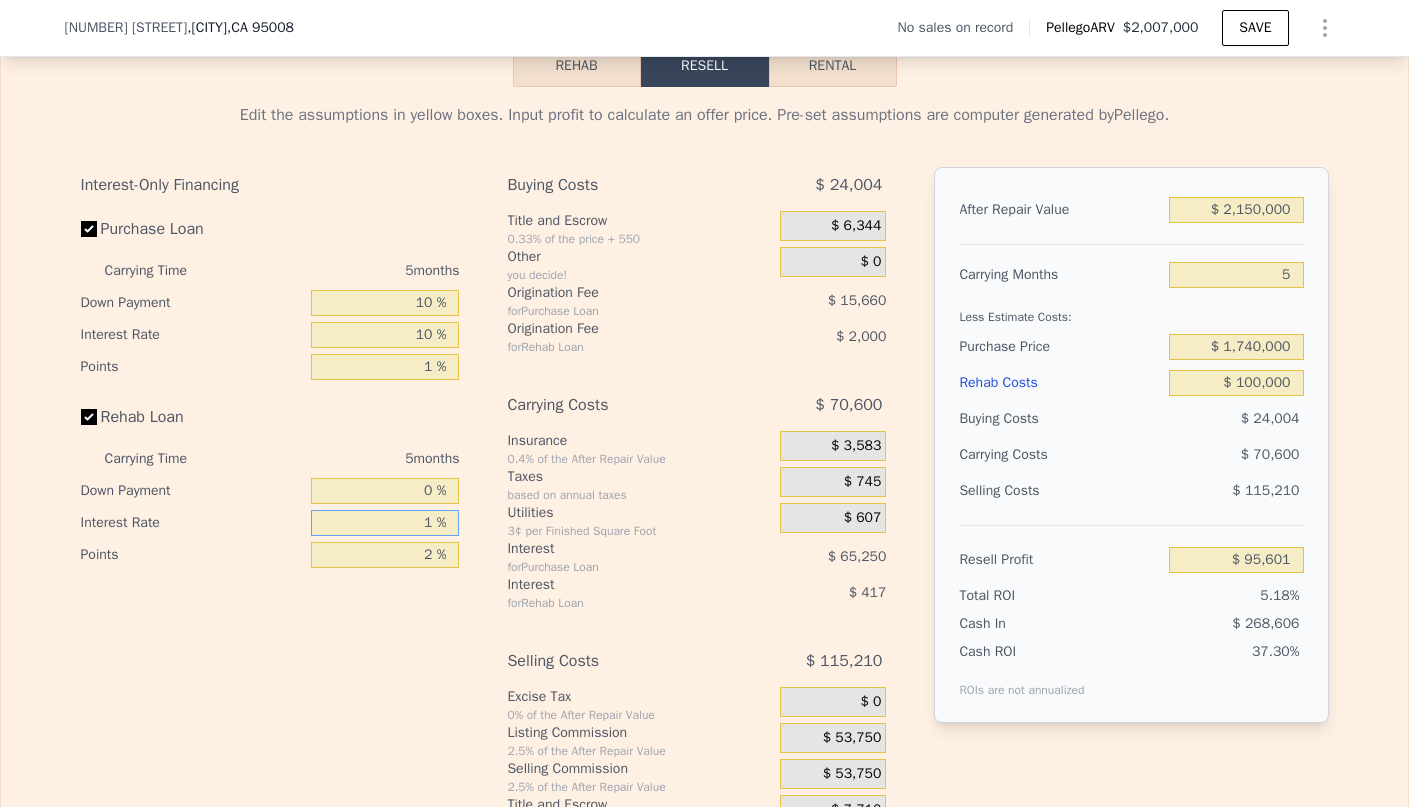 type on "$ 100,186" 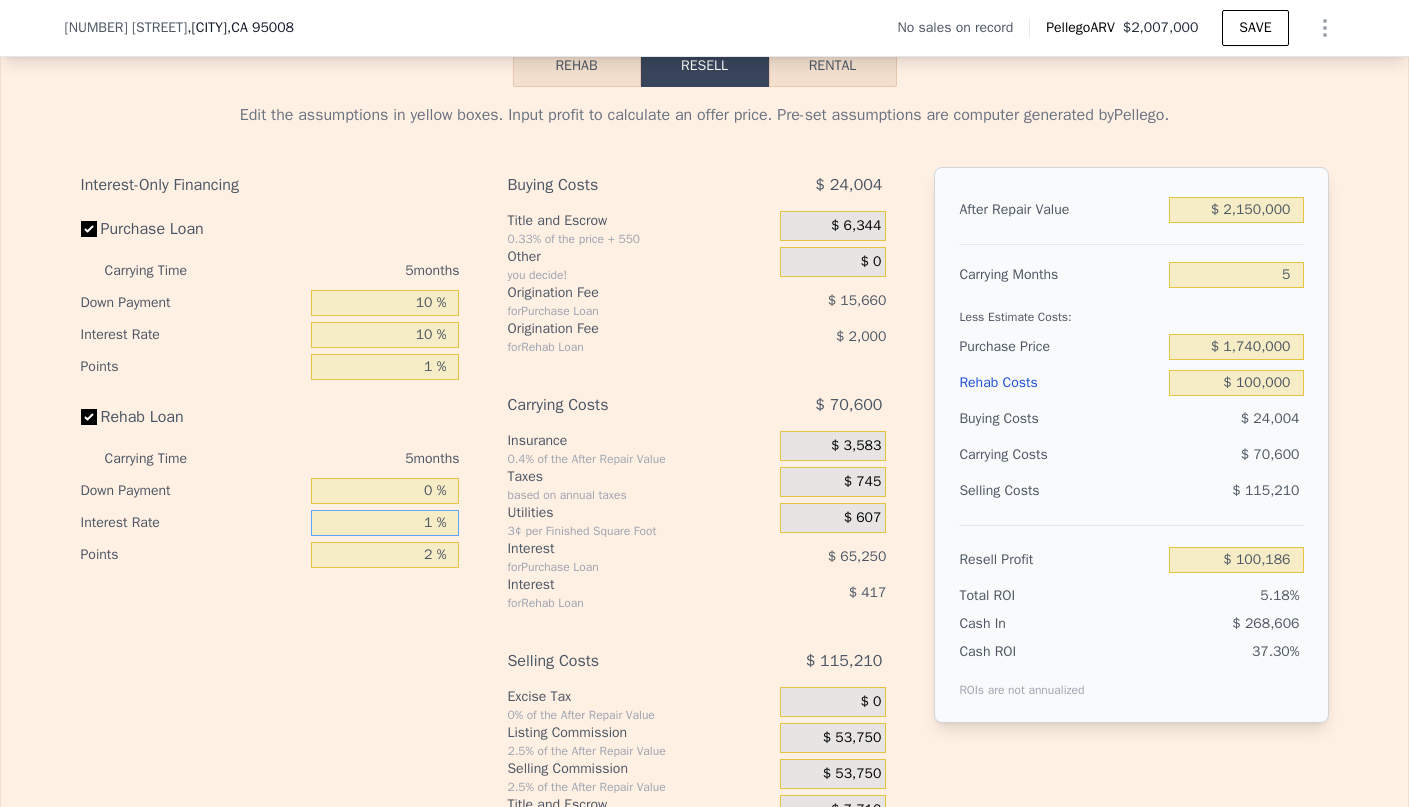 type on "10 %" 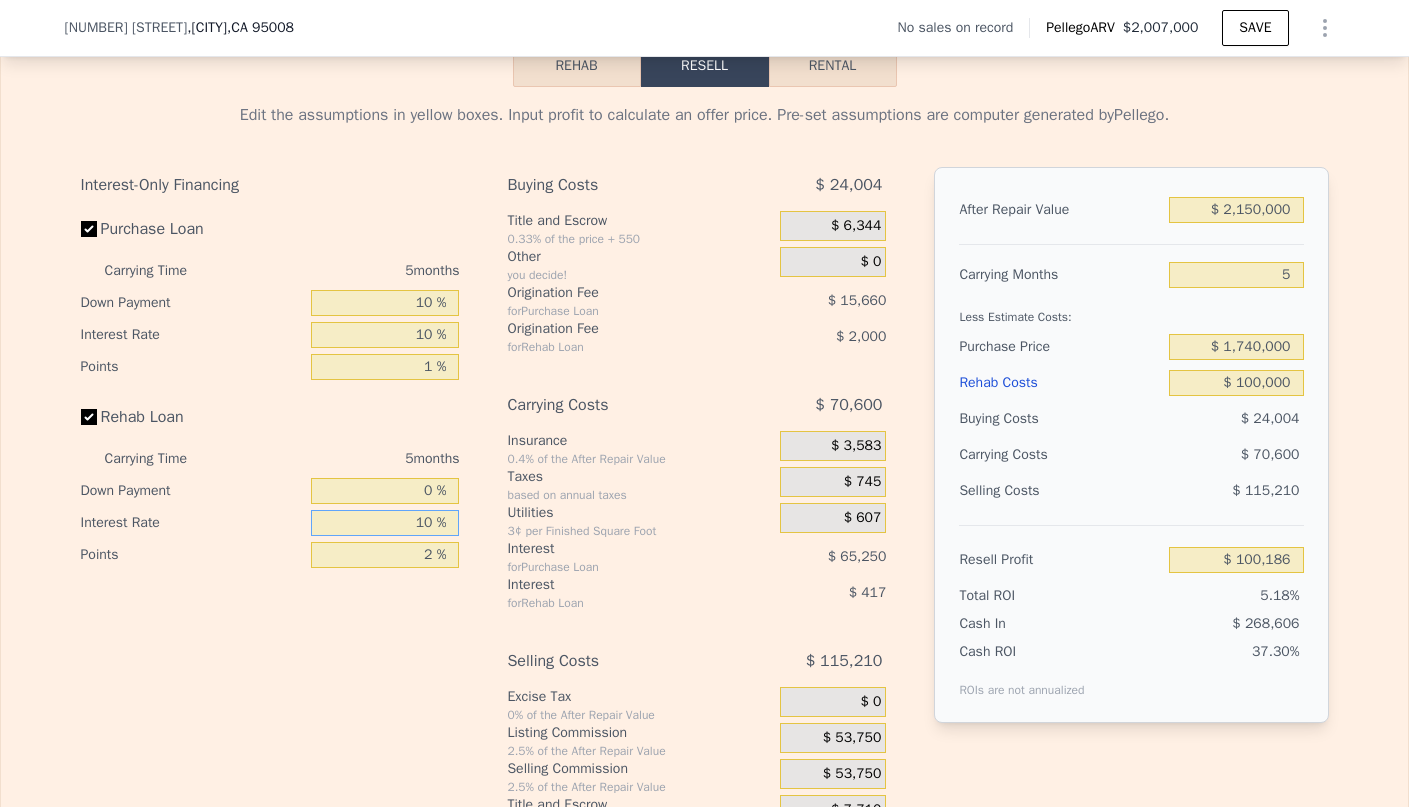 type on "$ 96,436" 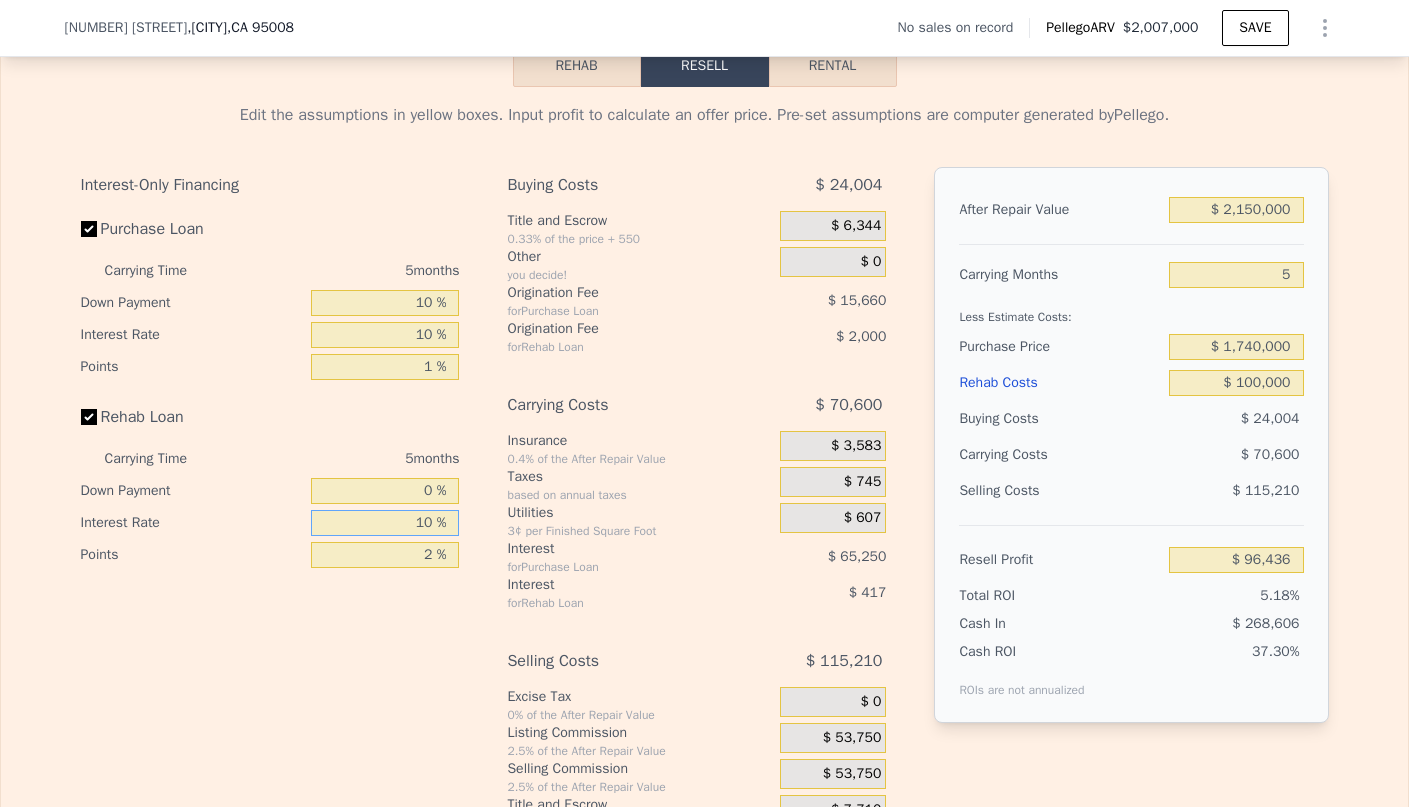 type on "10 %" 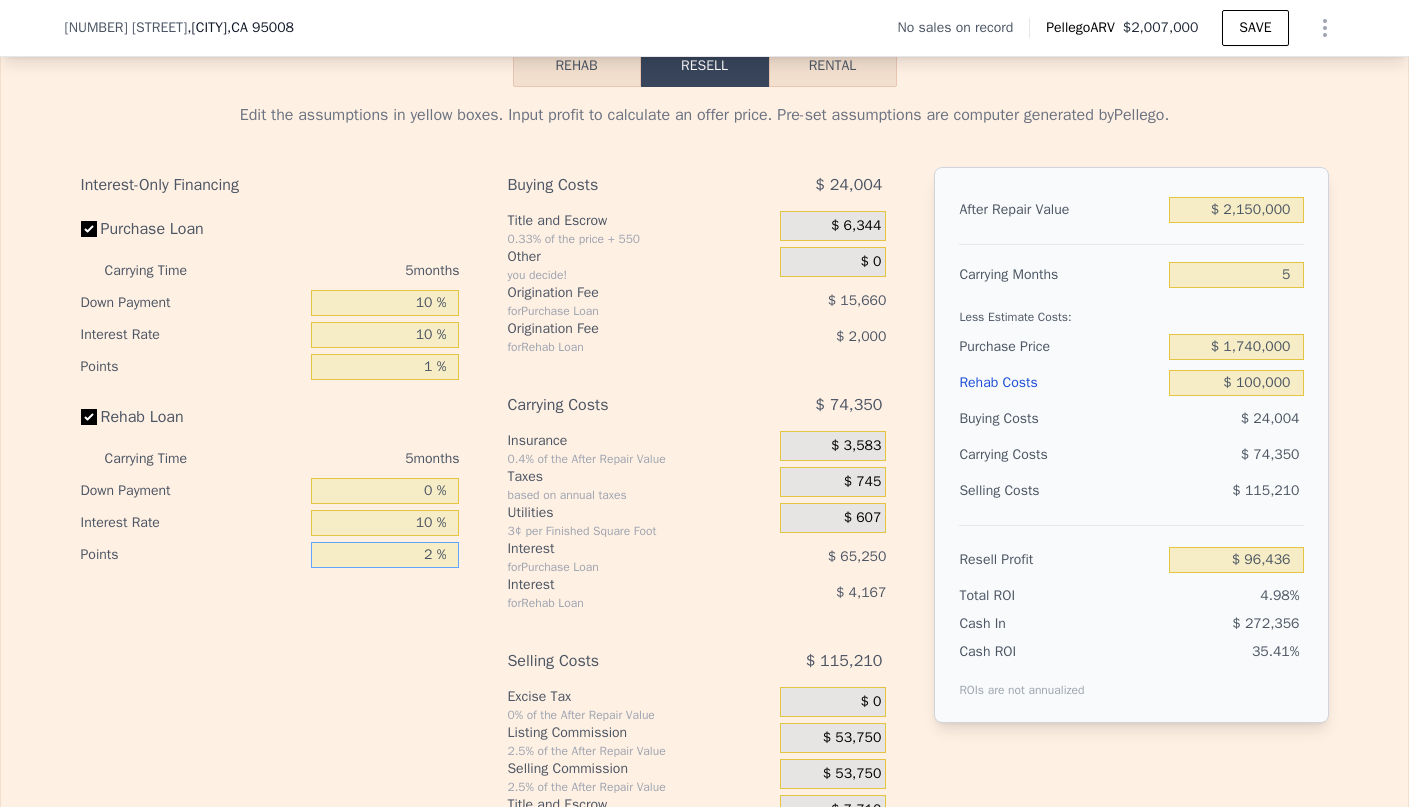 type on "0 %" 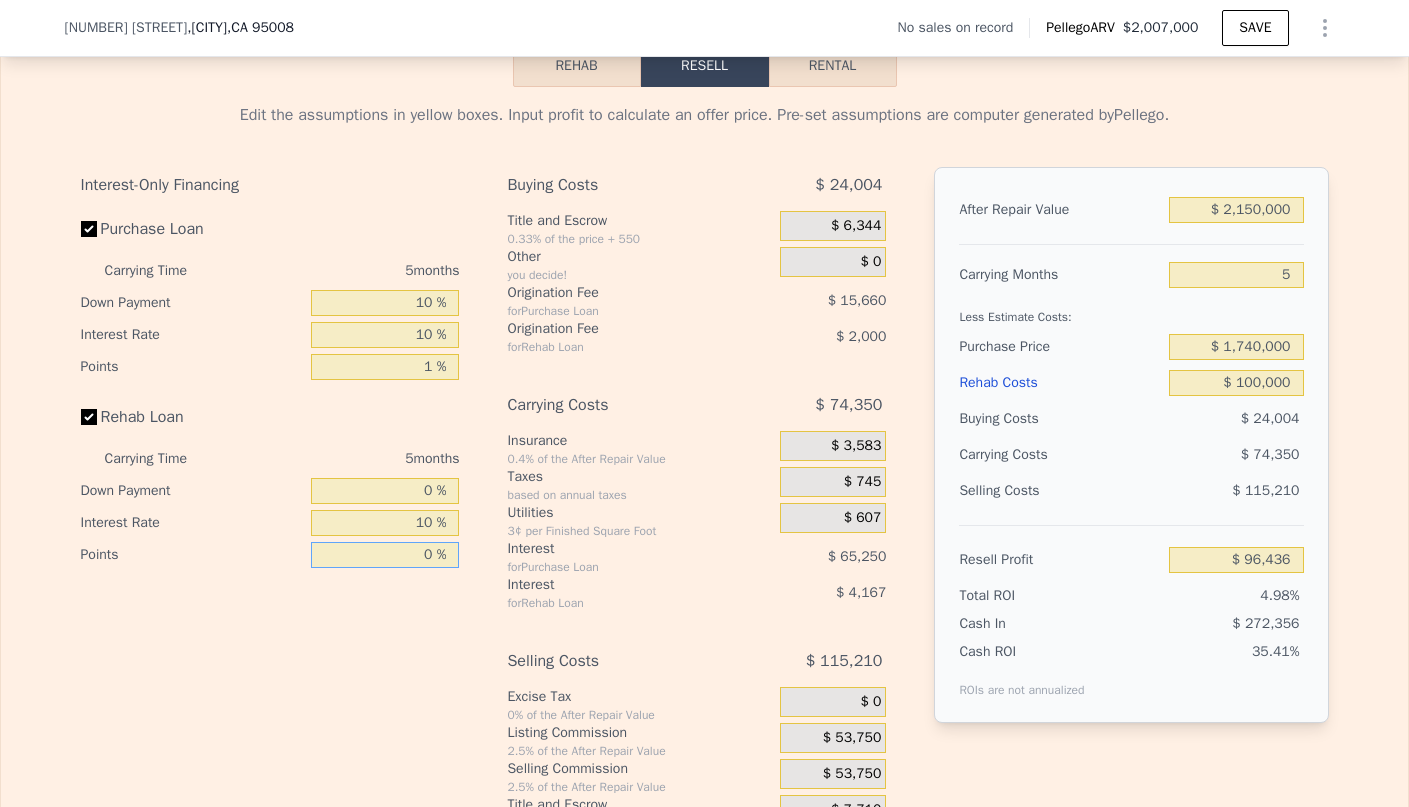 type on "$ 98,436" 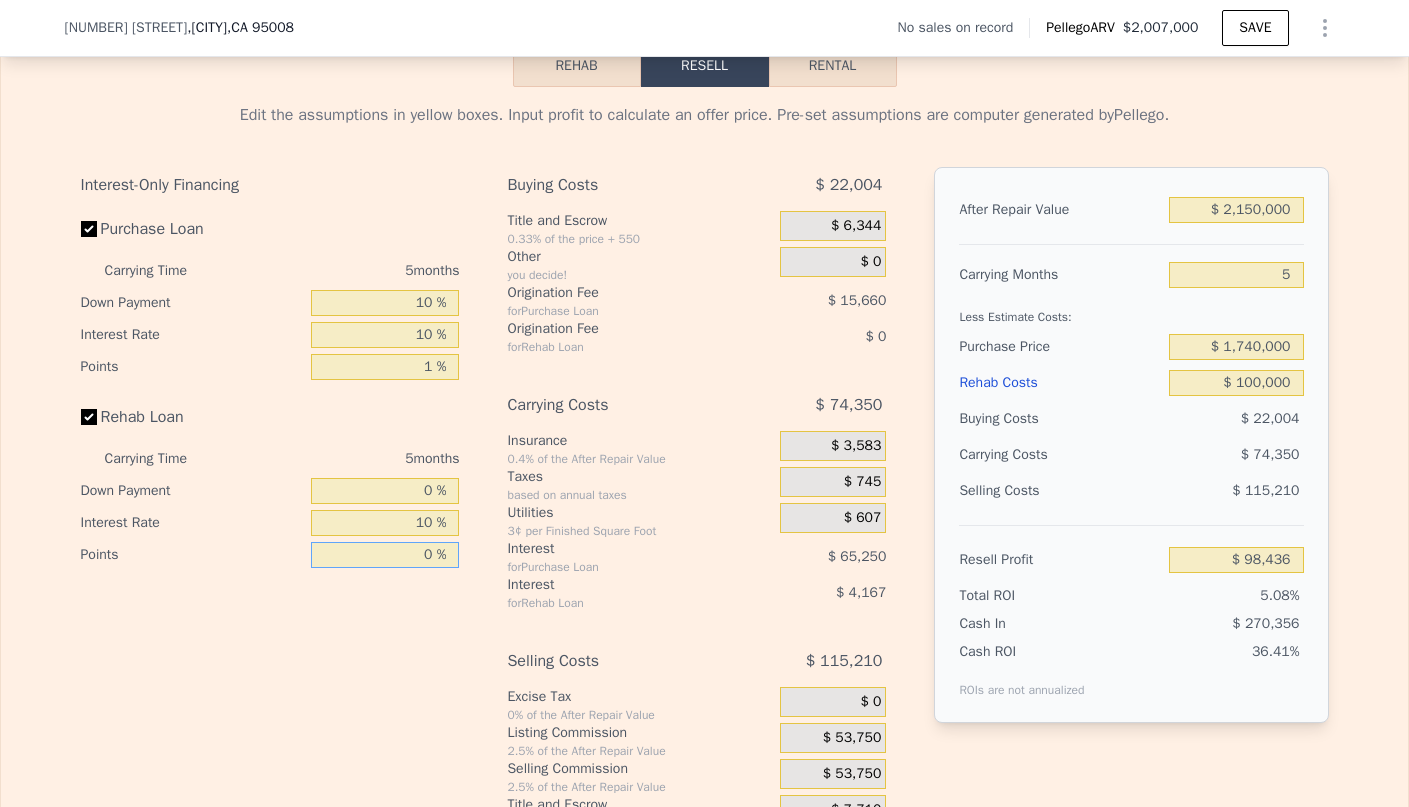 type on "0 %" 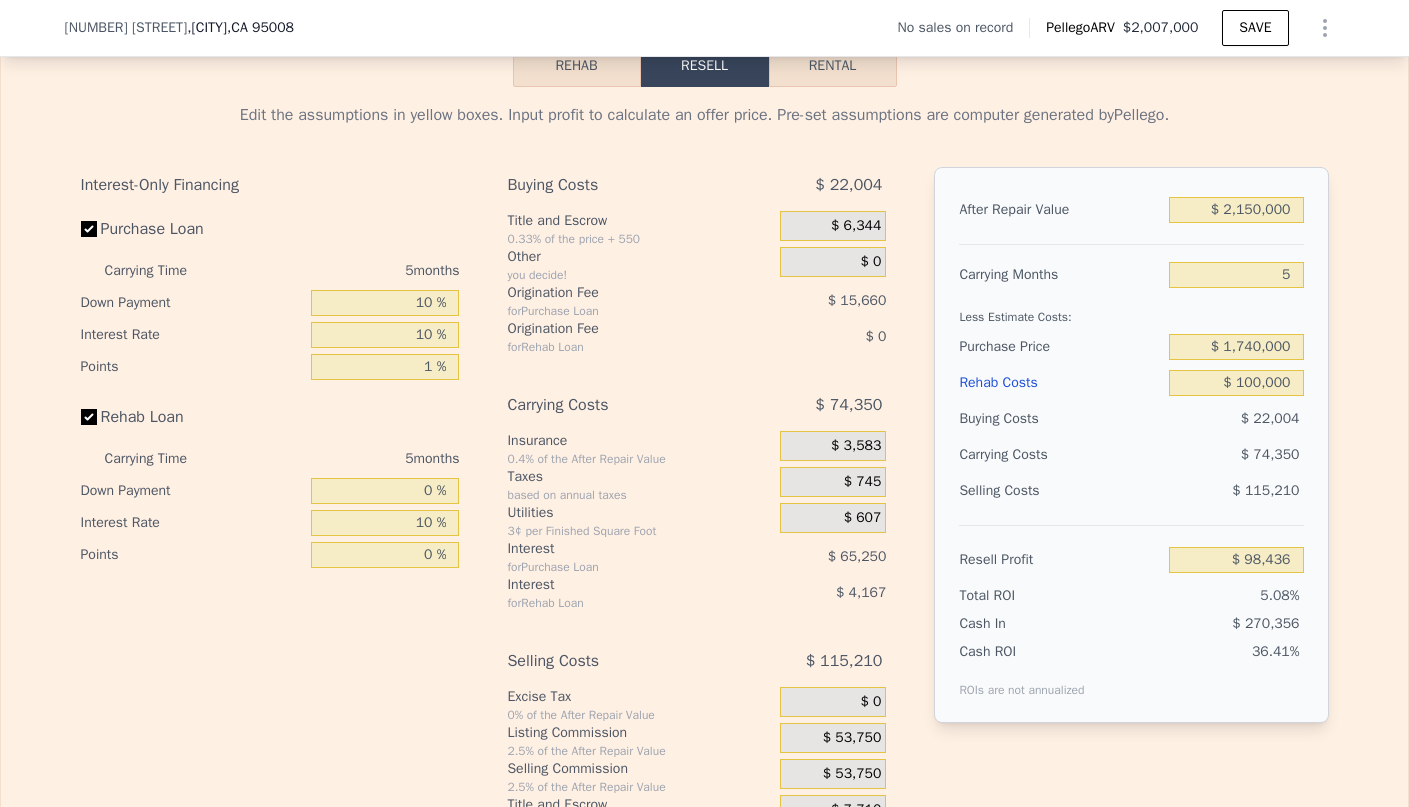 click on "Interest-Only Financing Purchase Loan Carrying Time 5  months Down Payment 10 % Interest Rate 10 % Points 1 % Rehab Loan Carrying Time 5  months Down Payment 0 % Interest Rate 10 % Points 0 % Buying Costs $ 22,004 Title and Escrow 0.33% of the price + 550 $ 6,344 Other you decide! $ 0 Origination Fee for  Purchase Loan $ 15,660 Origination Fee for  Rehab Loan $ 0 Carrying Costs $ 74,350 Insurance 0.4% of the After Repair Value $ 3,583 Taxes based on annual taxes $ 745 Utilities 3¢ per Finished Square Foot $ 607 Interest for  Purchase Loan $ 65,250 Interest for  Rehab Loan $ 4,167 Selling Costs $ 115,210 Excise Tax 0% of the After Repair Value $ 0 Listing Commission 2.5% of the After Repair Value $ 53,750 Selling Commission 2.5% of the After Repair Value $ 53,750 Title and Escrow 0.33% of the After Repair Value $ 7,710 After Repair Value $ 2,150,000 Carrying Months 5 Less Estimate Costs: Purchase Price $ 1,740,000 Rehab Costs $ 100,000 Buying Costs $ 22,004 Carrying Costs $ 74,350 Selling Costs $ 115,210" at bounding box center (705, 499) 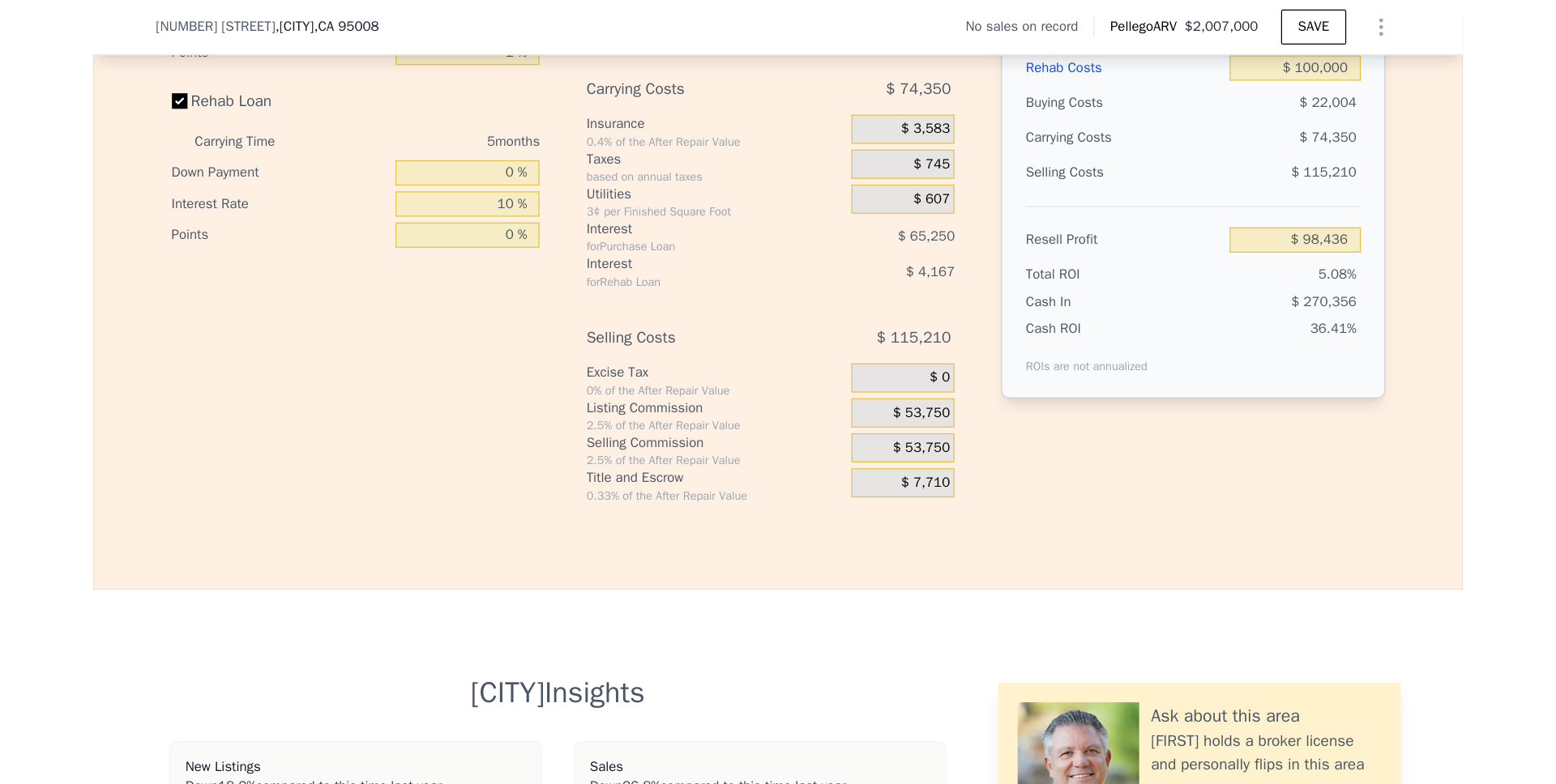 scroll, scrollTop: 2547, scrollLeft: 0, axis: vertical 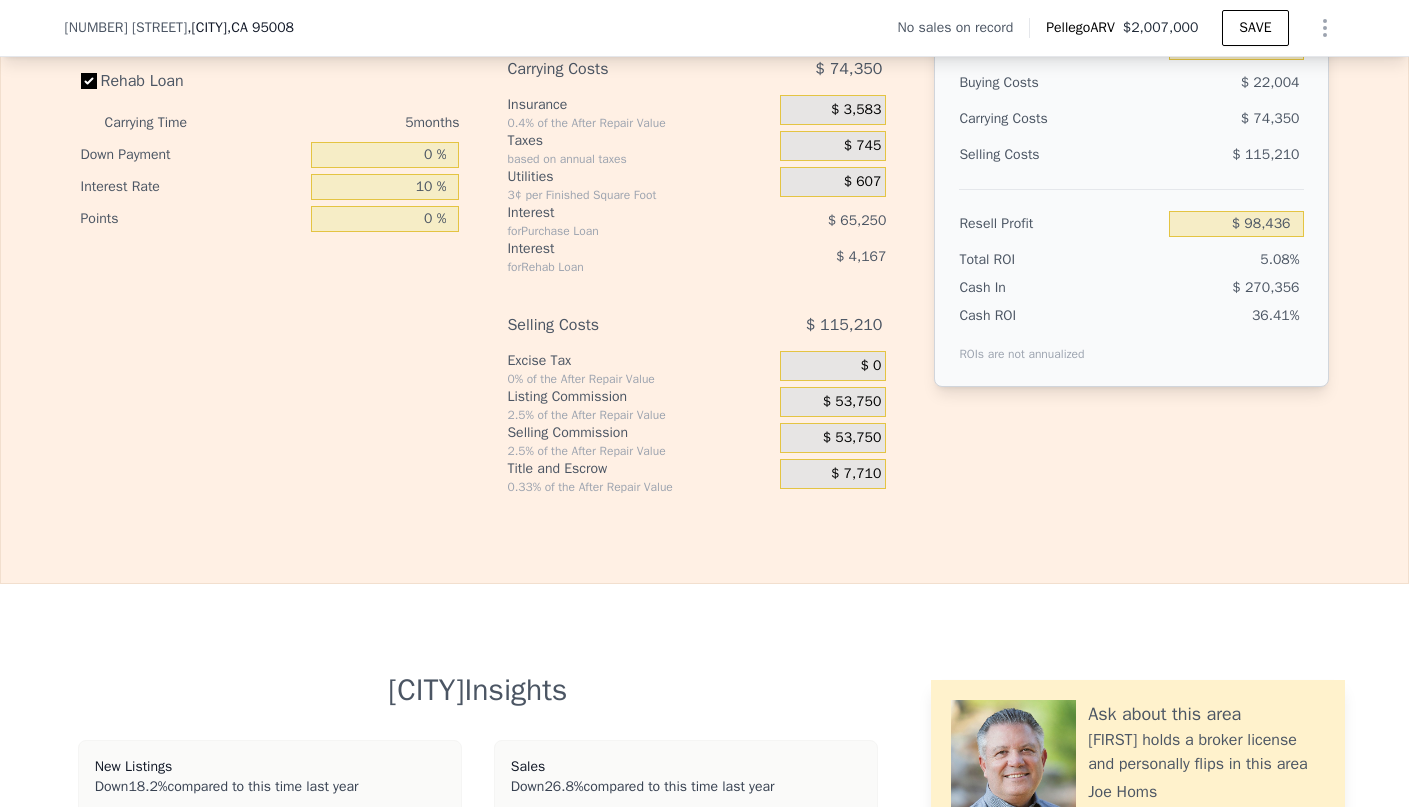 click on "$ 53,750" at bounding box center (833, 402) 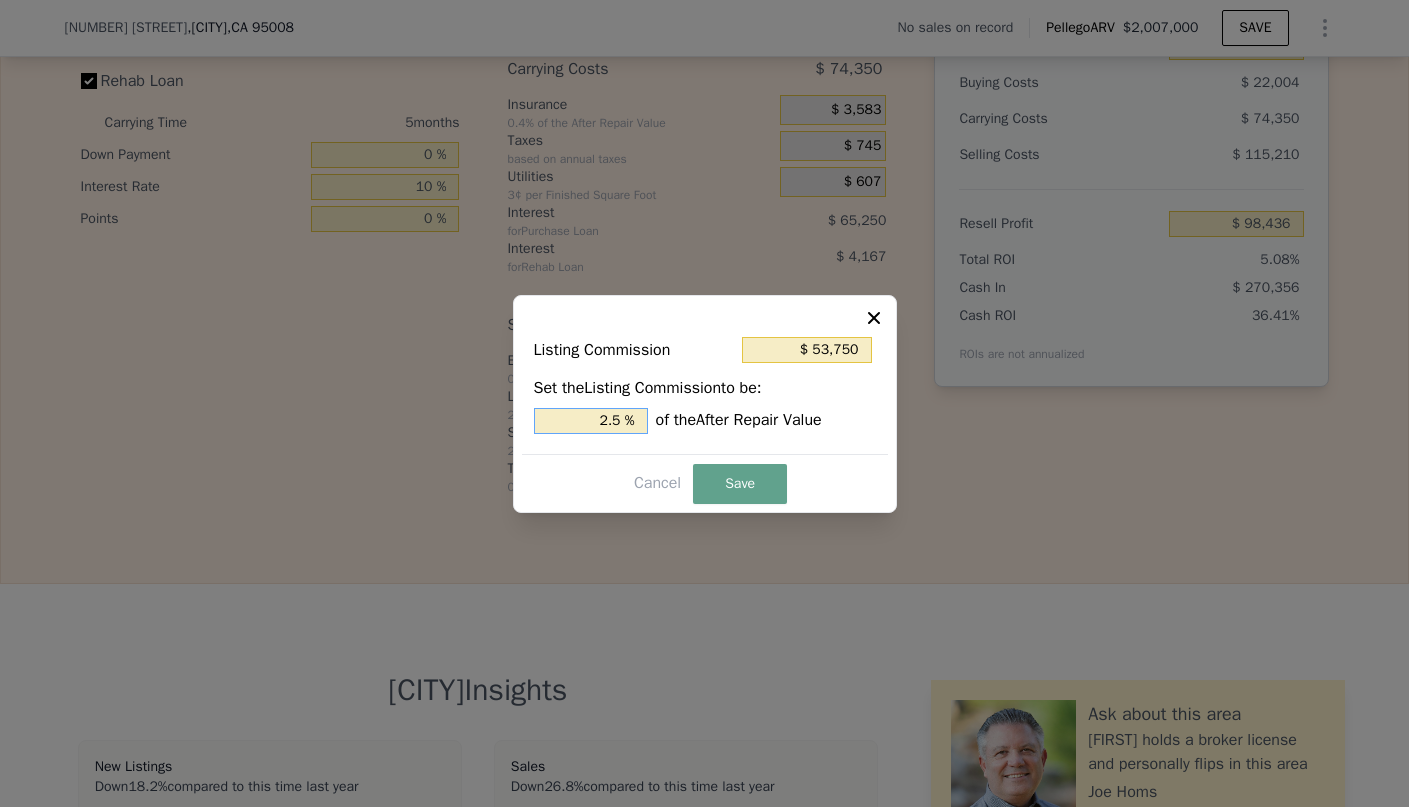 drag, startPoint x: 623, startPoint y: 417, endPoint x: 550, endPoint y: 429, distance: 73.97973 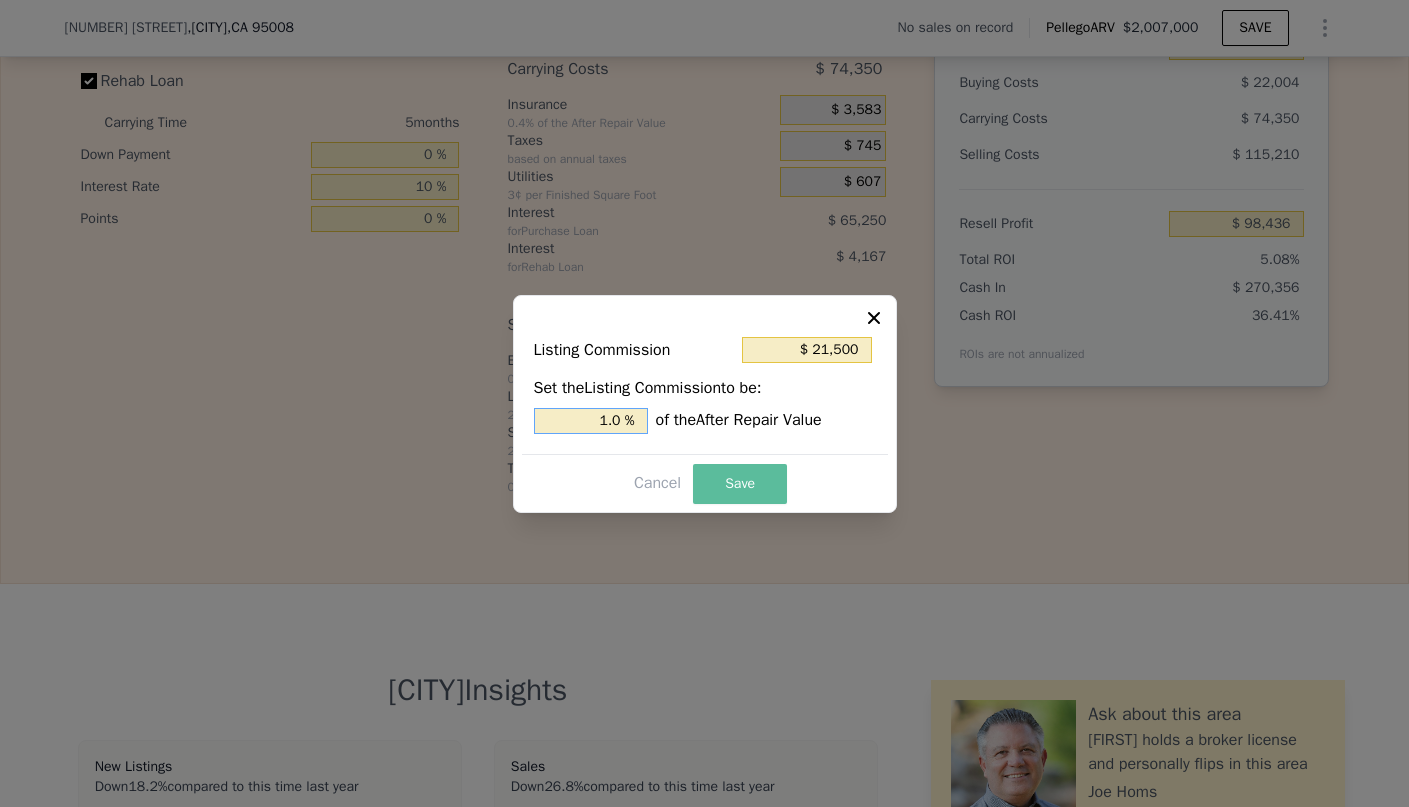 type on "1.0 %" 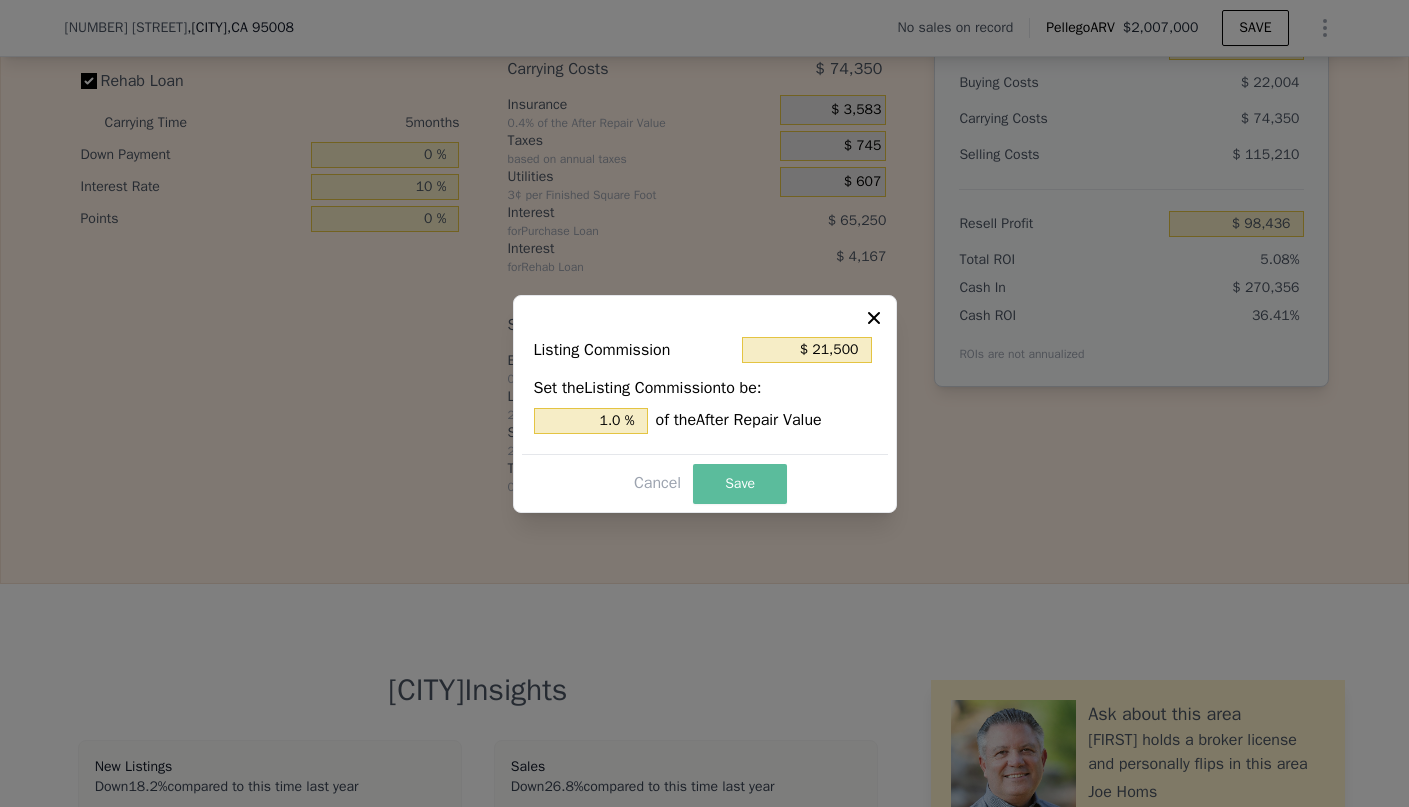 click on "Save" at bounding box center [740, 484] 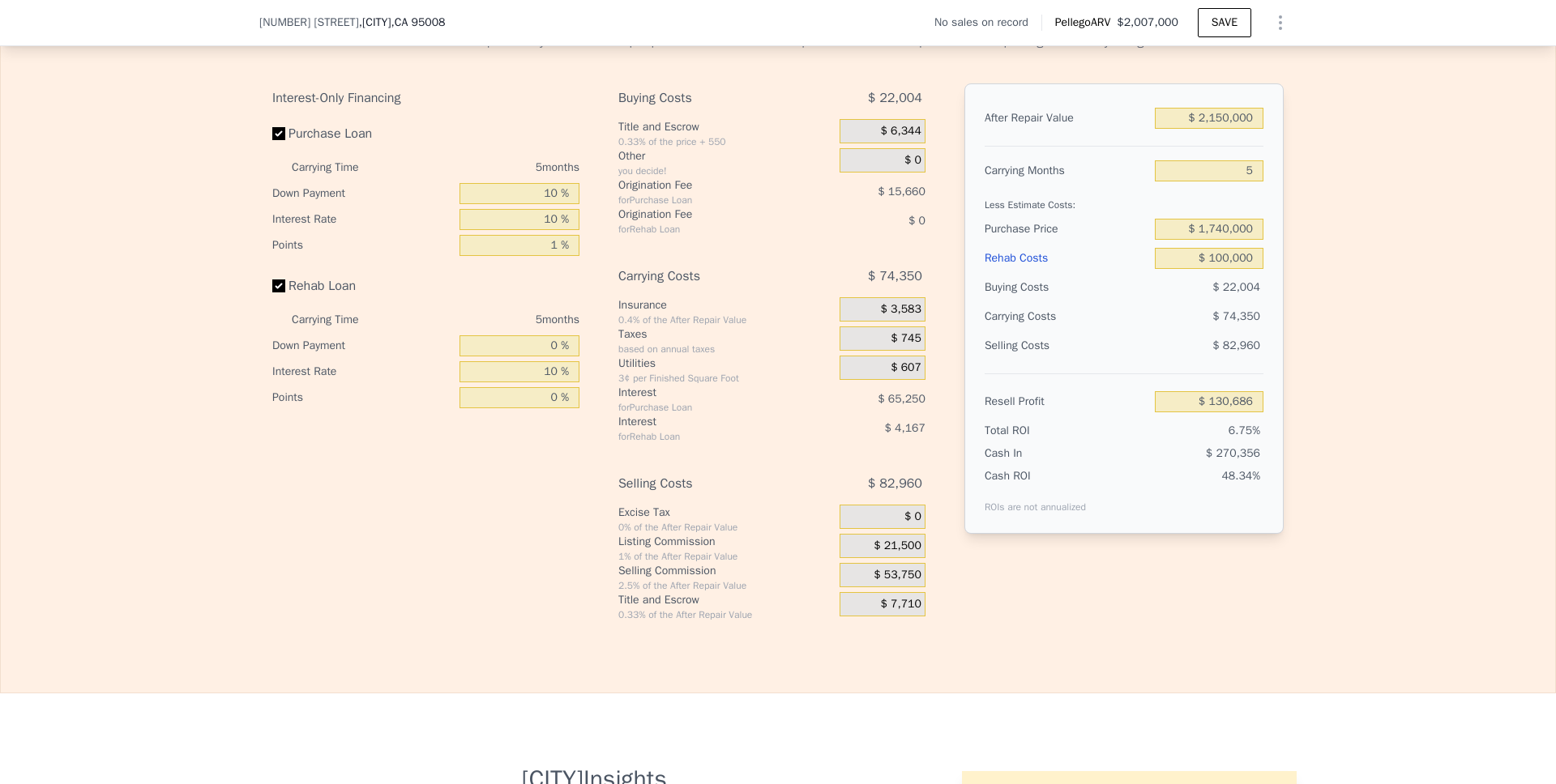 scroll, scrollTop: 2312, scrollLeft: 0, axis: vertical 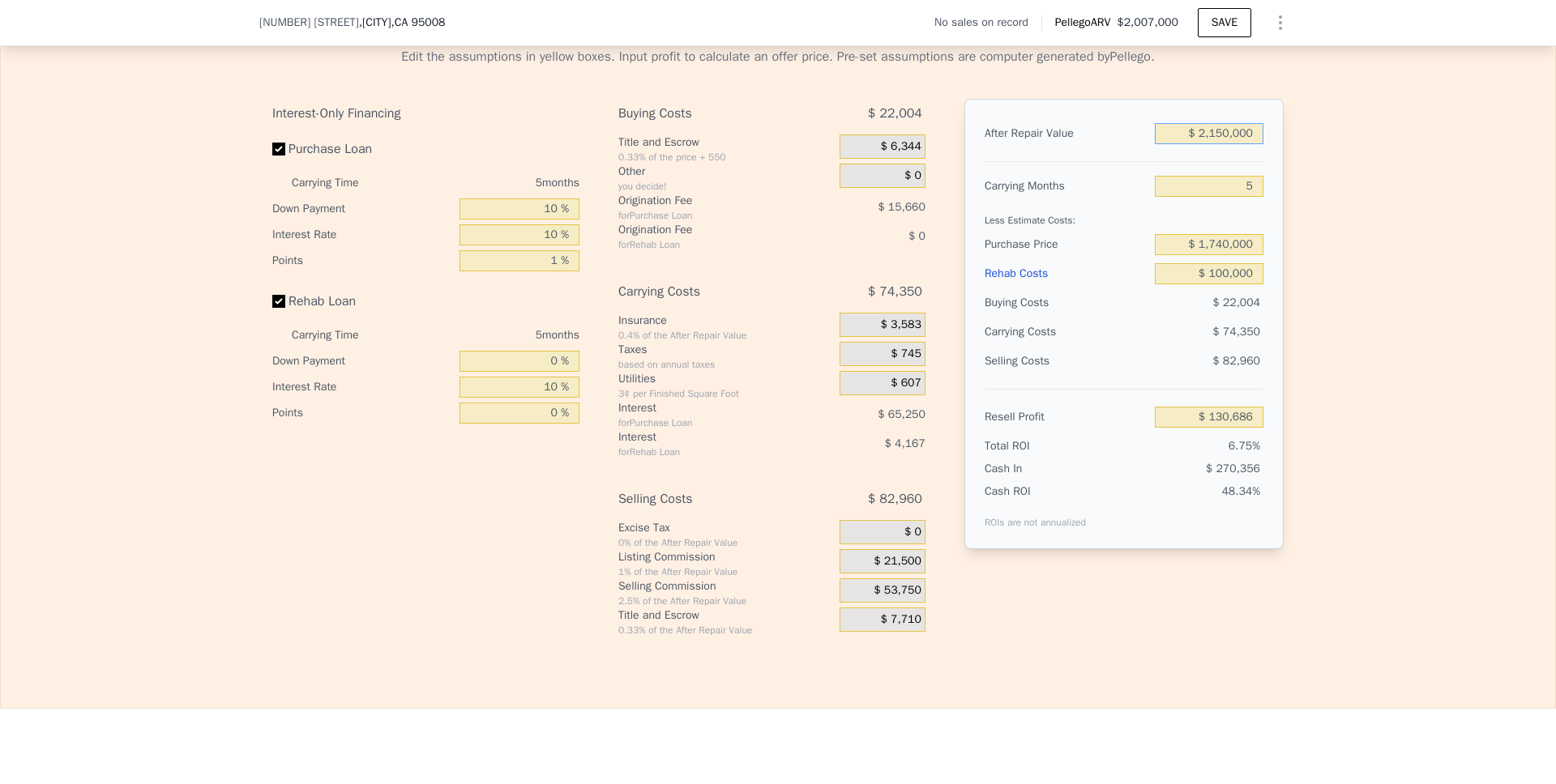 click on "$ 2,150,000" at bounding box center (1209, 134) 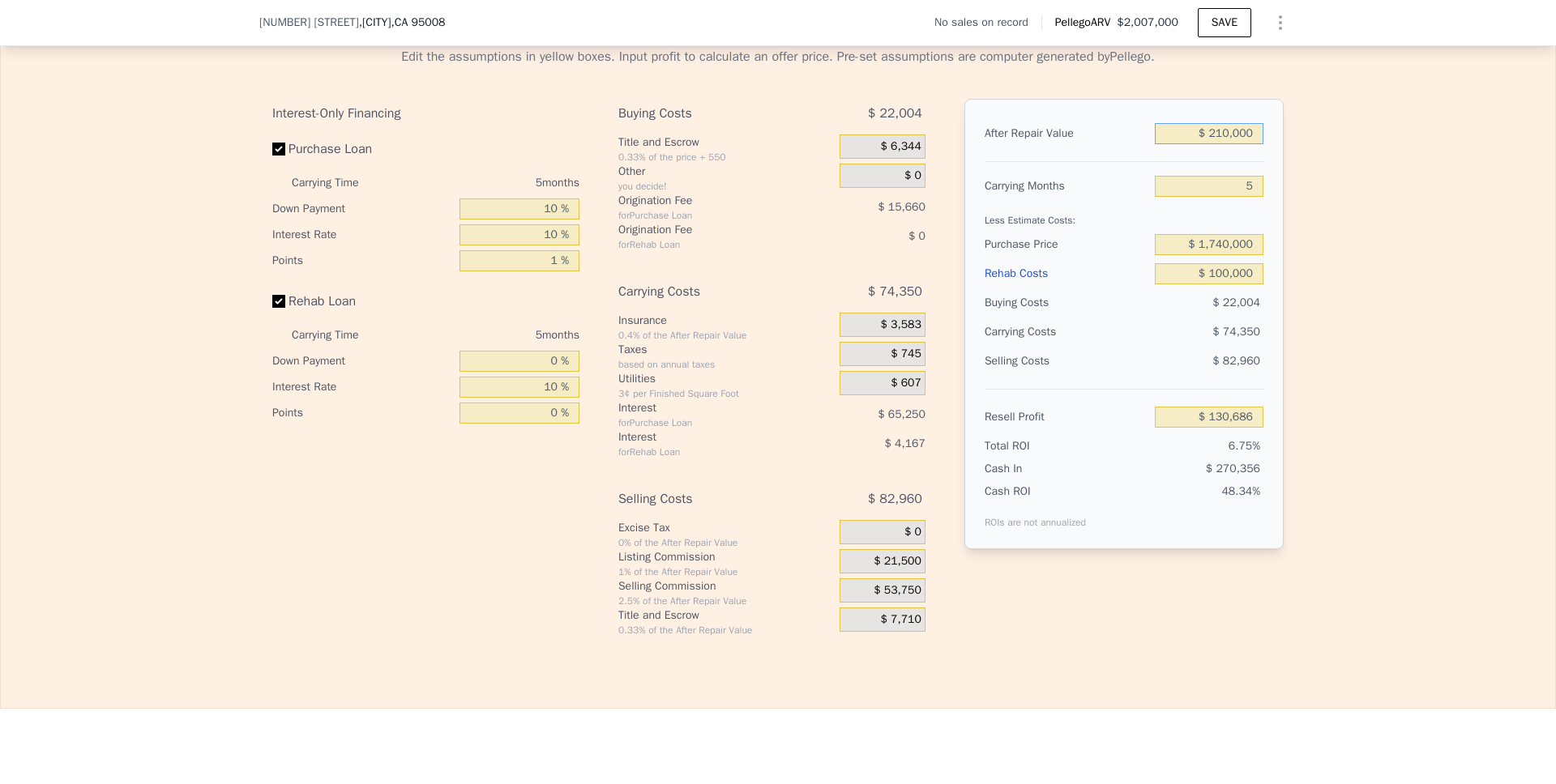 type on "-$ 1,731,720" 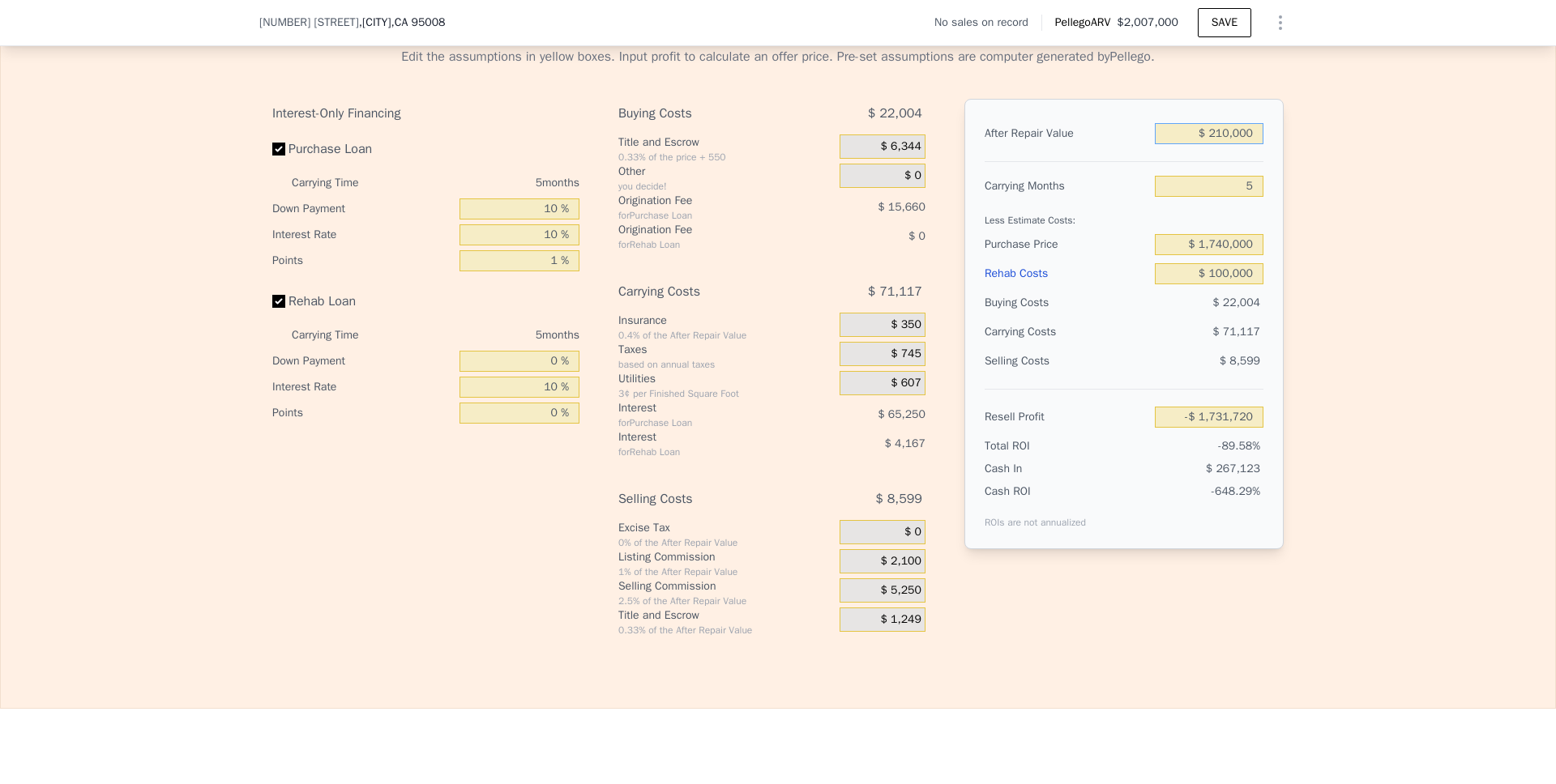 type on "$ 2,100,000" 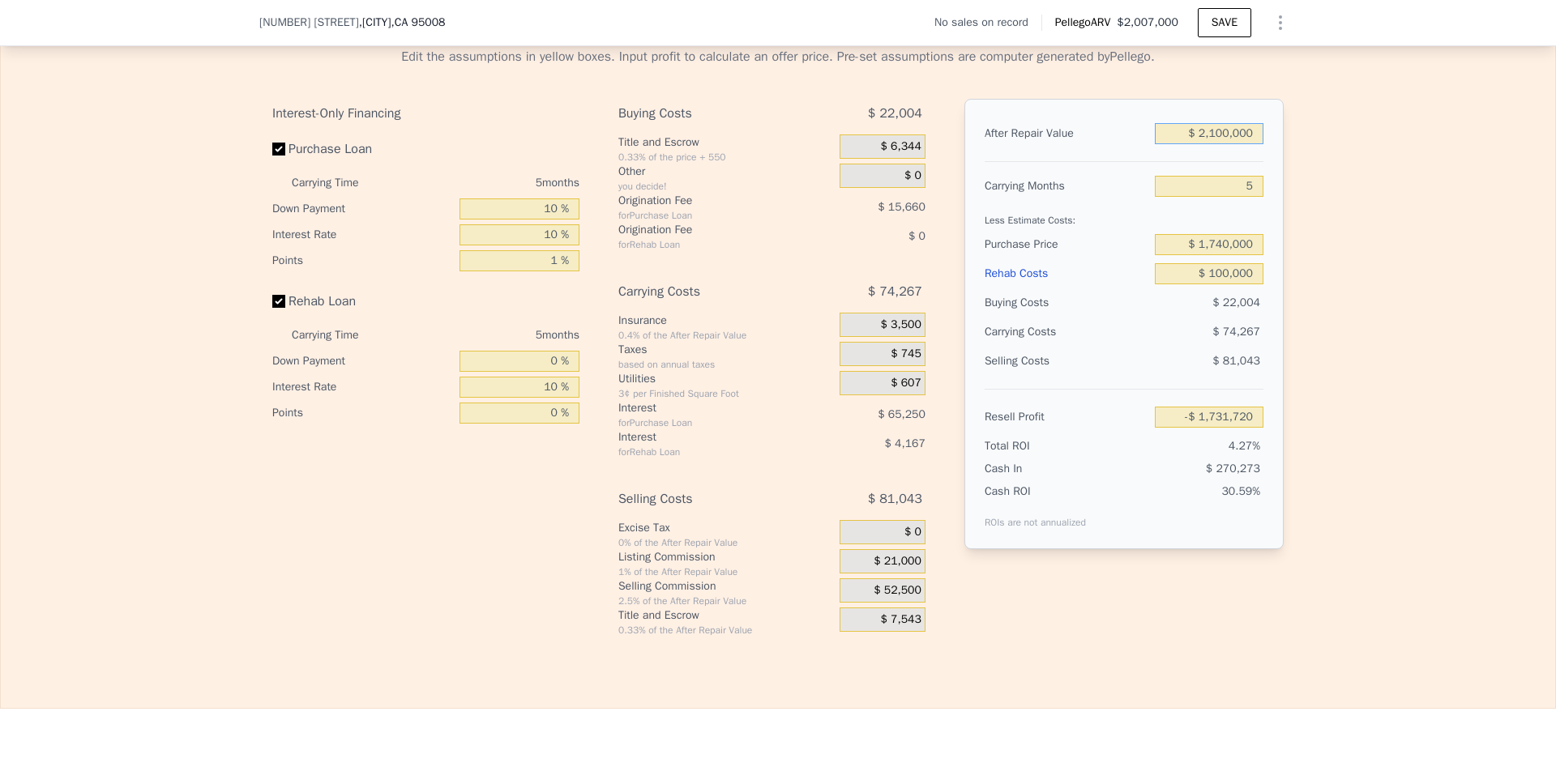 type on "$ 82,686" 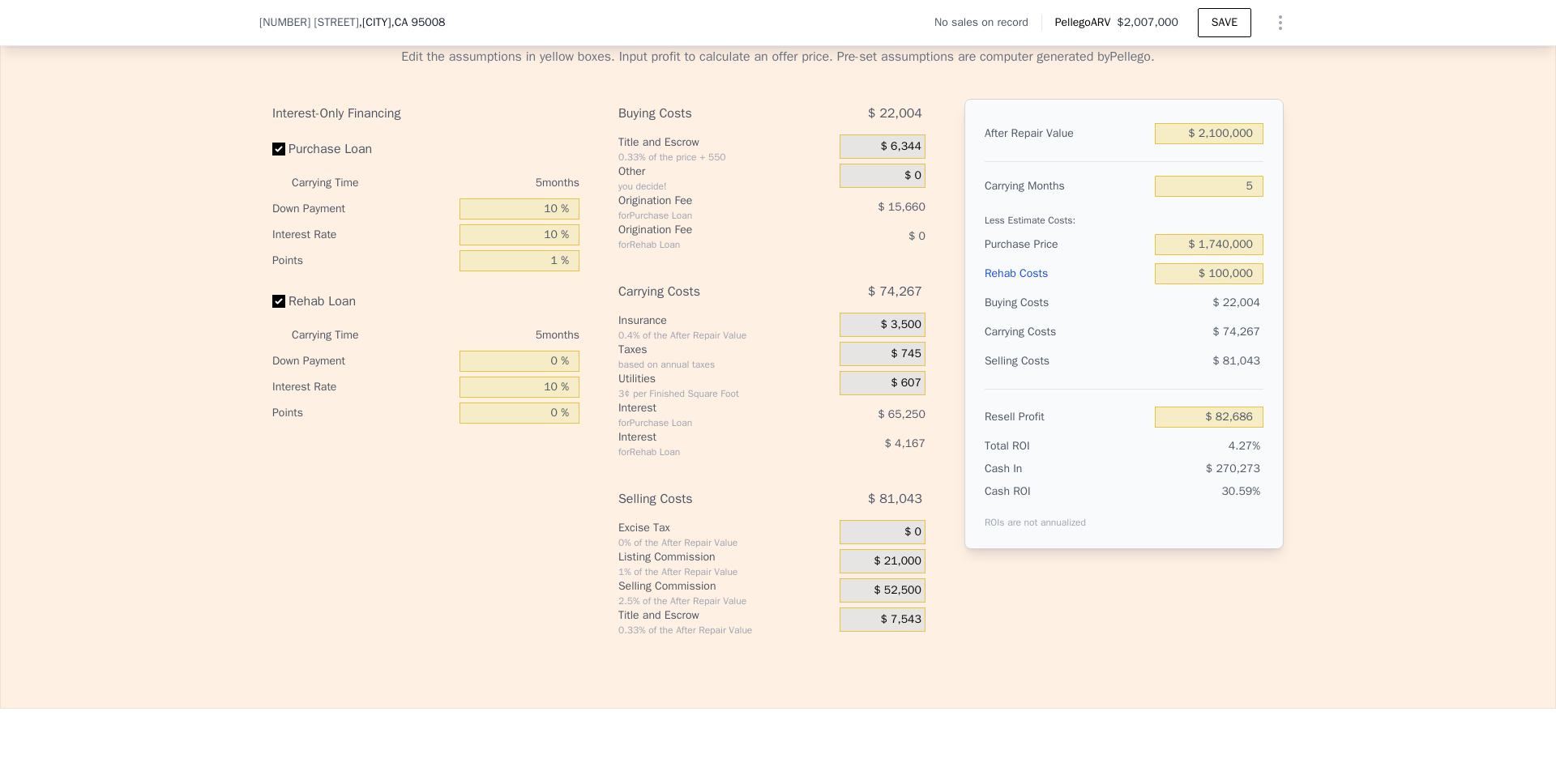 drag, startPoint x: 1478, startPoint y: 324, endPoint x: 1443, endPoint y: 331, distance: 35.693137 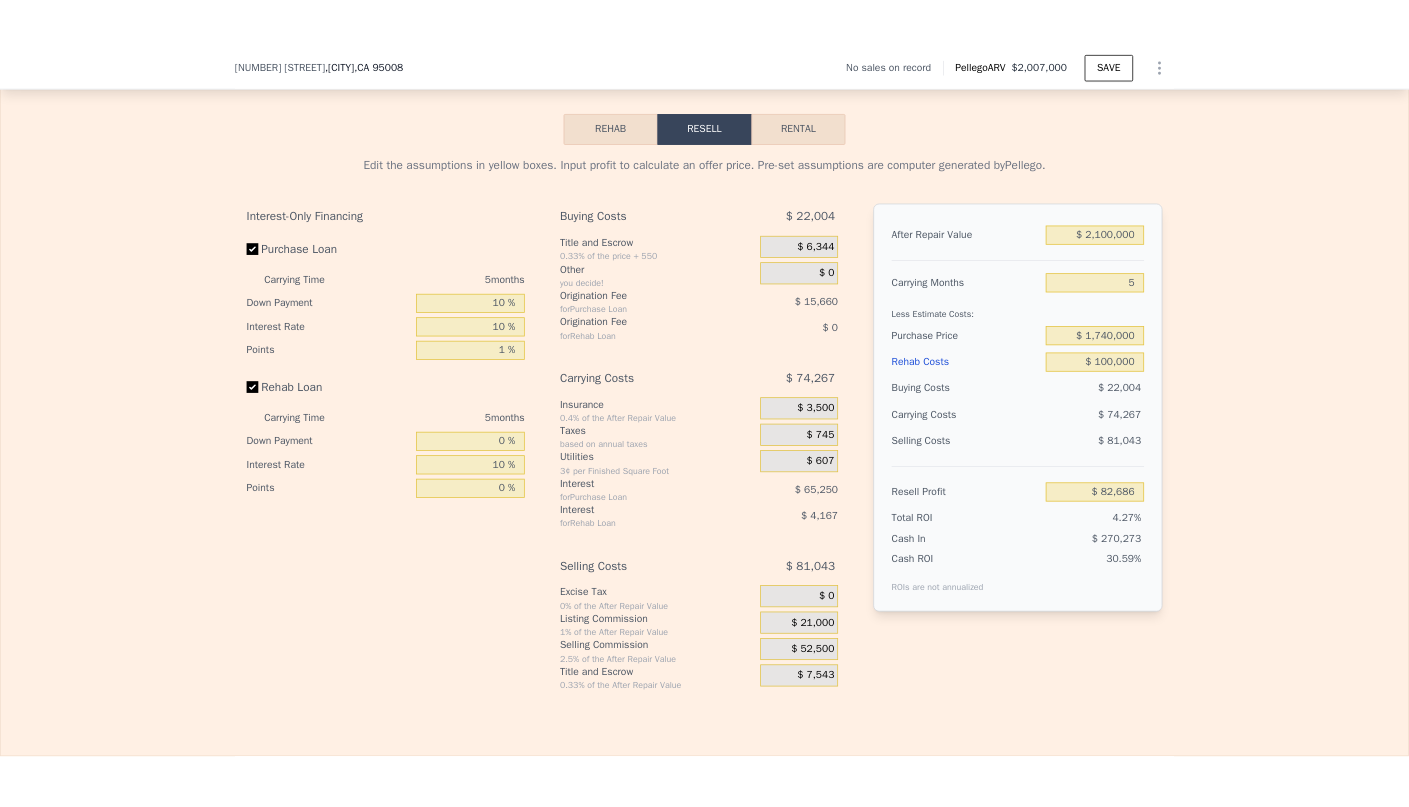 scroll, scrollTop: 2765, scrollLeft: 0, axis: vertical 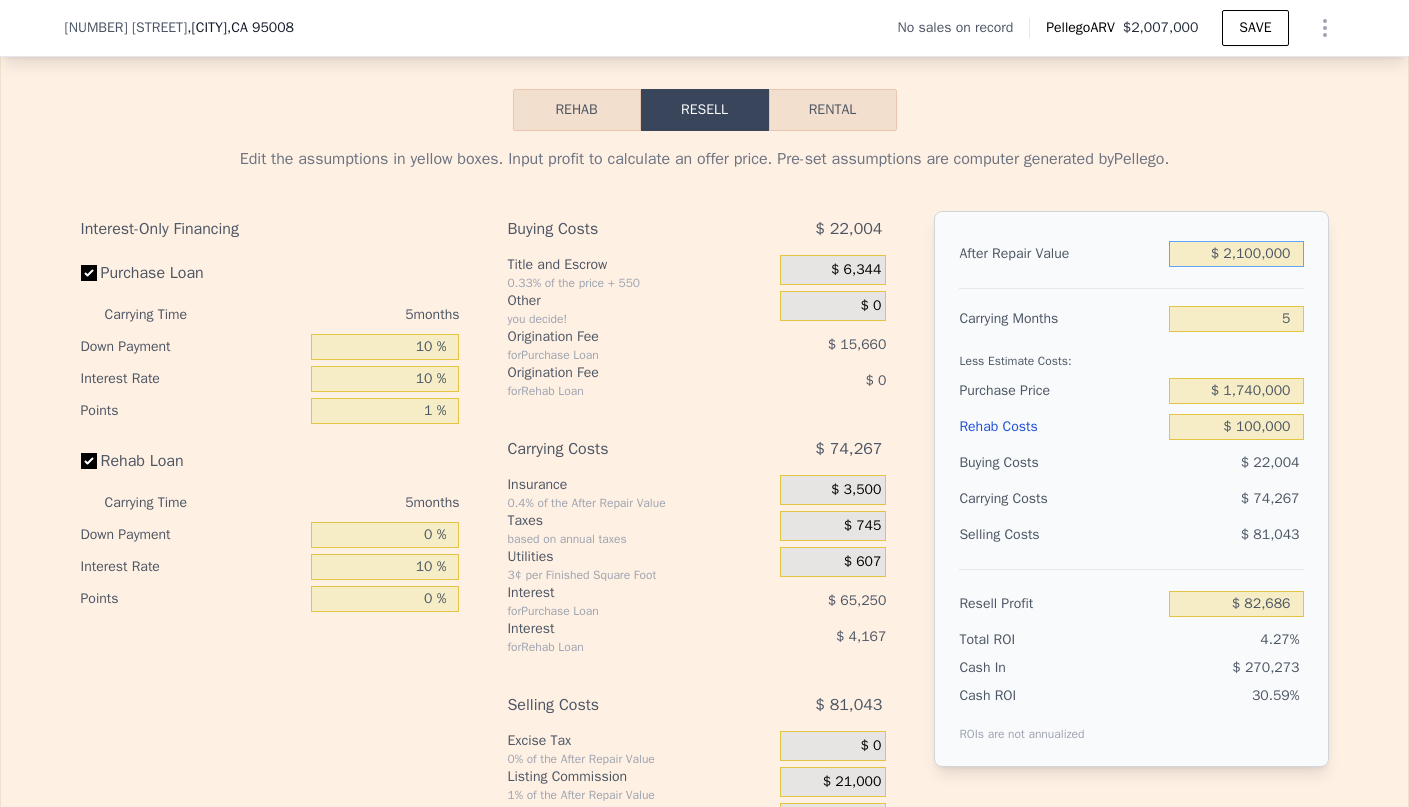 drag, startPoint x: 1237, startPoint y: 283, endPoint x: 1255, endPoint y: 282, distance: 18.027756 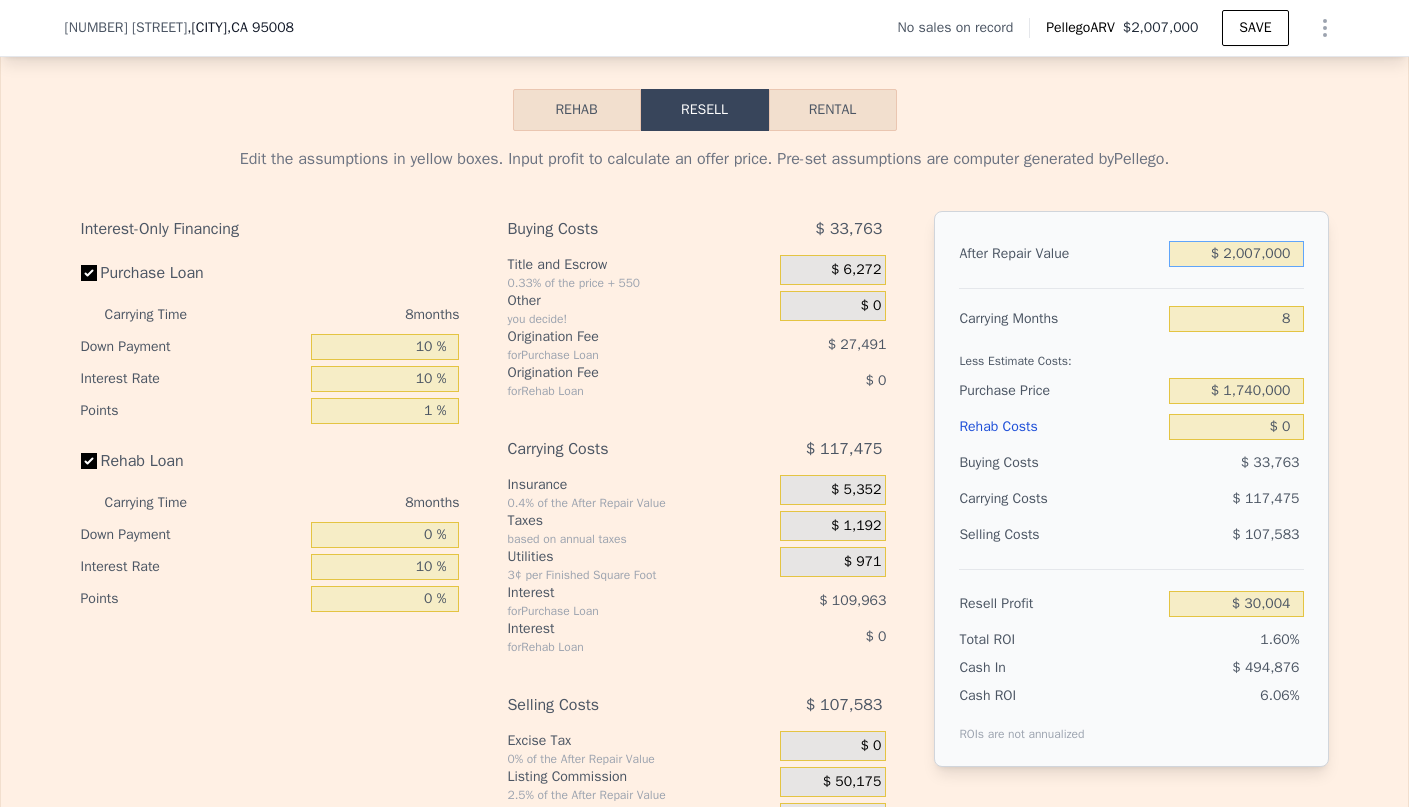type on "$ 200,700" 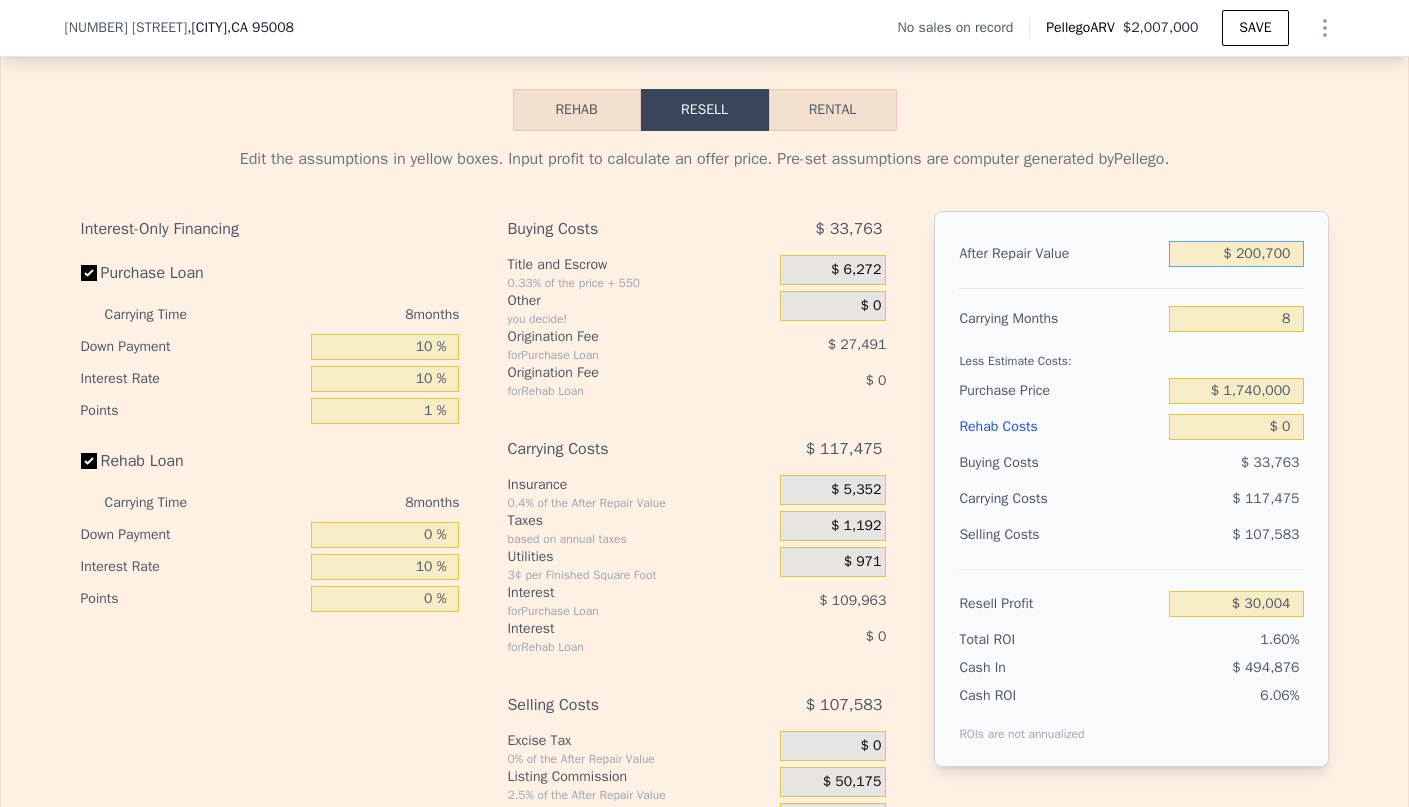 type on "-$ 1,675,150" 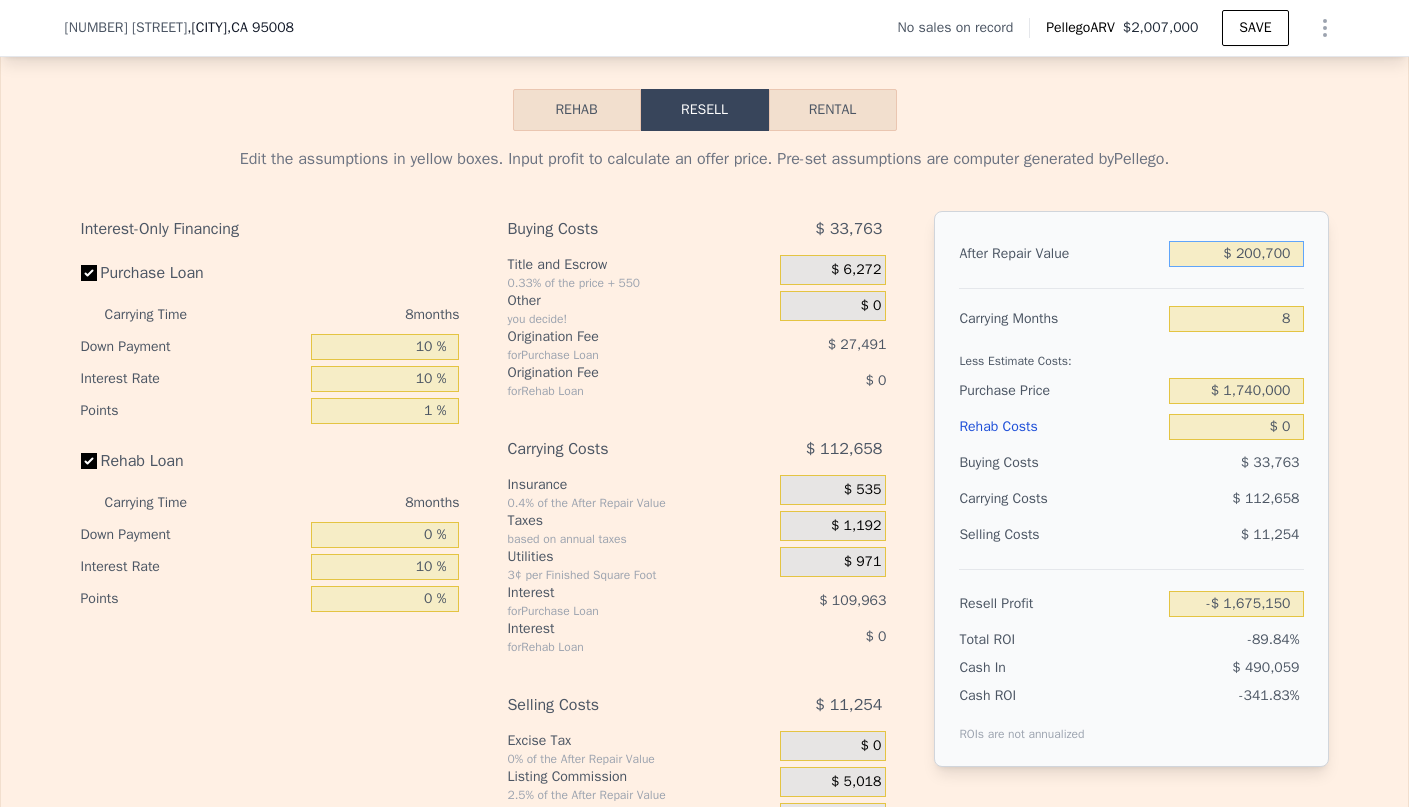 type on "$ 2,007,004" 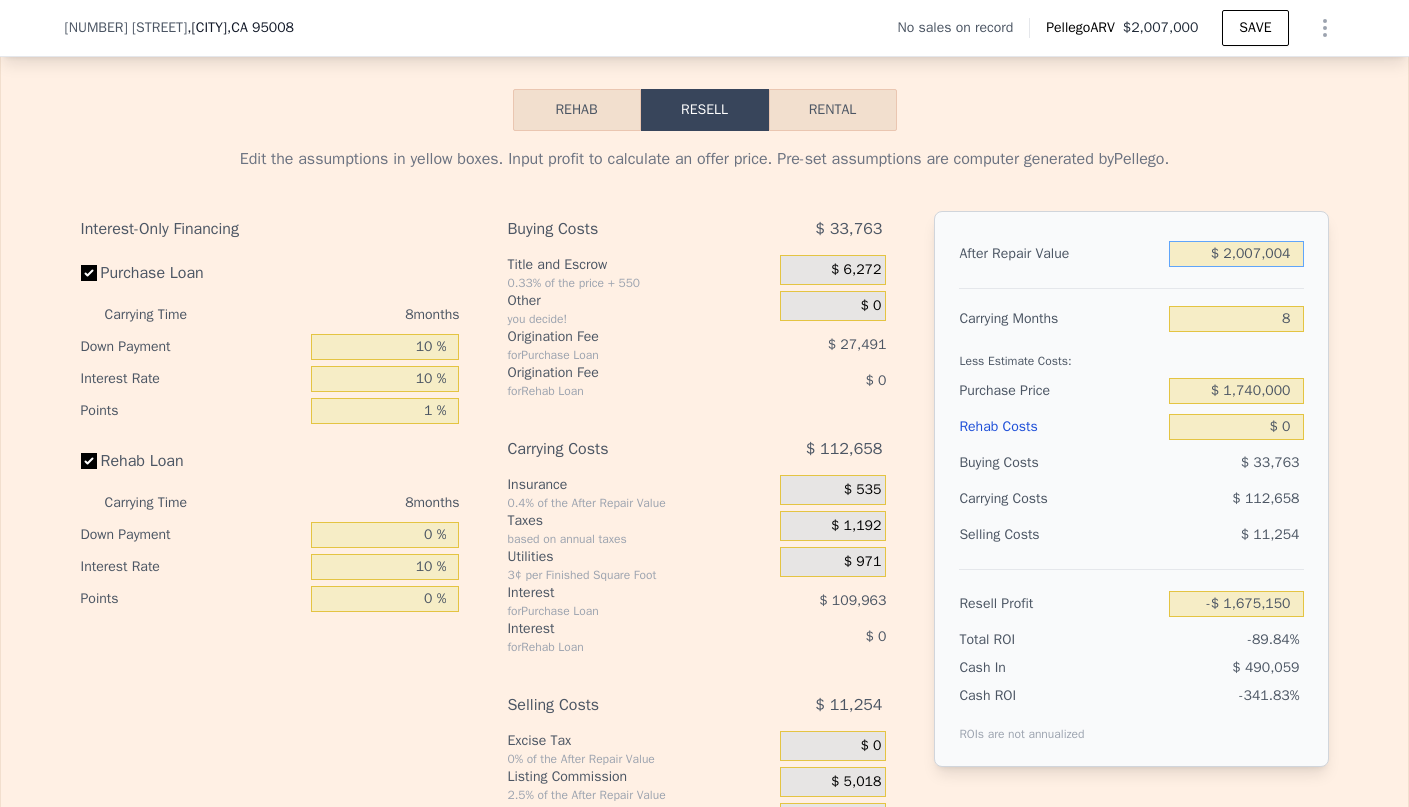 type on "$ 30,008" 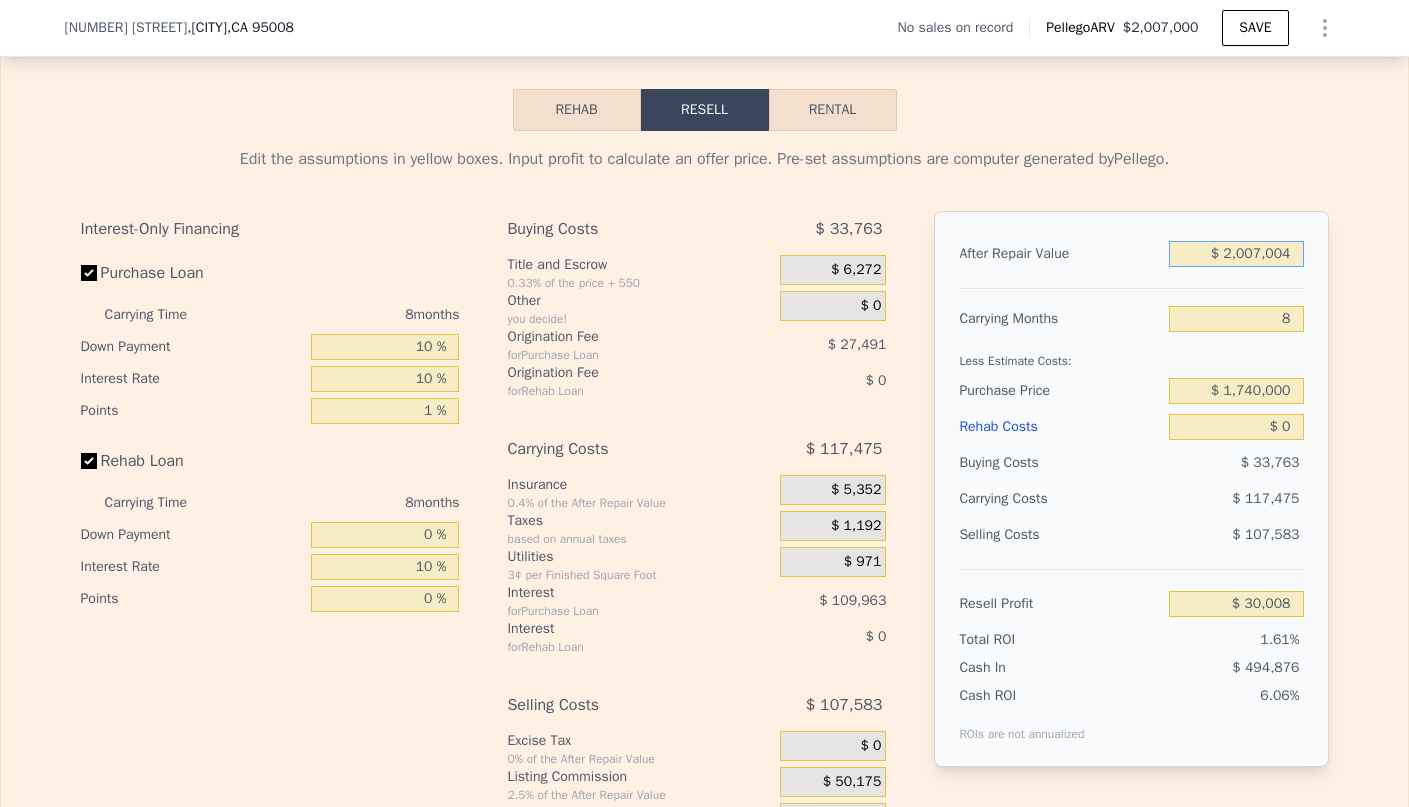 type on "$ 2,007,004" 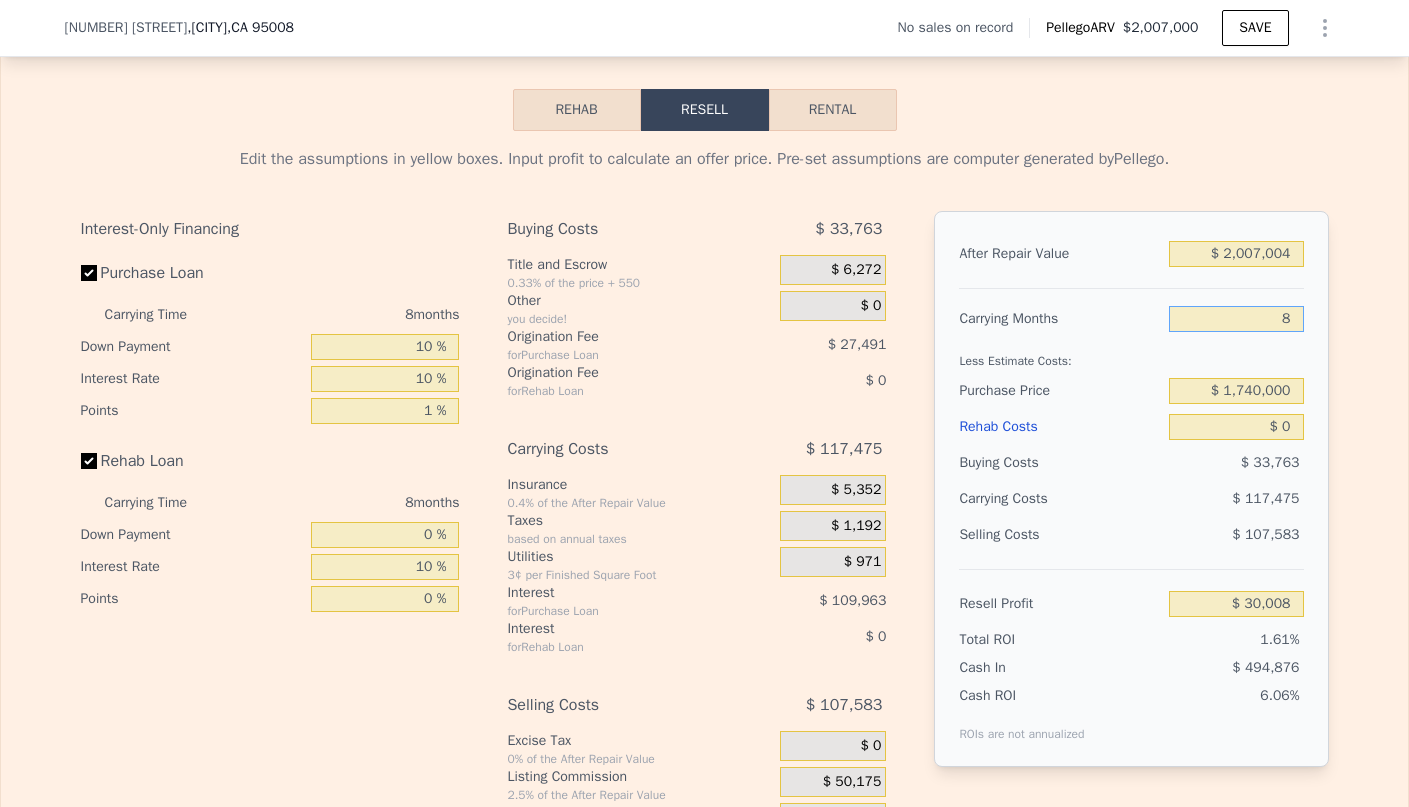 drag, startPoint x: 1280, startPoint y: 347, endPoint x: 1270, endPoint y: 349, distance: 10.198039 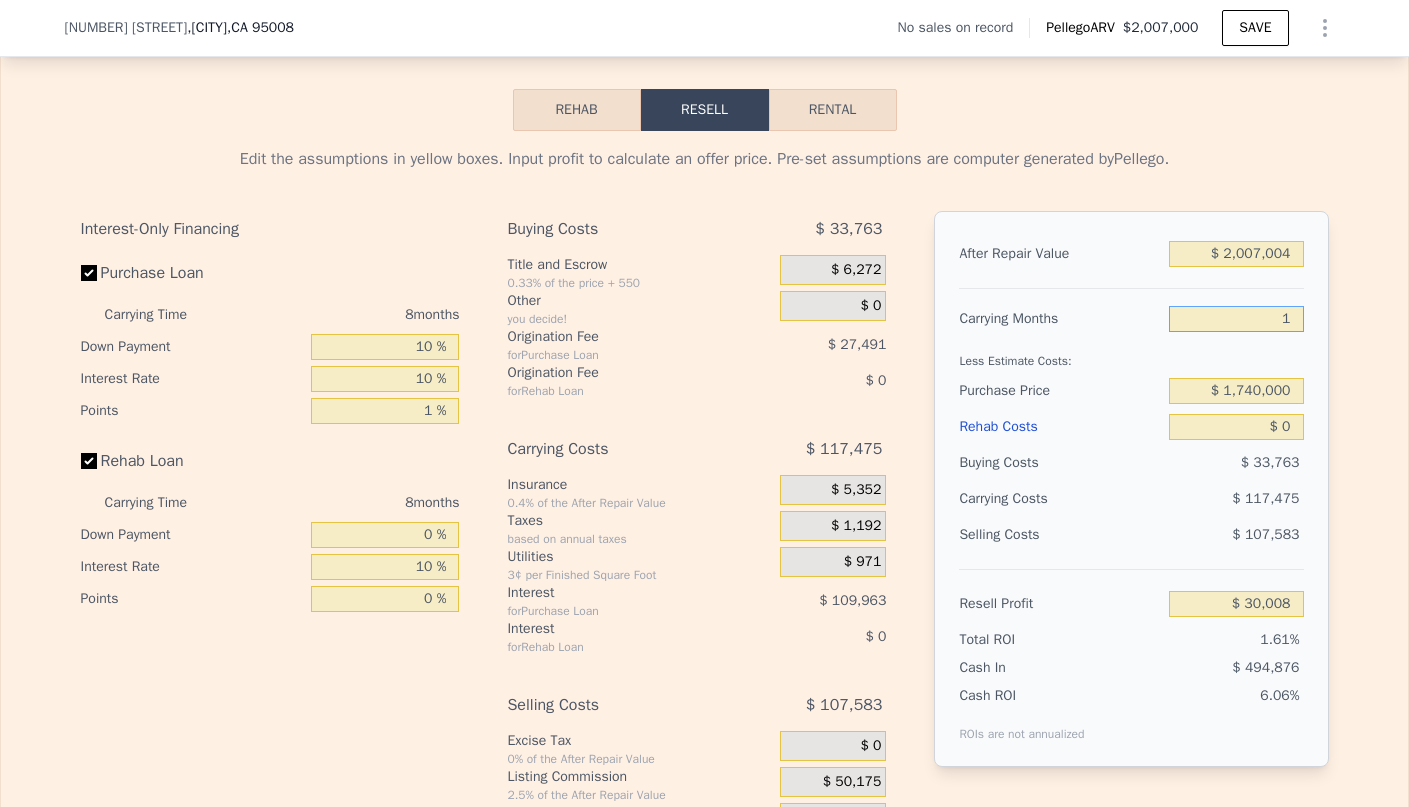 type on "10" 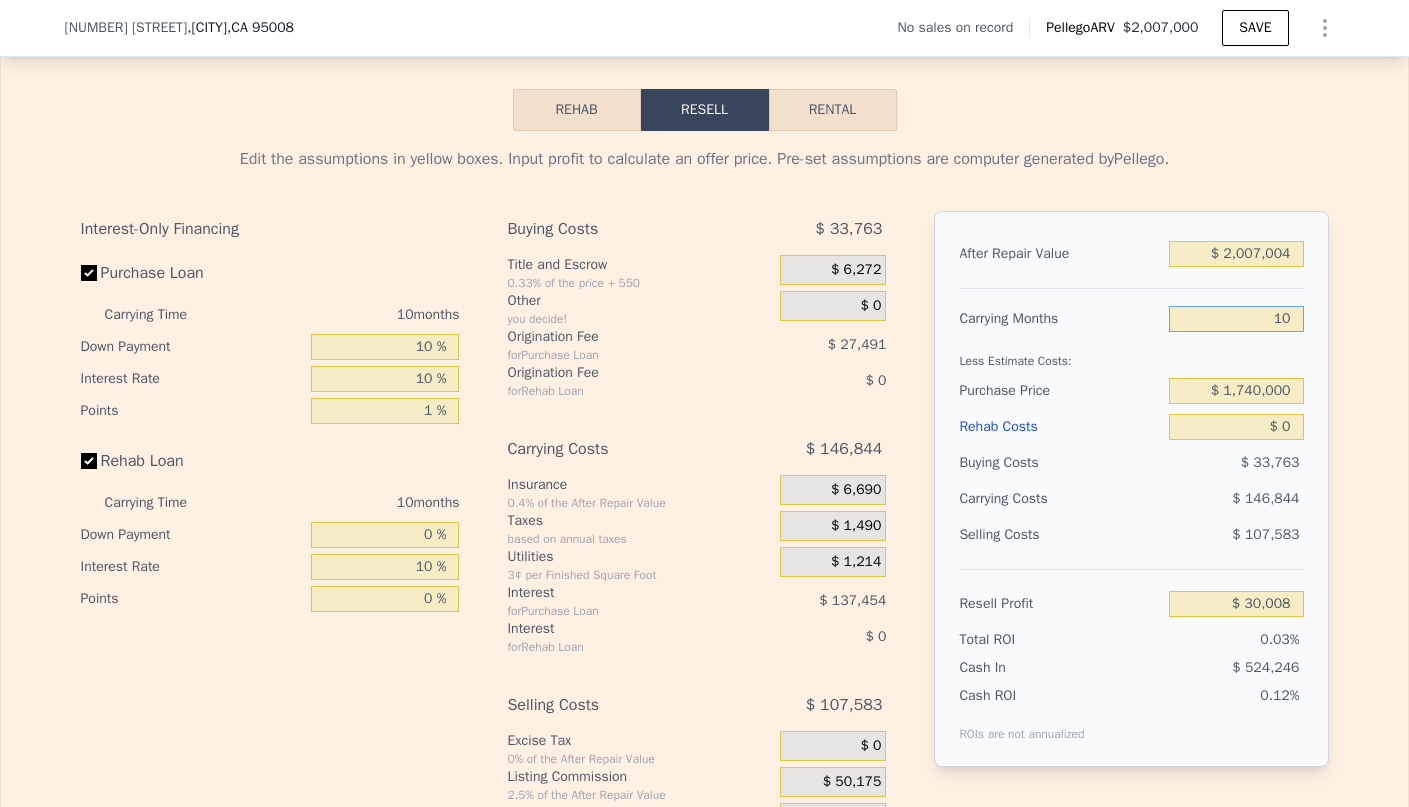 type on "$ 639" 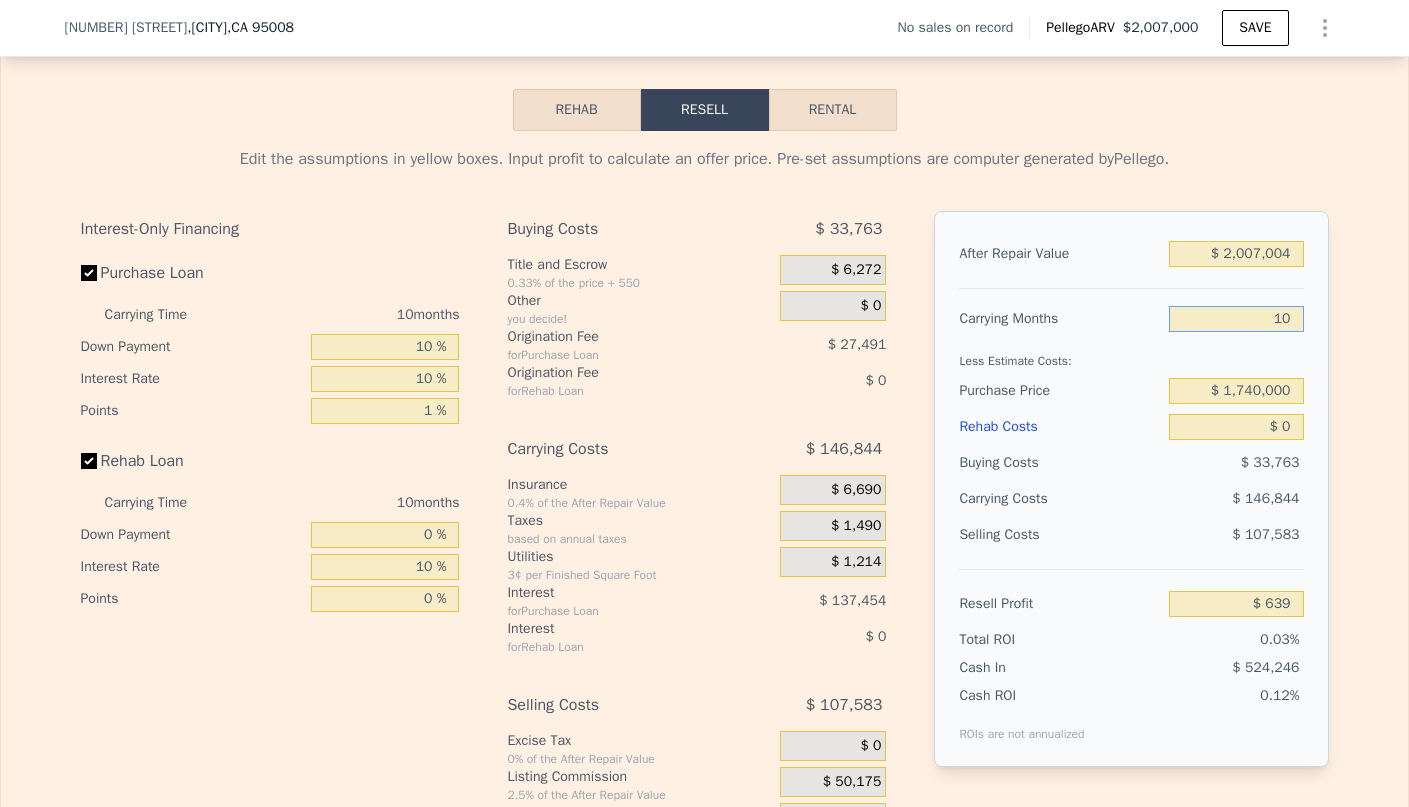 type on "10" 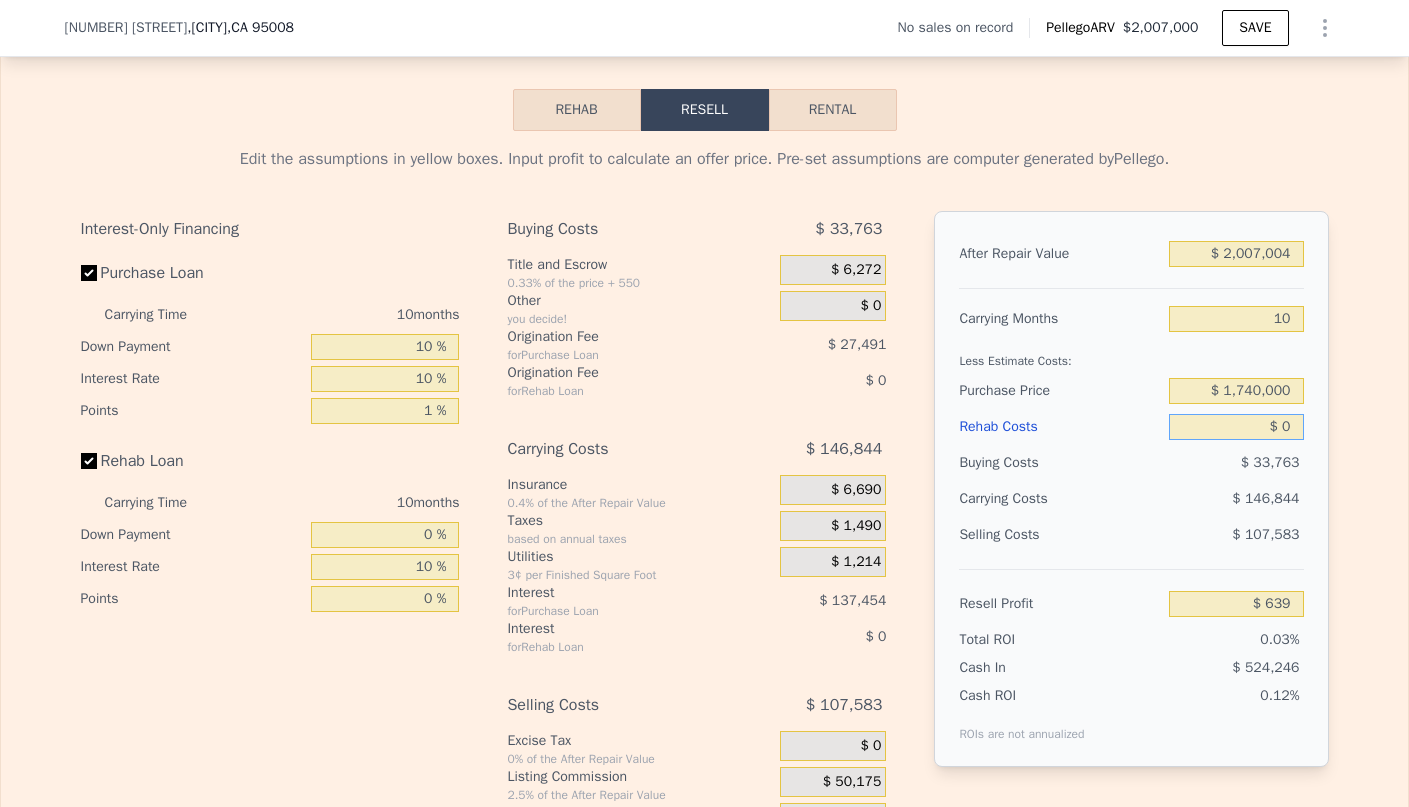 drag, startPoint x: 1286, startPoint y: 460, endPoint x: 1265, endPoint y: 458, distance: 21.095022 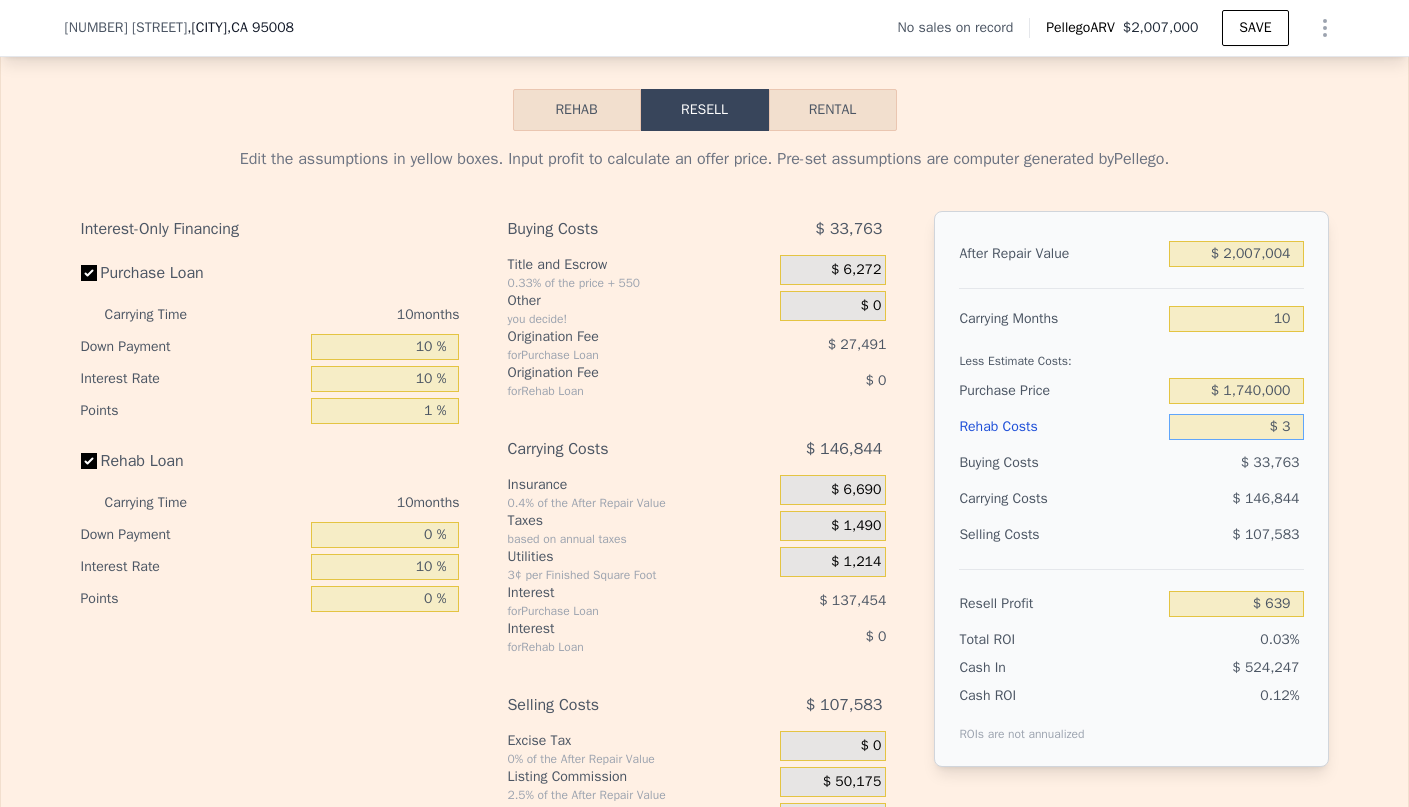 type on "$ 636" 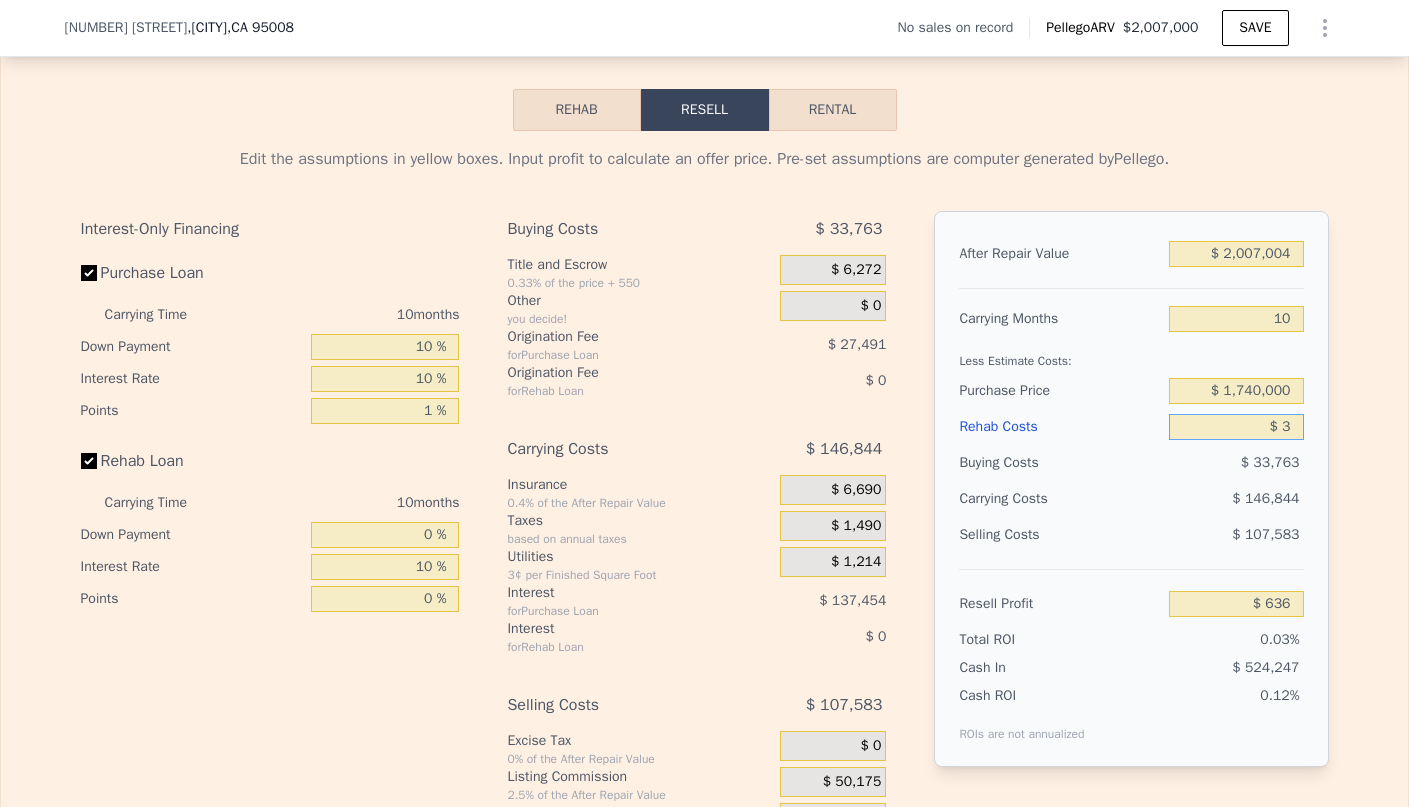 type on "$ 35" 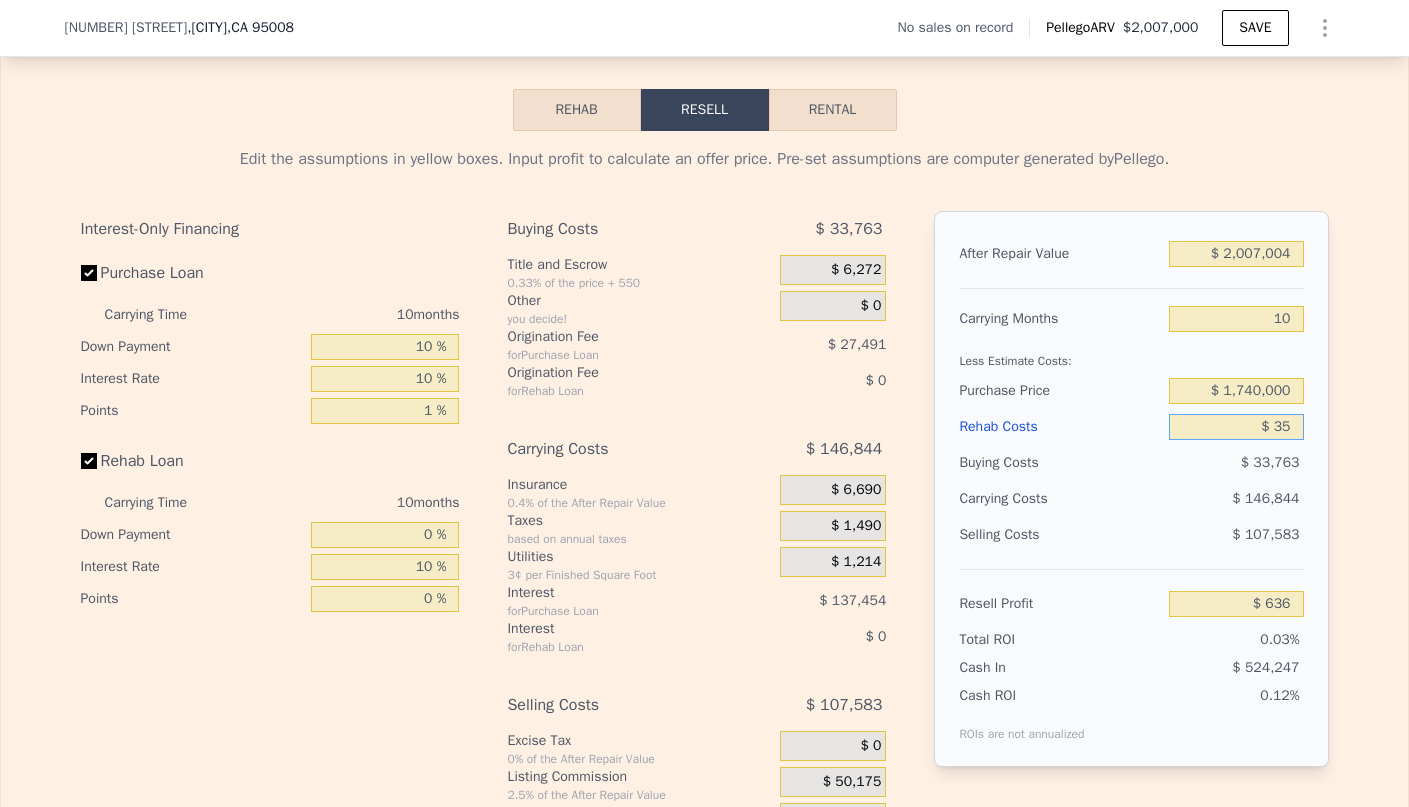 type on "$ 603" 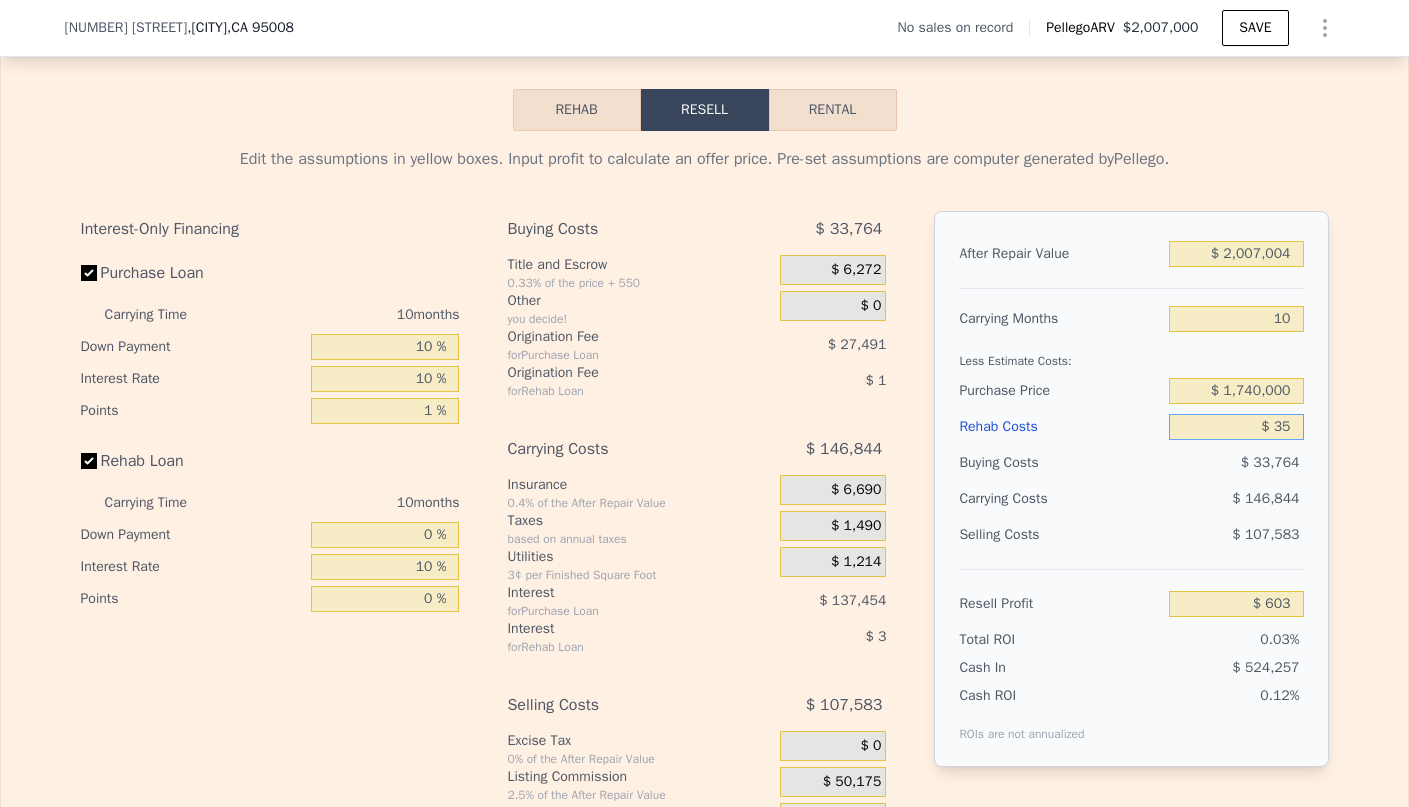 type on "$ 350" 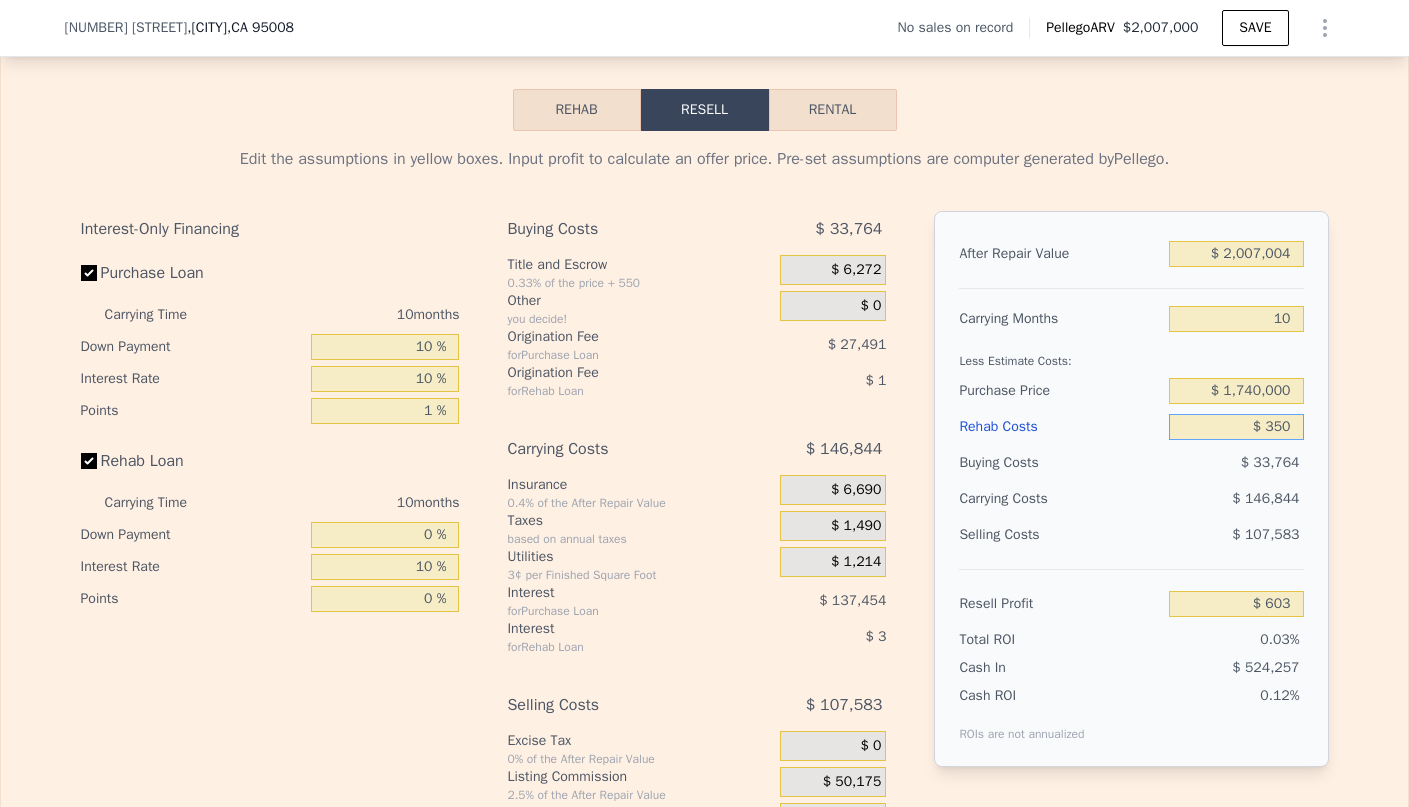 type on "$ 253" 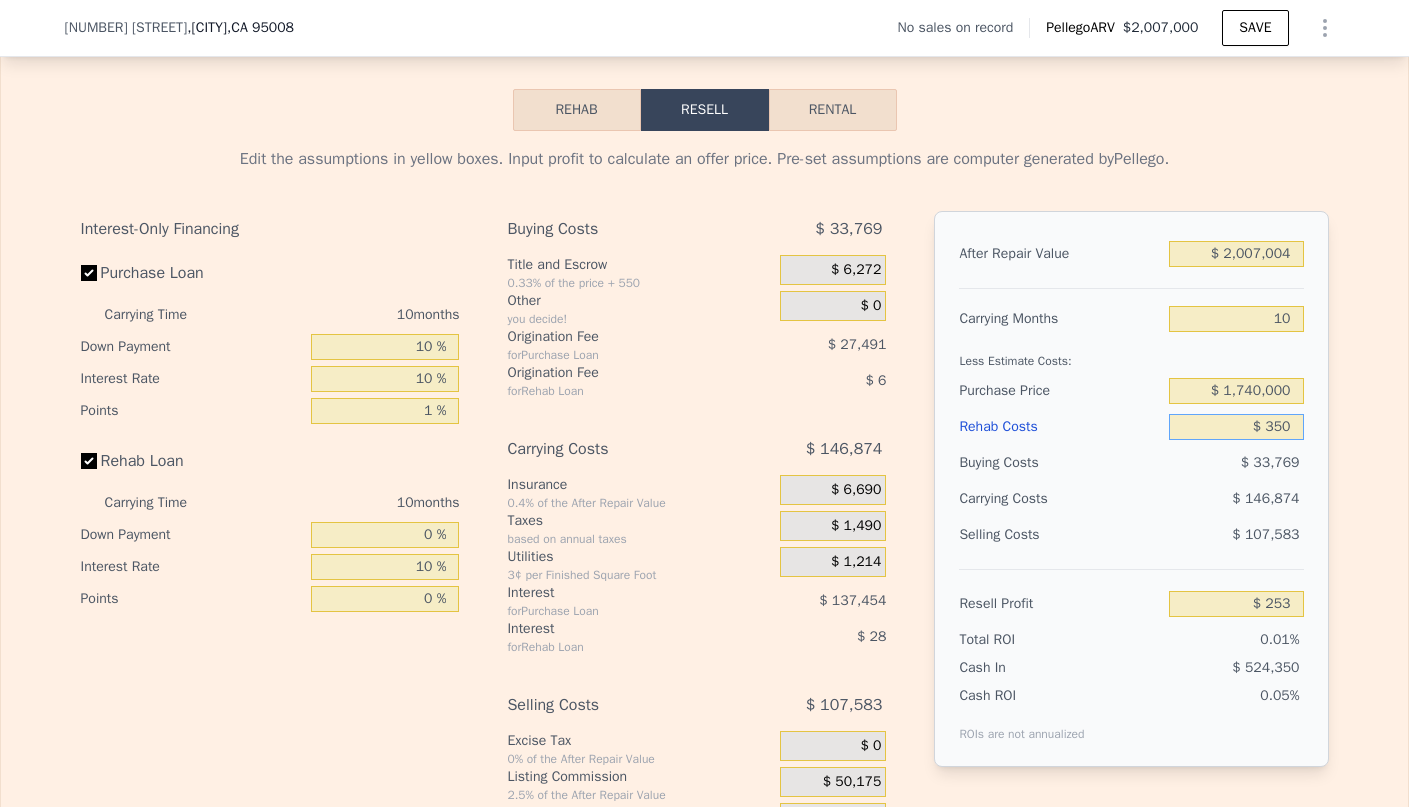 type on "$ 3,500" 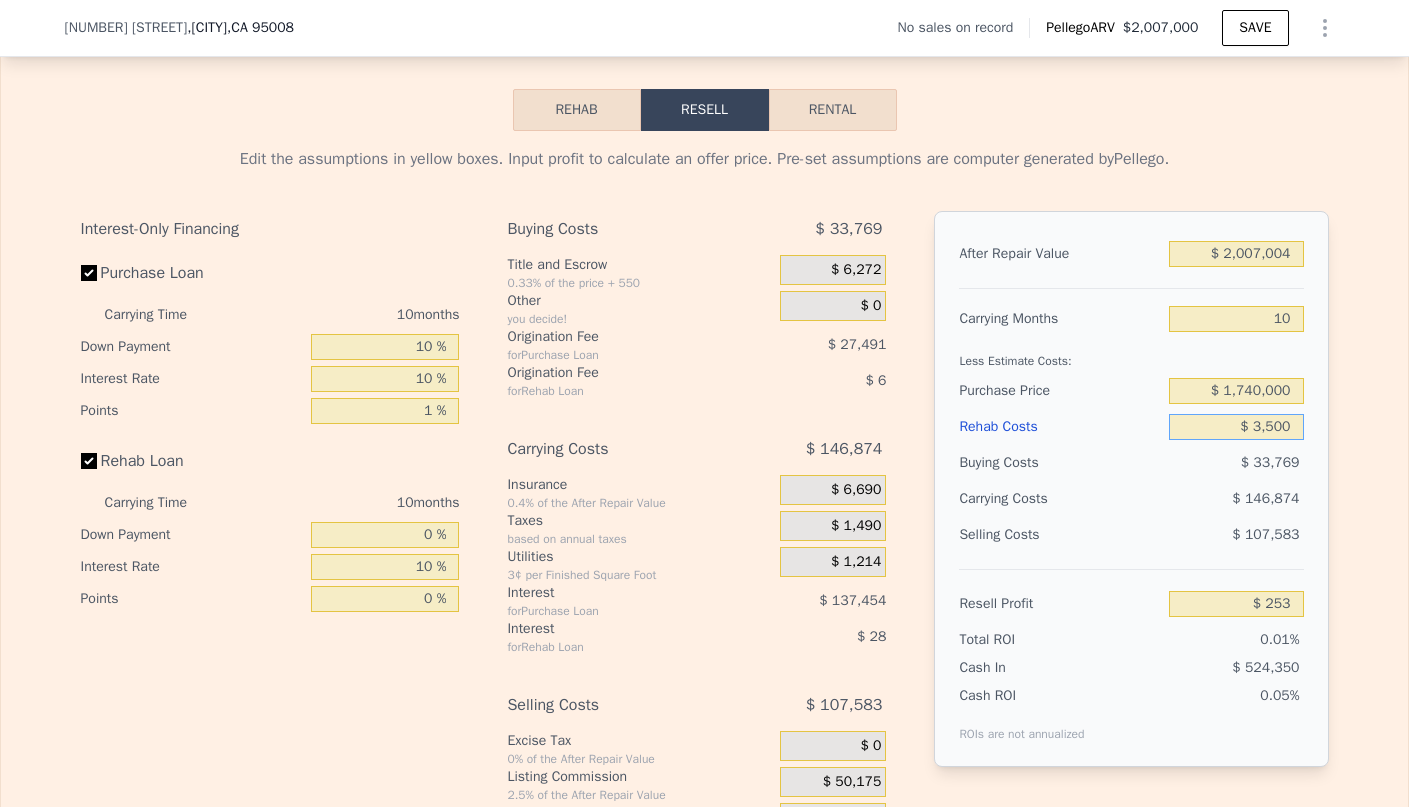 type on "-$ 3,197" 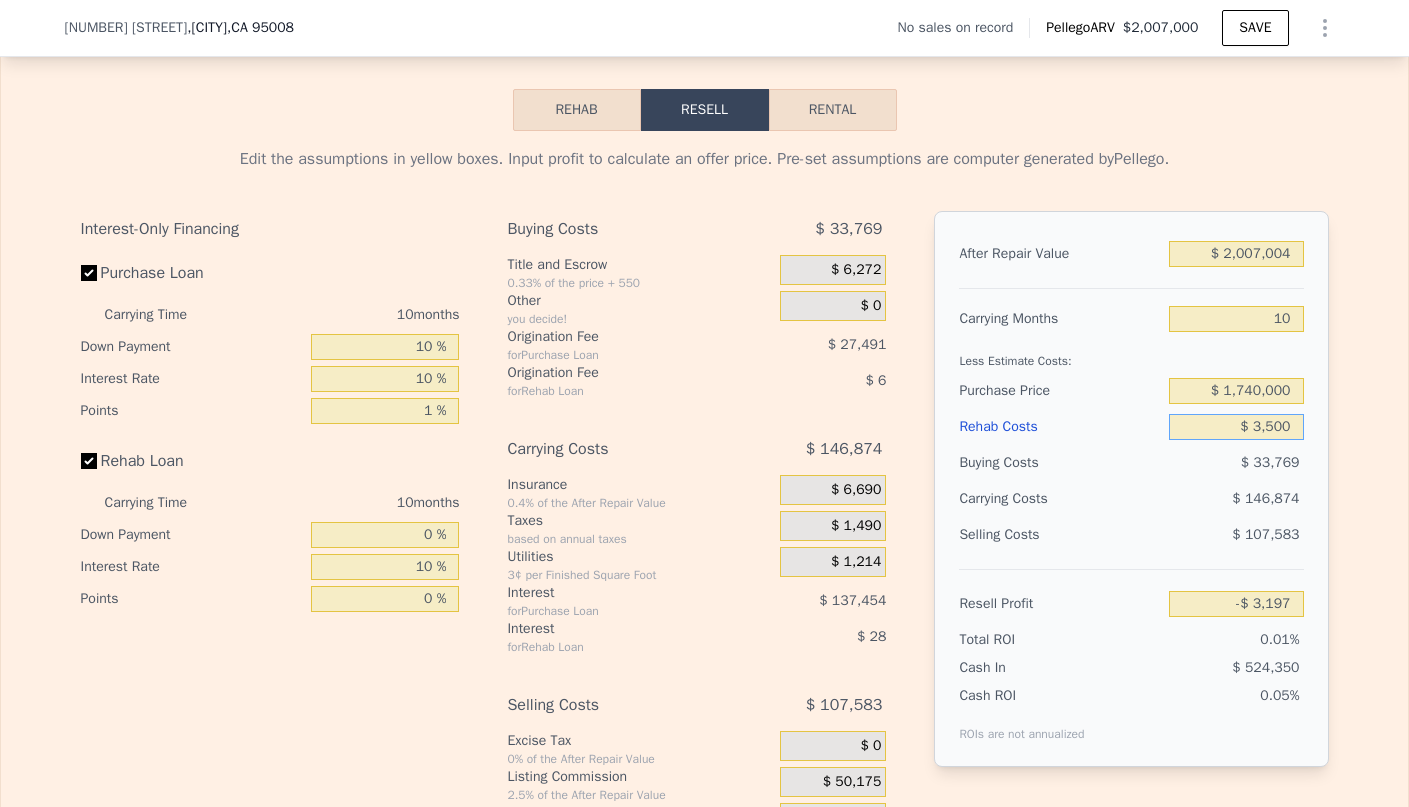 type on "$ 35,000" 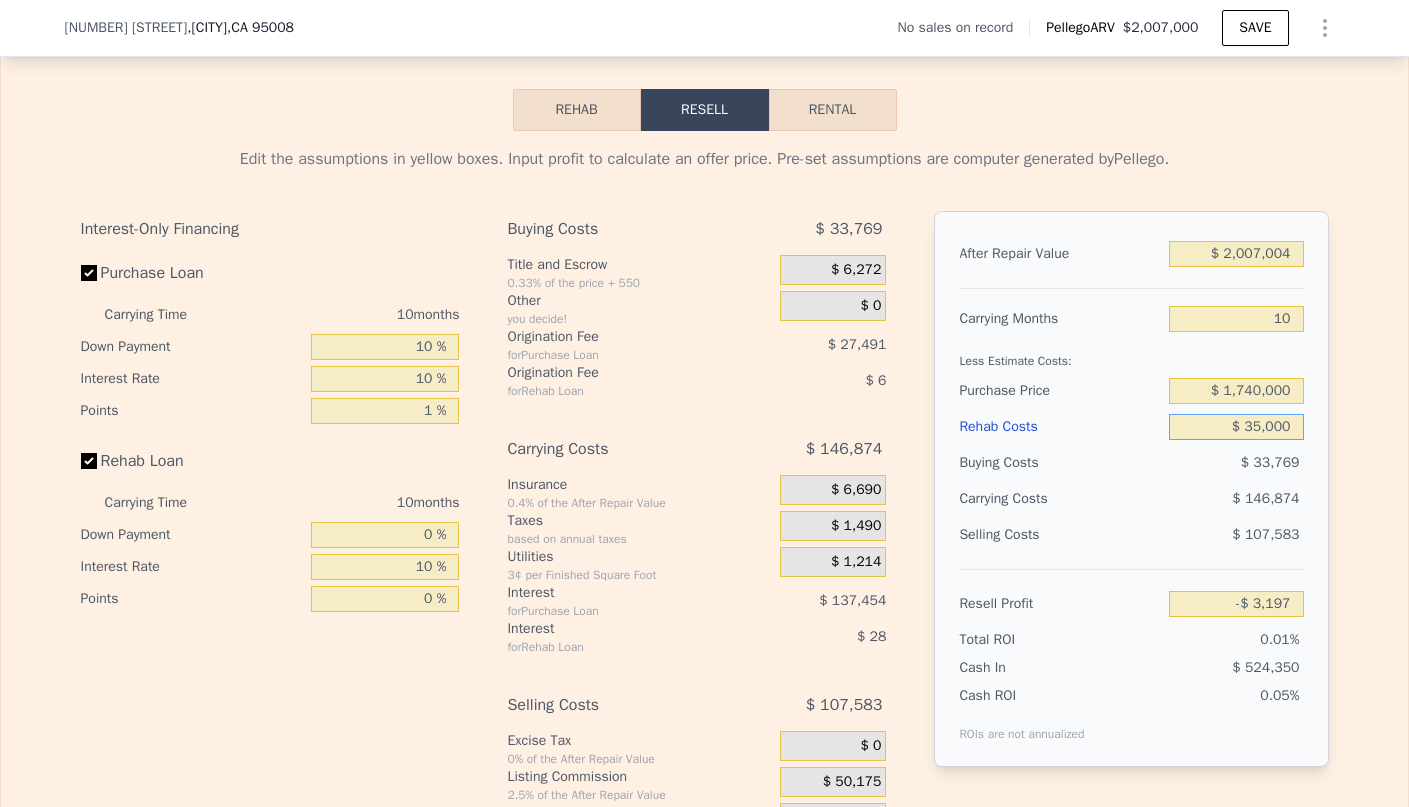 type on "-$ 37,721" 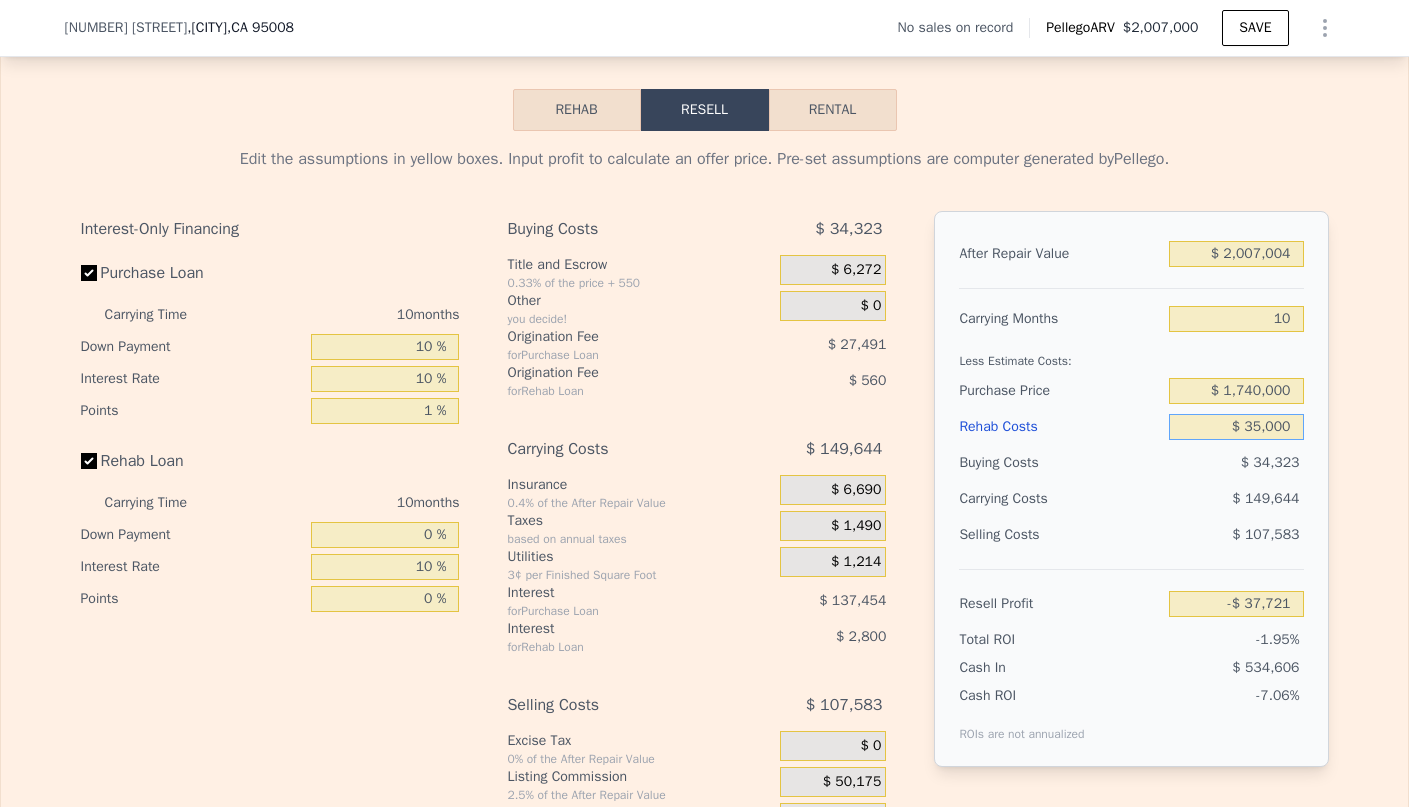 type on "$ 350,000" 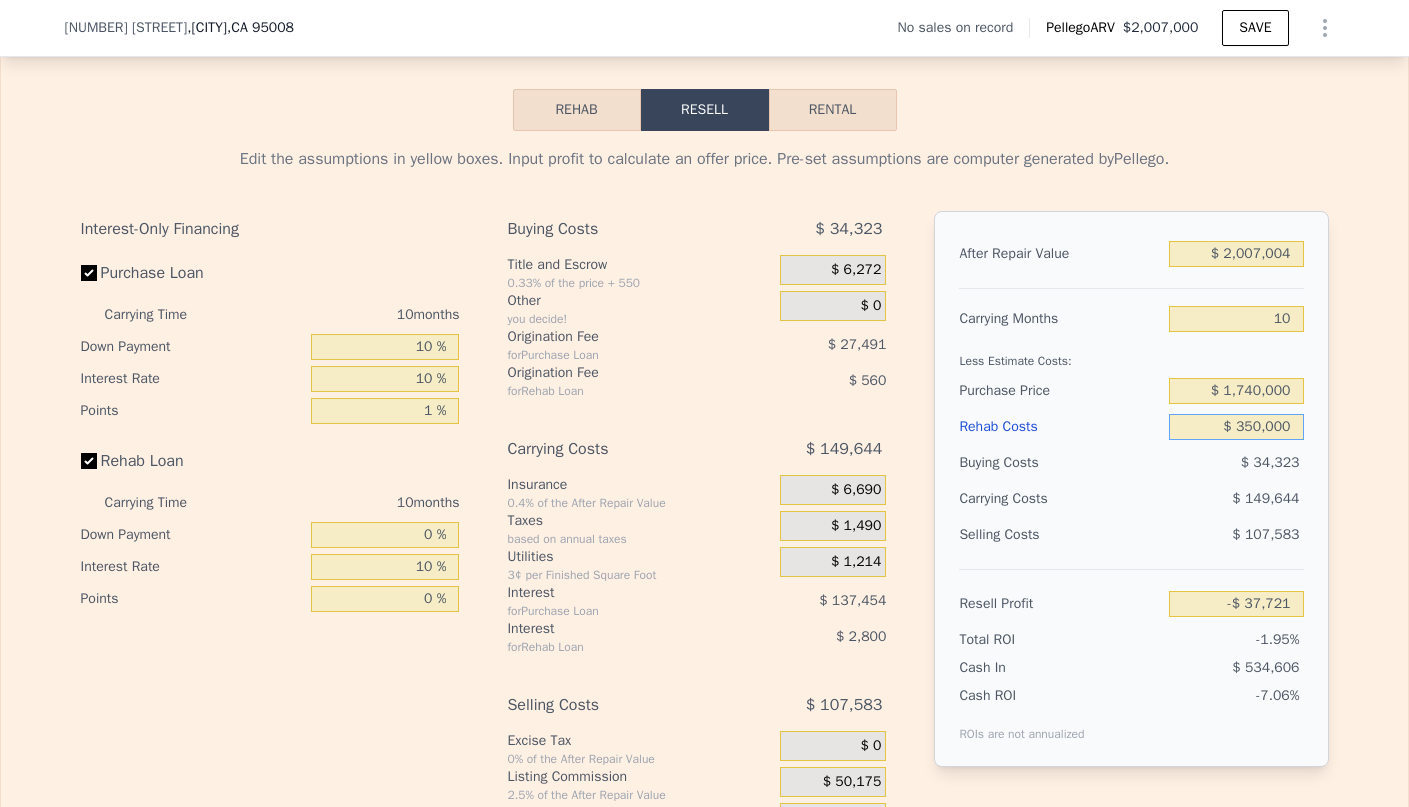 type on "-$ 382,961" 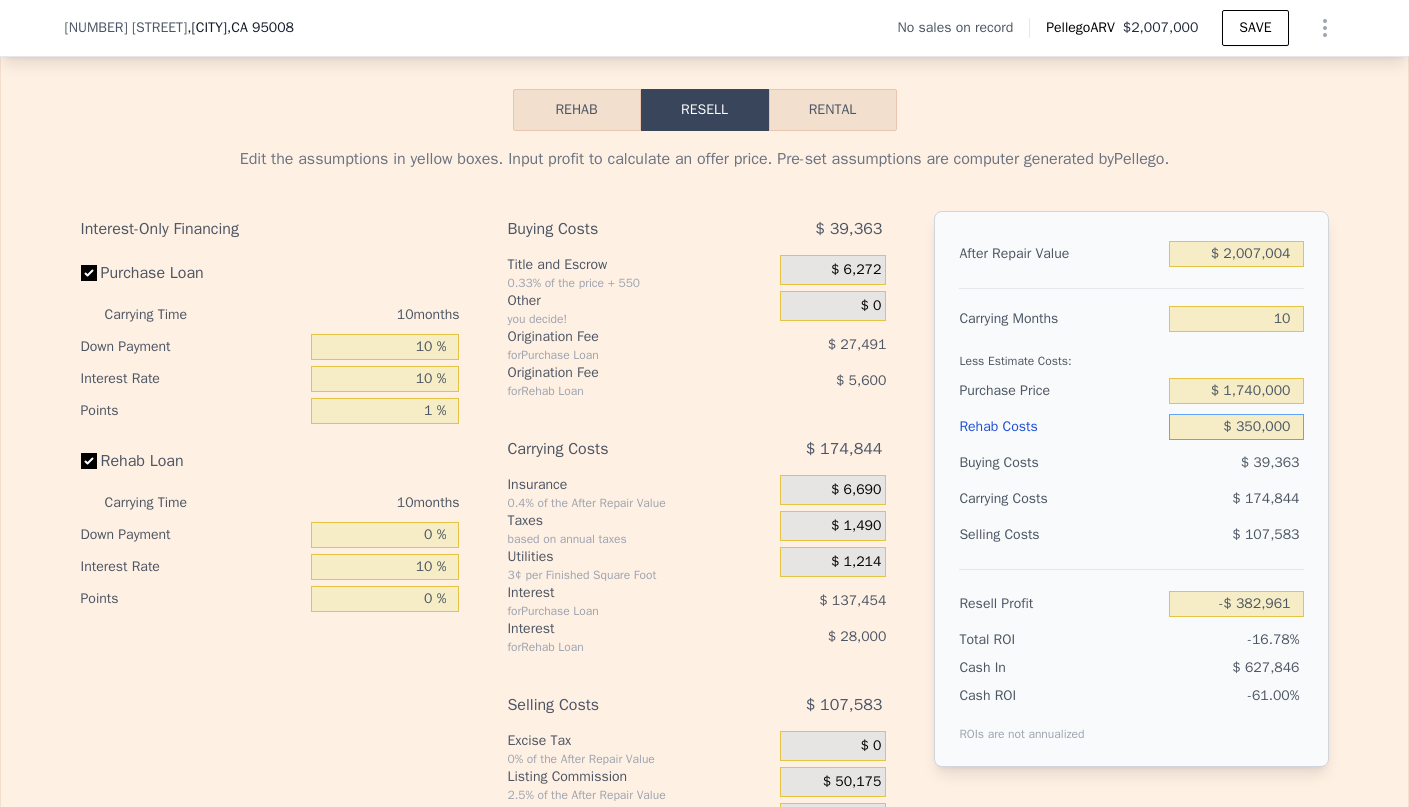 type on "$ 350,000" 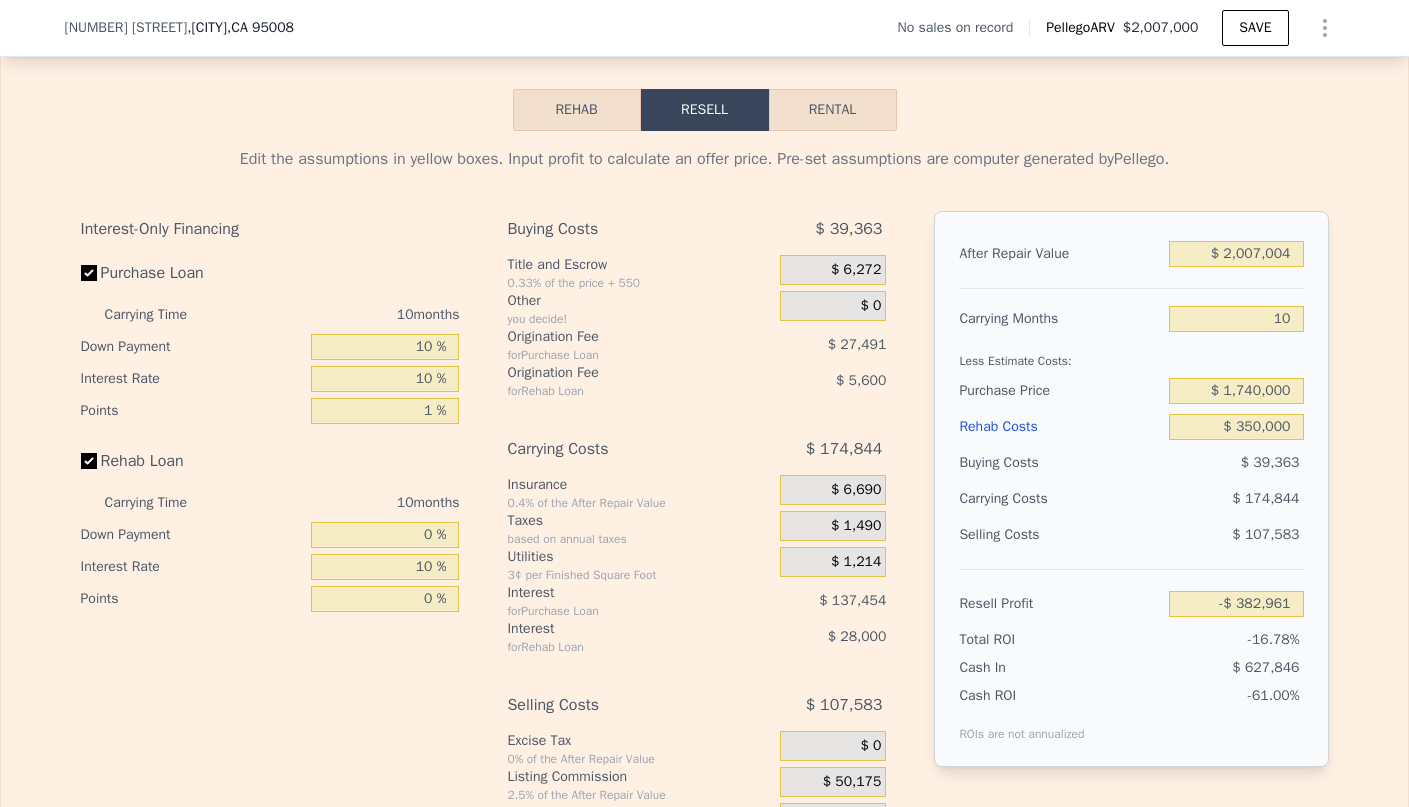 click on "Buying Costs $ 39,363 Title and Escrow 0.33% of the price + 550 $ 6,272 Other you decide! $ 0 Origination Fee for  Purchase Loan $ 27,491 Origination Fee for  Rehab Loan $ 5,600 Carrying Costs $ 174,844 Insurance 0.4% of the After Repair Value $ 6,690 Taxes based on annual taxes $ 1,490 Utilities 3¢ per Finished Square Foot $ 1,214 Interest for  Purchase Loan $ 137,454 Interest for  Rehab Loan $ 28,000 Selling Costs $ 107,583 Excise Tax 0% of the After Repair Value $ 0 Listing Commission 2.5% of the After Repair Value $ 50,175 Selling Commission 2.5% of the After Repair Value $ 50,175 Title and Escrow 0.33% of the After Repair Value $ 7,233" at bounding box center [696, 543] 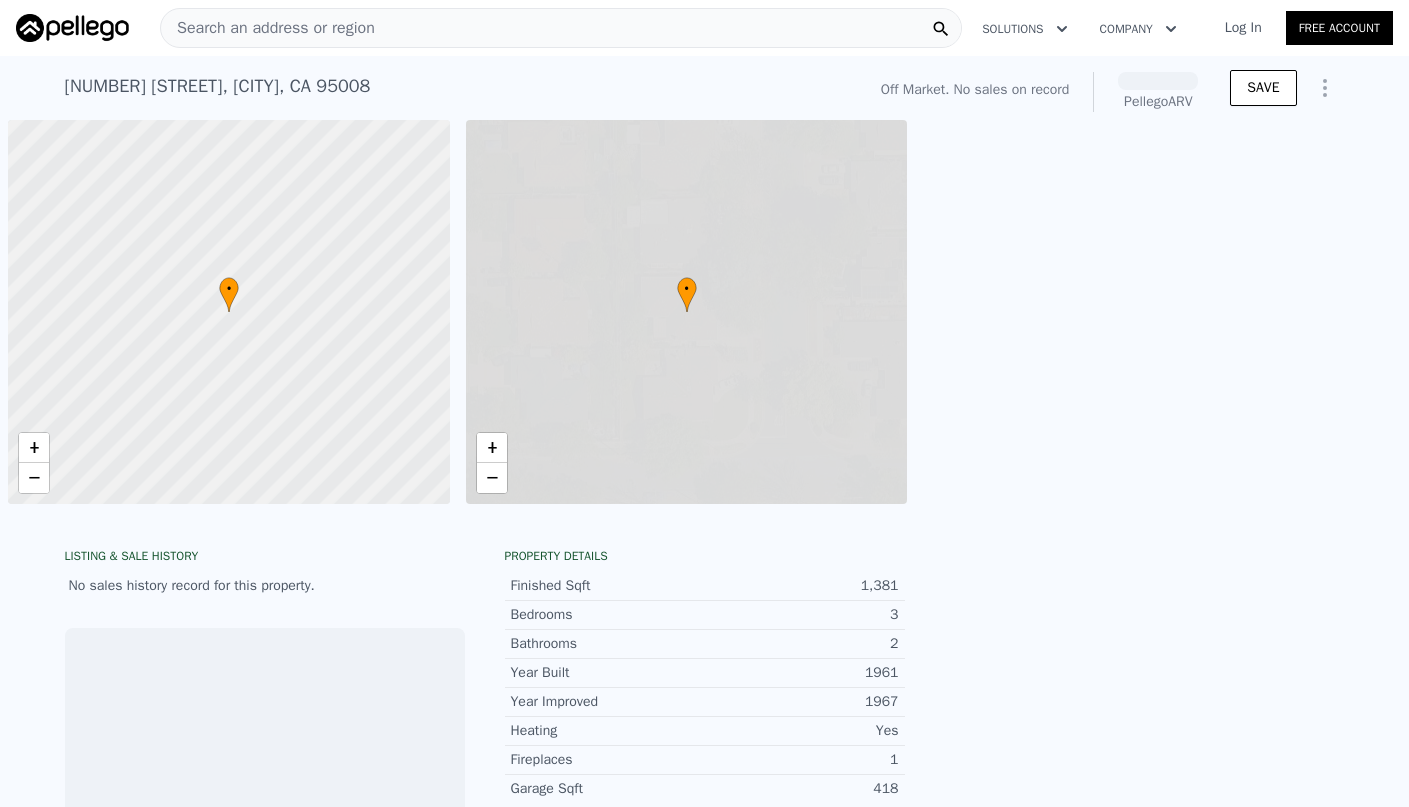 scroll, scrollTop: 0, scrollLeft: 0, axis: both 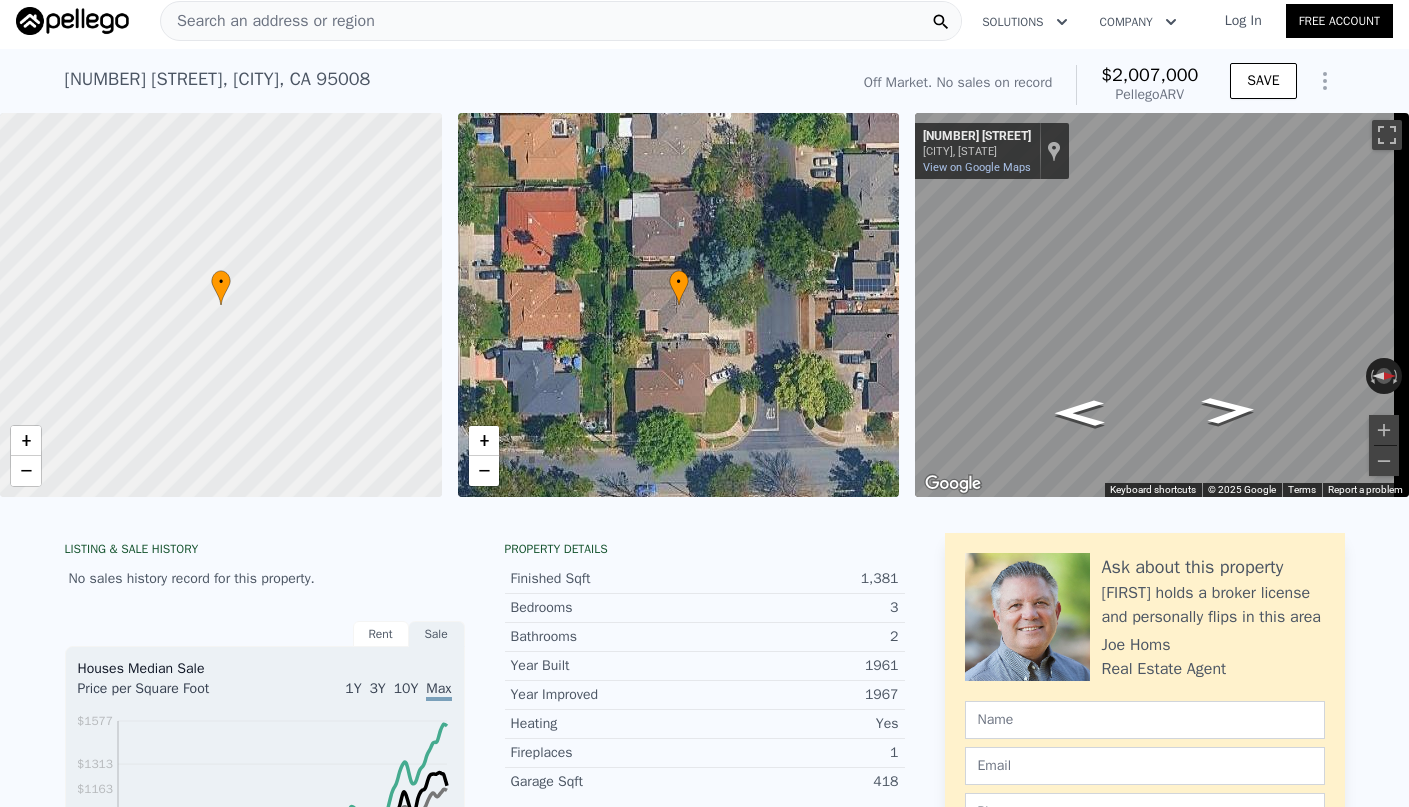 click 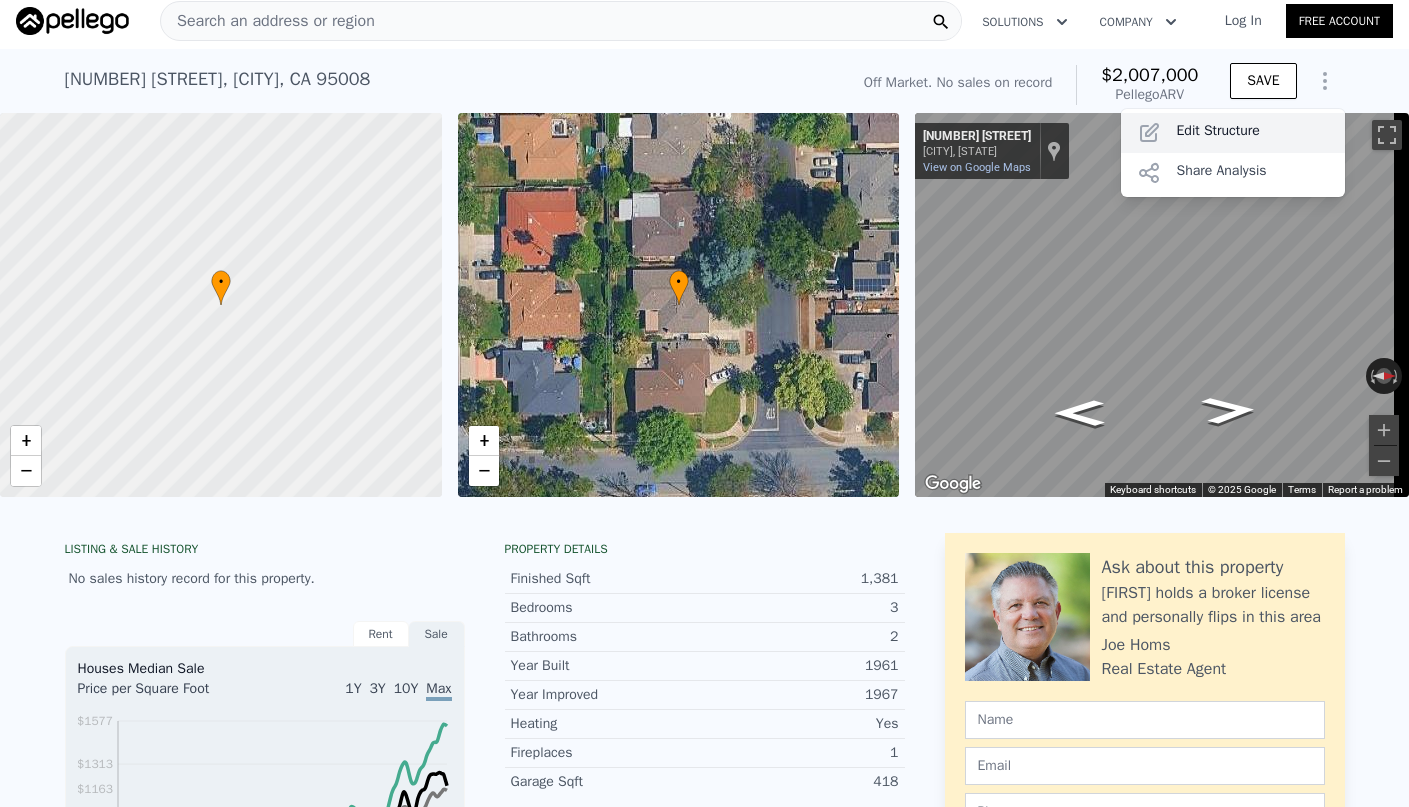 click on "Edit Structure" at bounding box center [1233, 133] 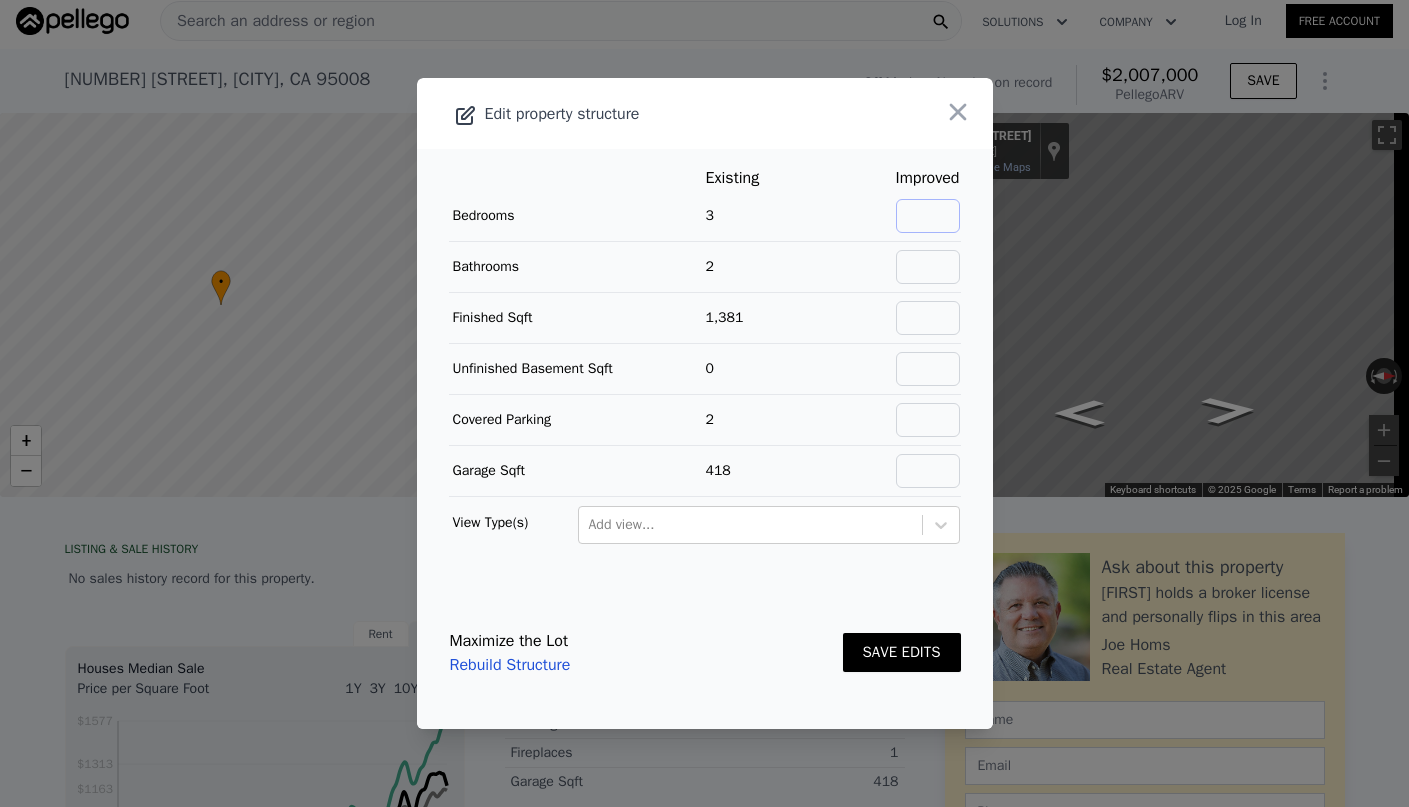 click at bounding box center (928, 216) 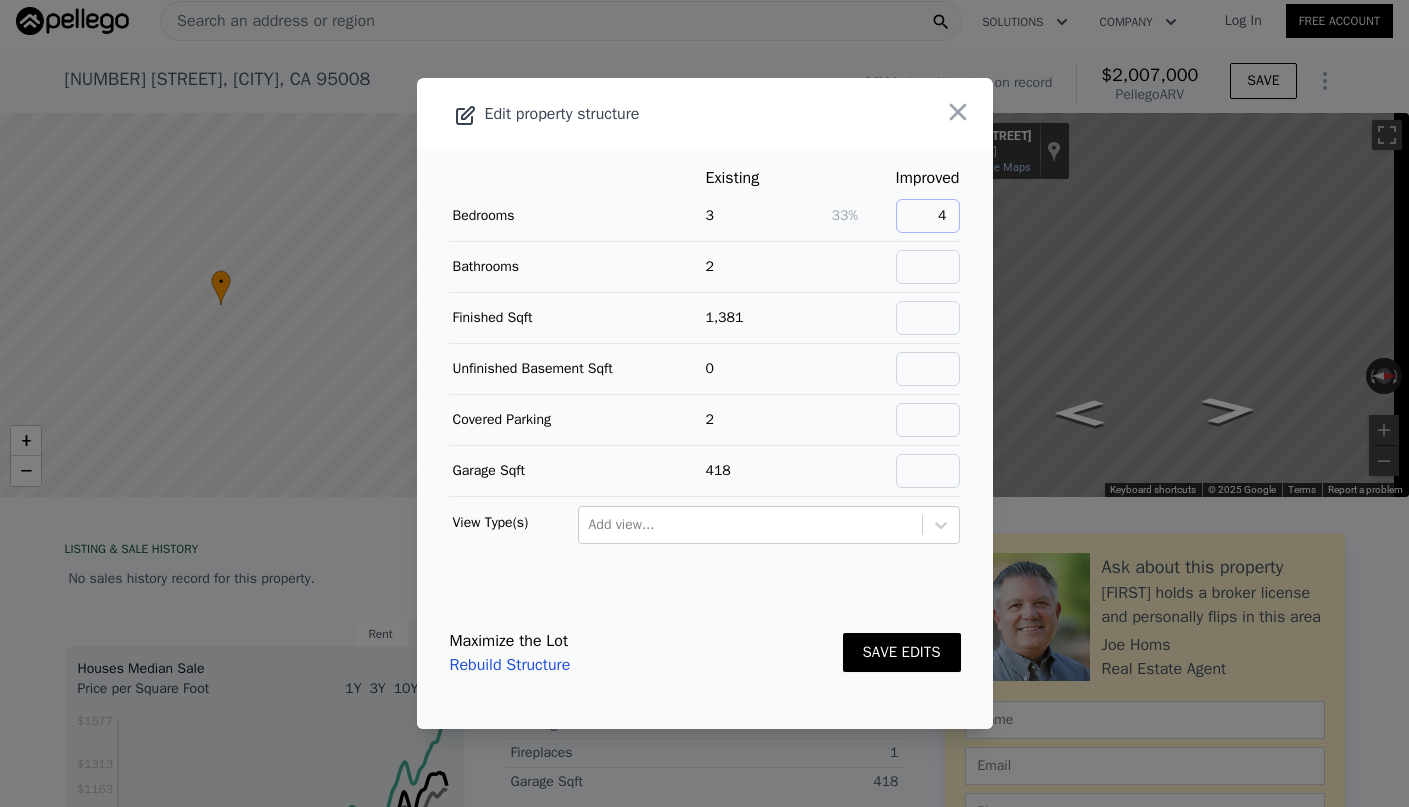 type on "4" 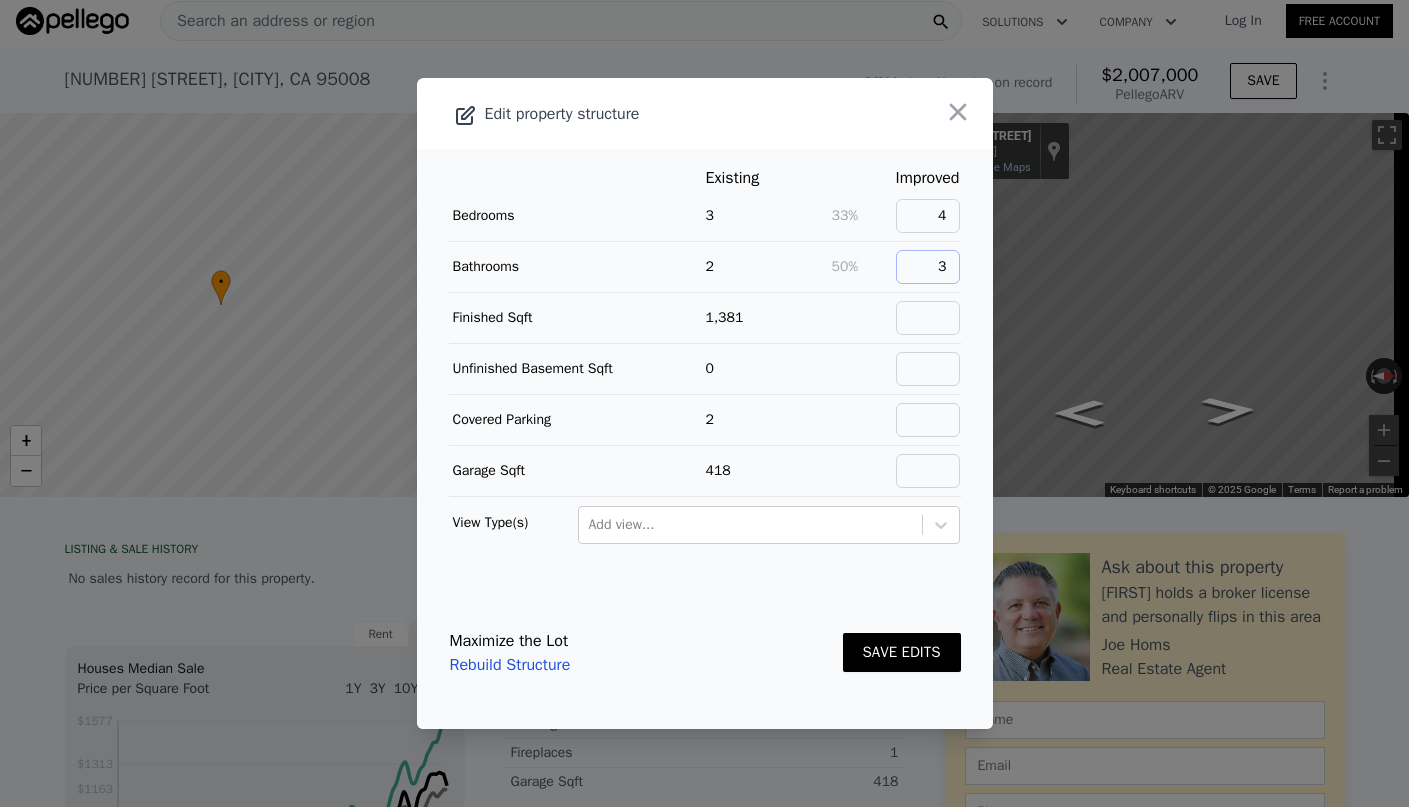 type on "3" 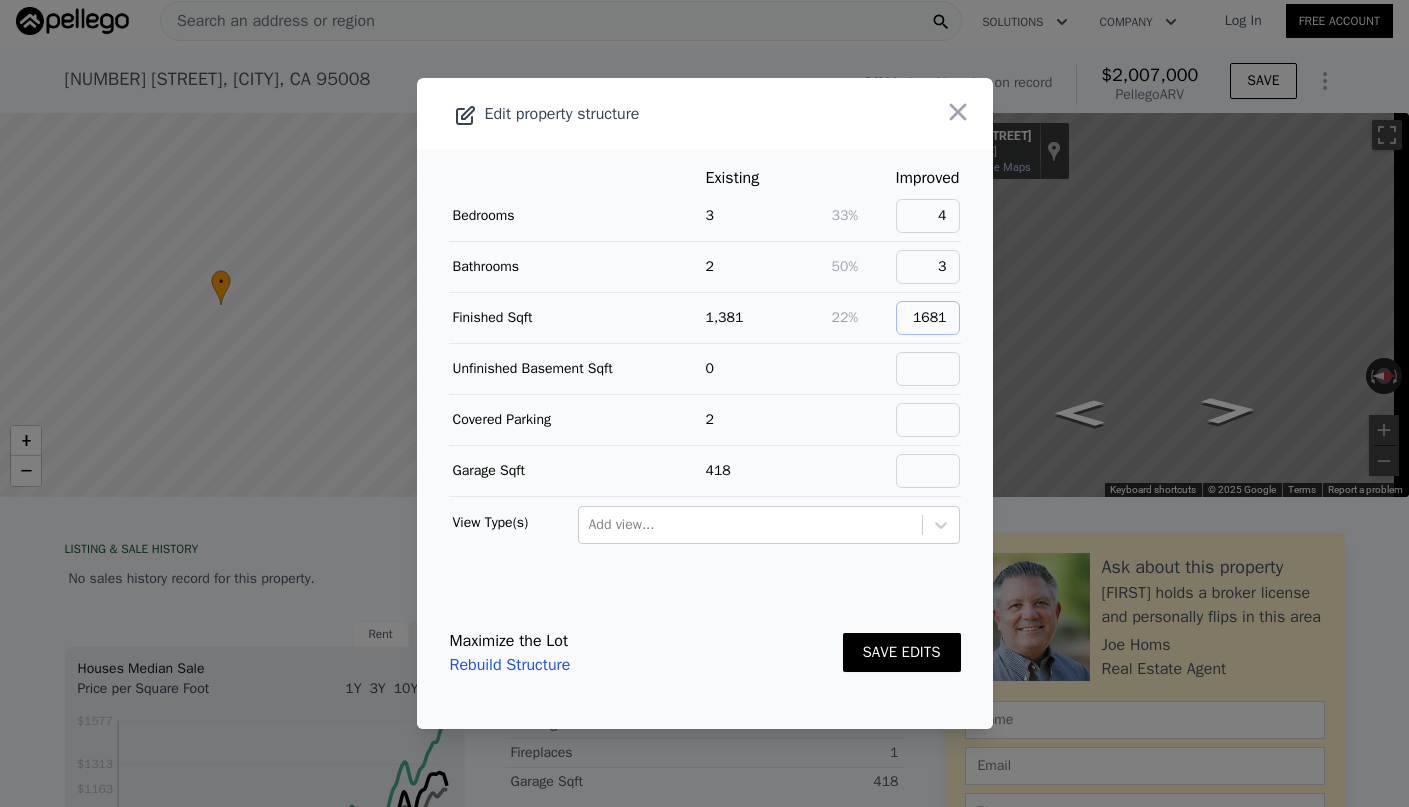 type on "1681" 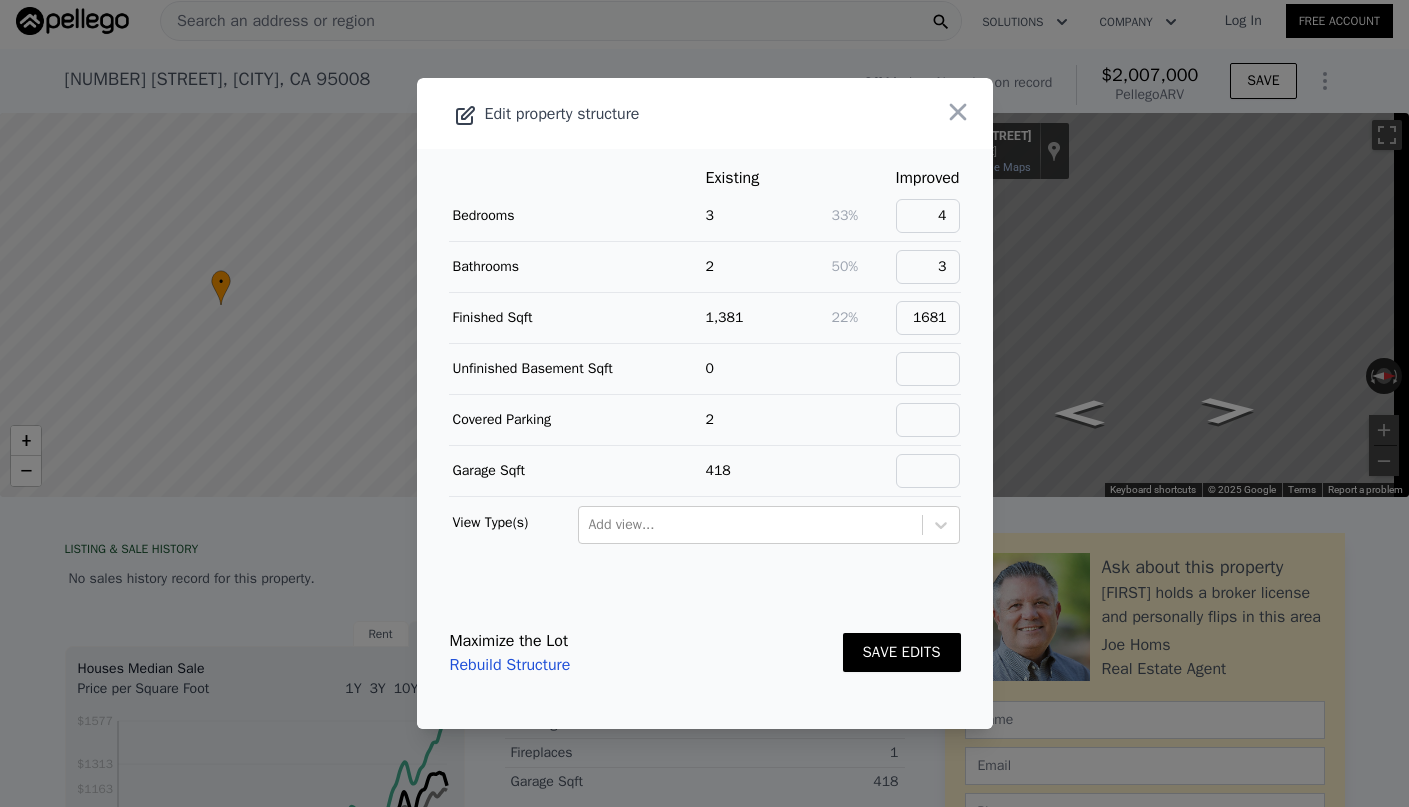 click on "SAVE EDITS" at bounding box center [902, 652] 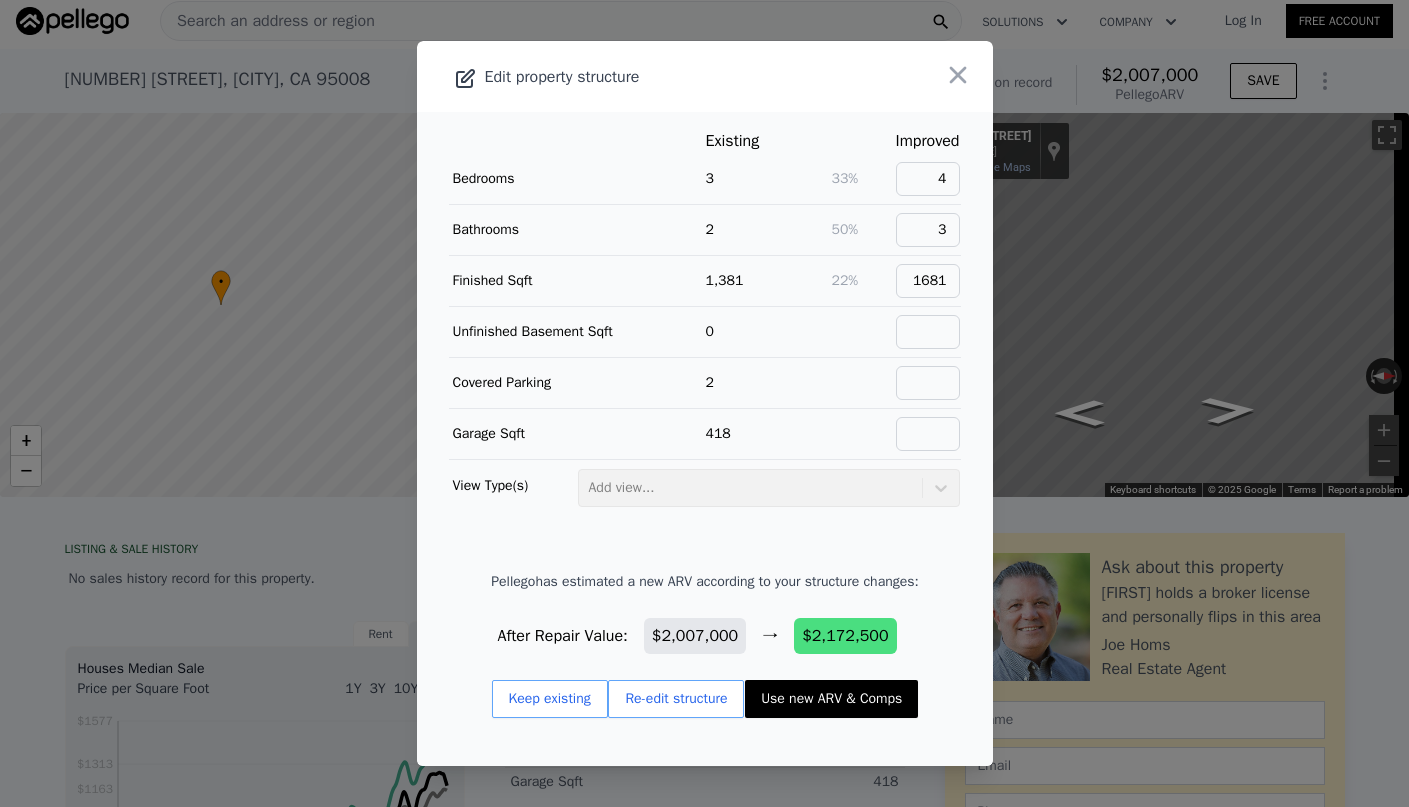 click on "Use new ARV & Comps" at bounding box center (831, 699) 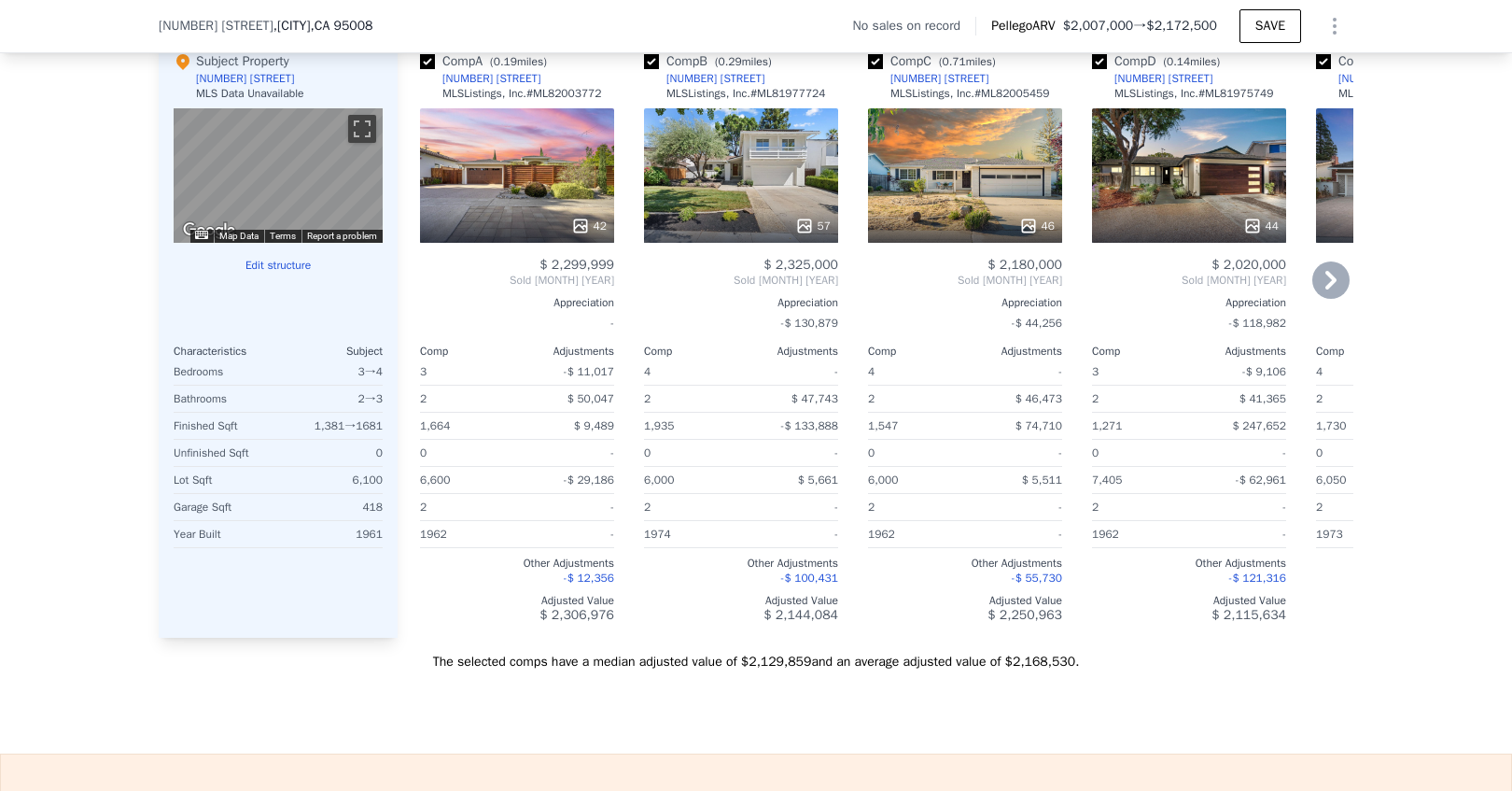 scroll, scrollTop: 2415, scrollLeft: 0, axis: vertical 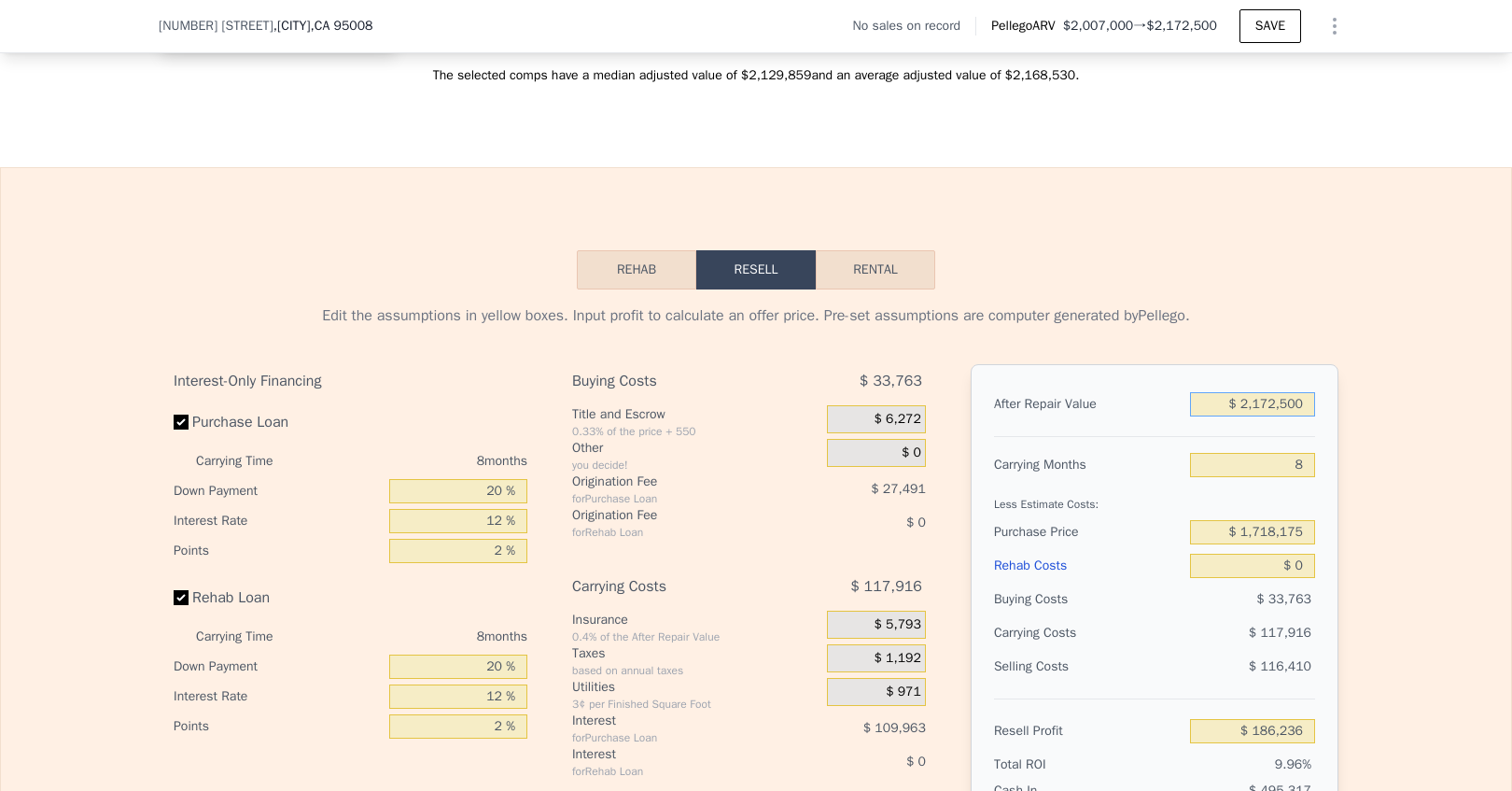 drag, startPoint x: 1303, startPoint y: 436, endPoint x: 1249, endPoint y: 431, distance: 54.23099 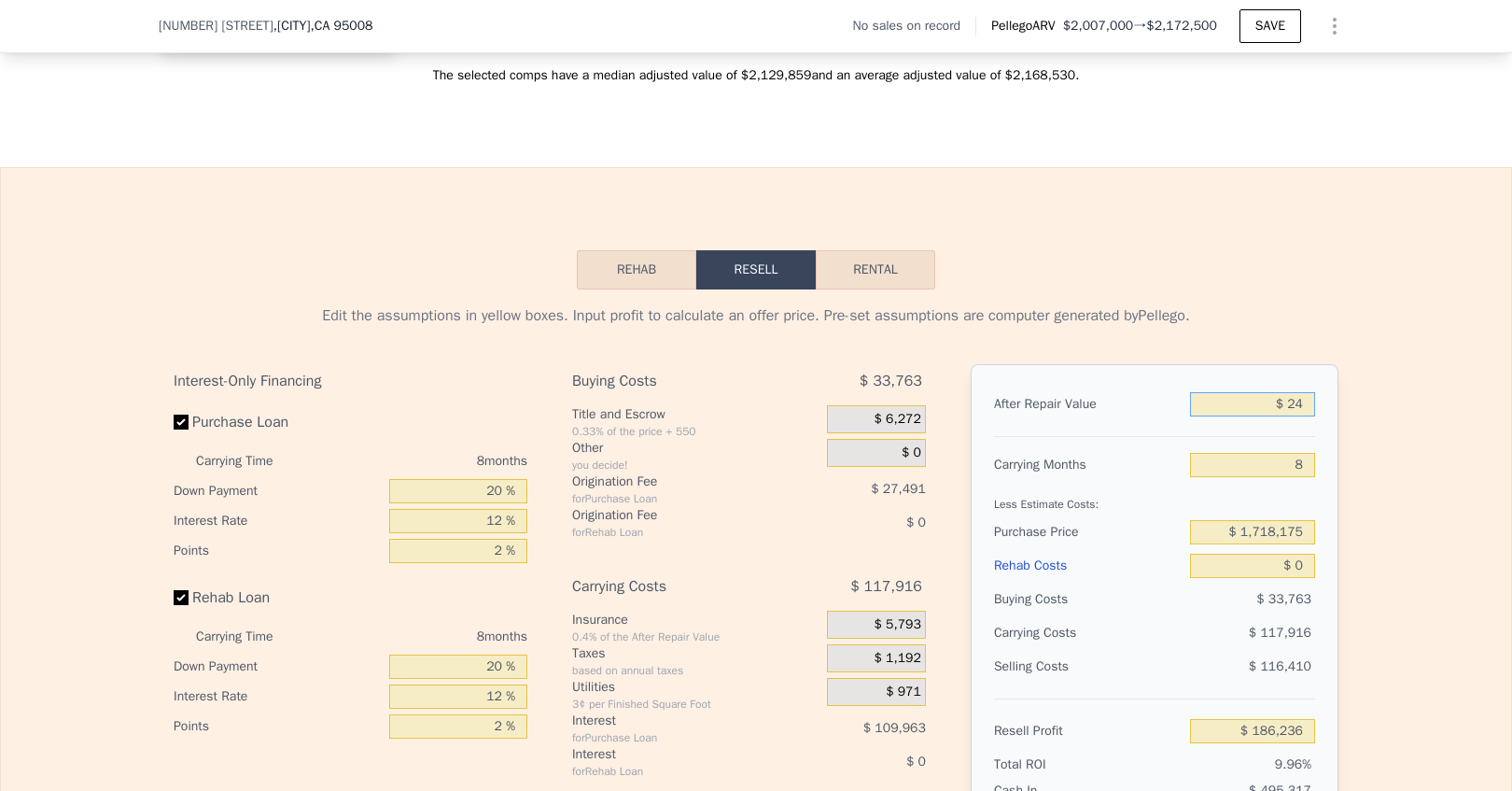 type on "-$ 1,864,589" 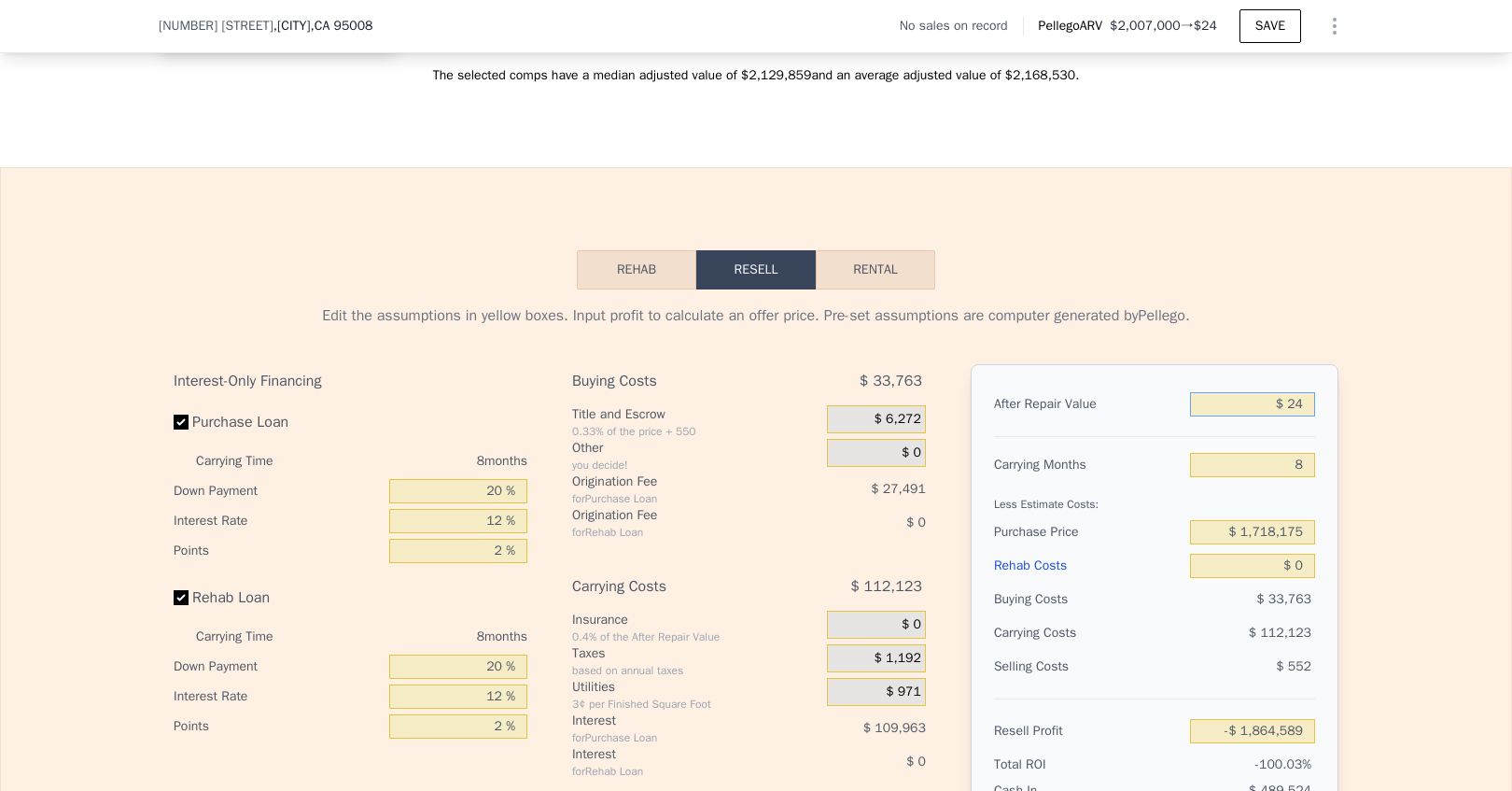 type on "$ 240" 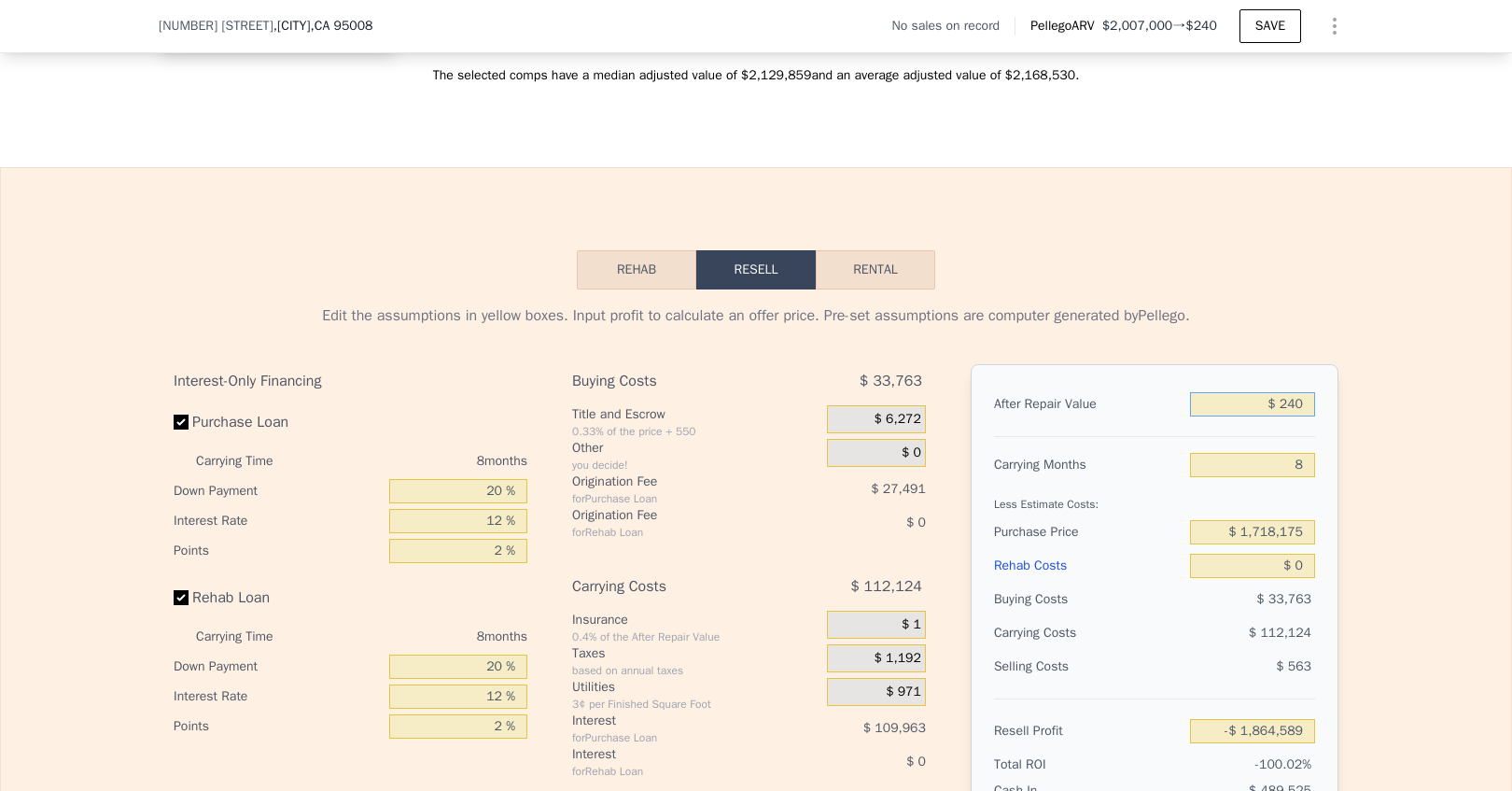 type on "-$ 1,864,385" 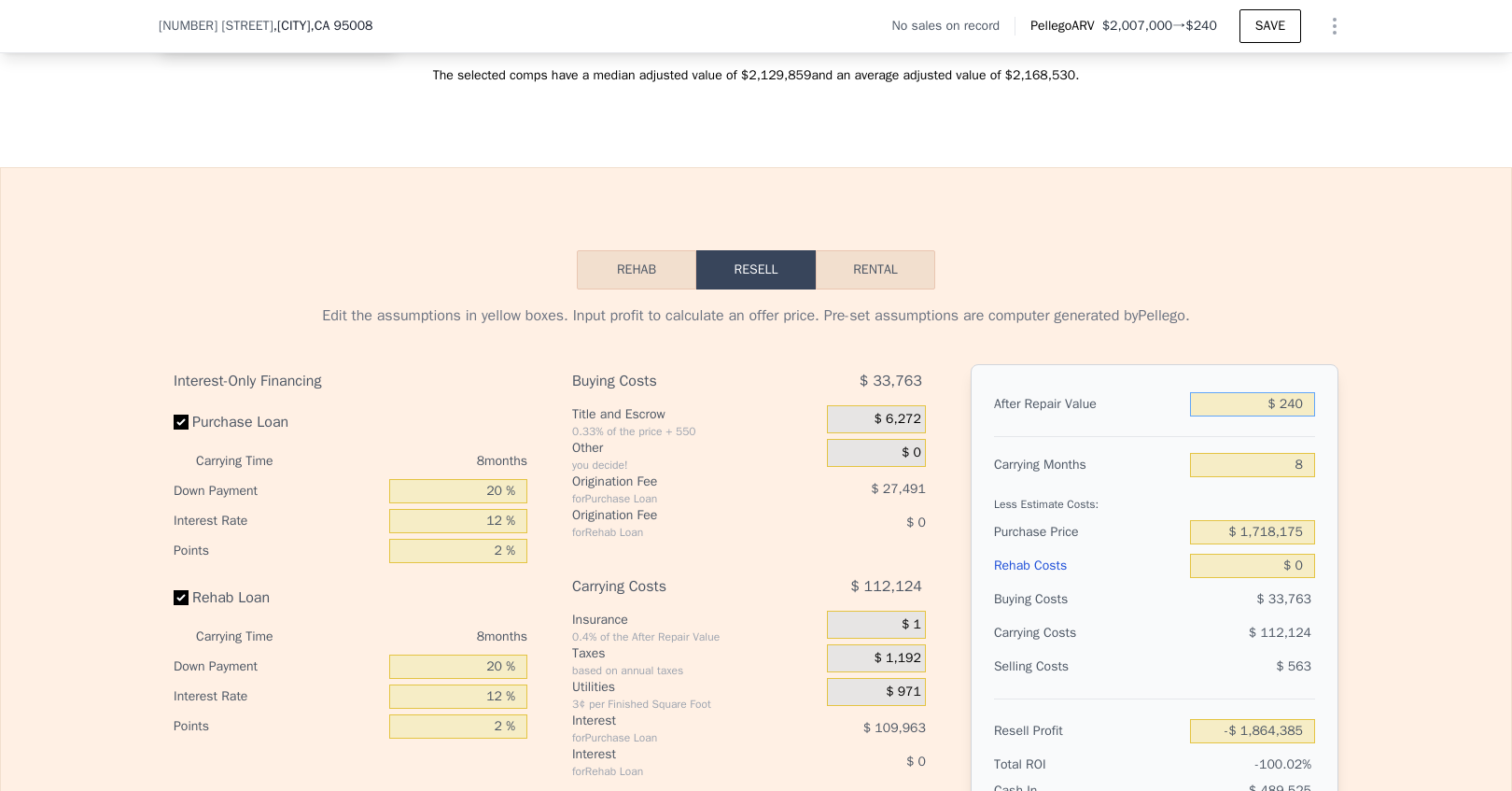 type on "$ 2,400" 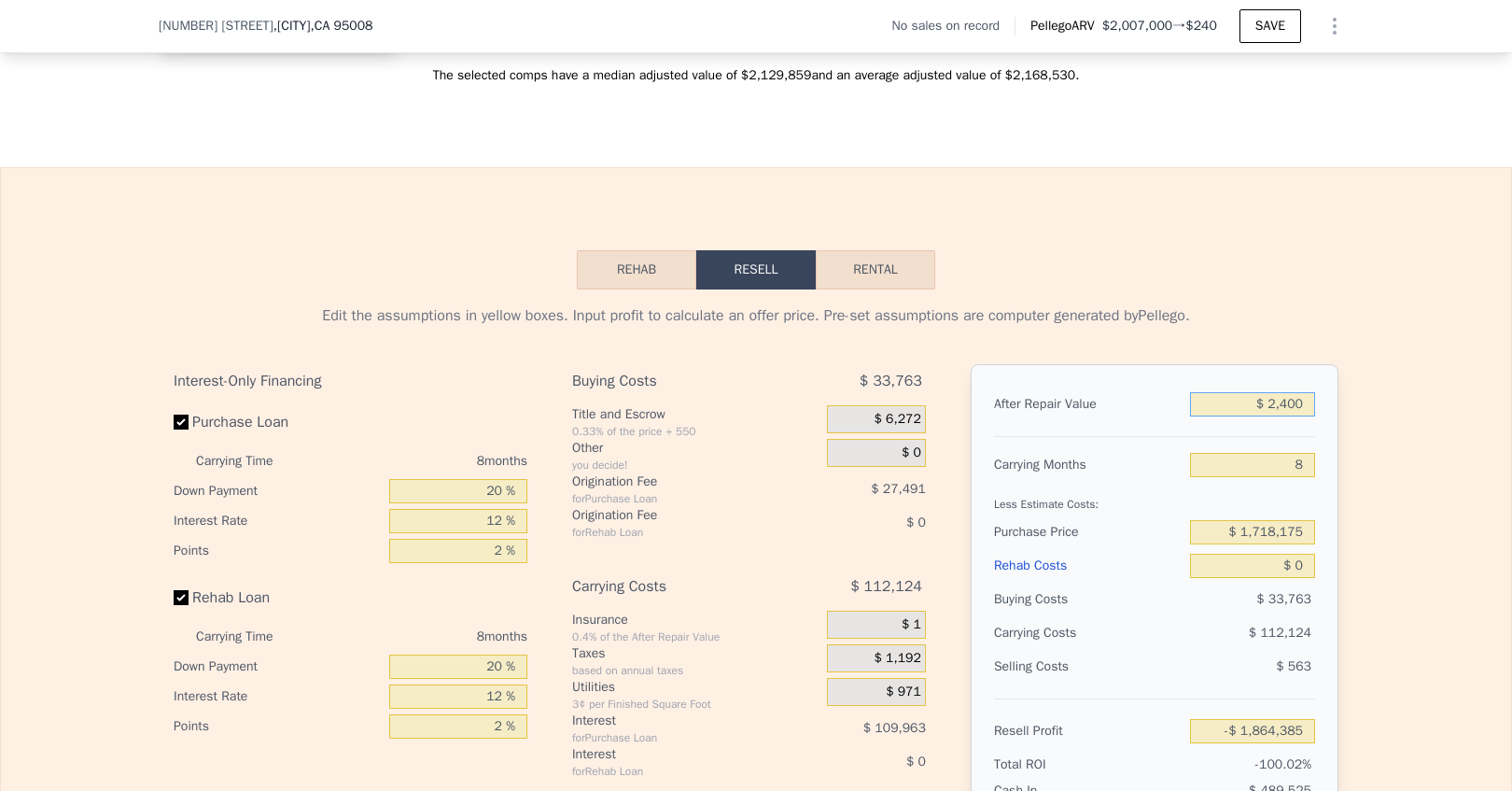 type on "-$ 1,862,345" 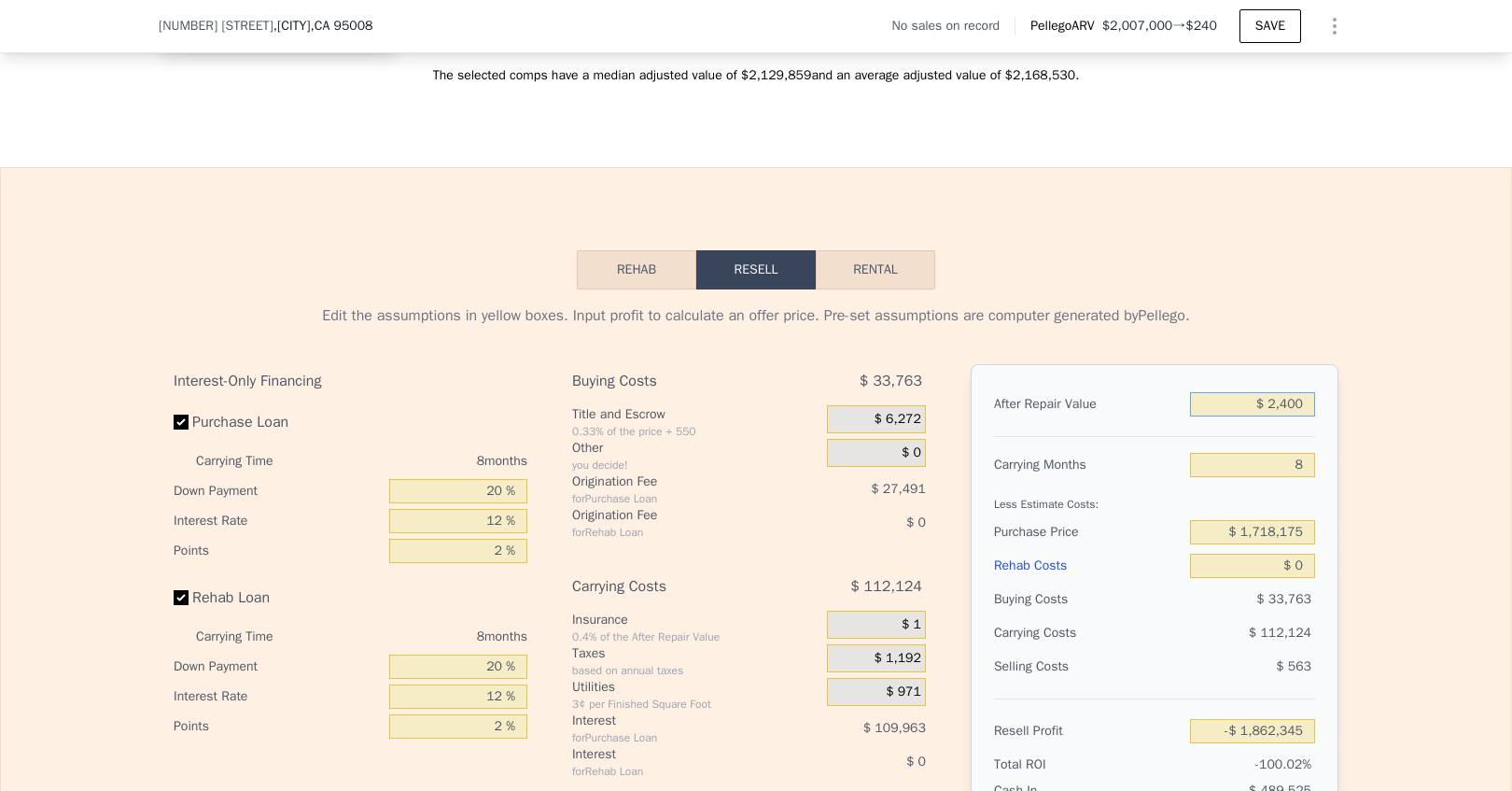type on "$ 24,000" 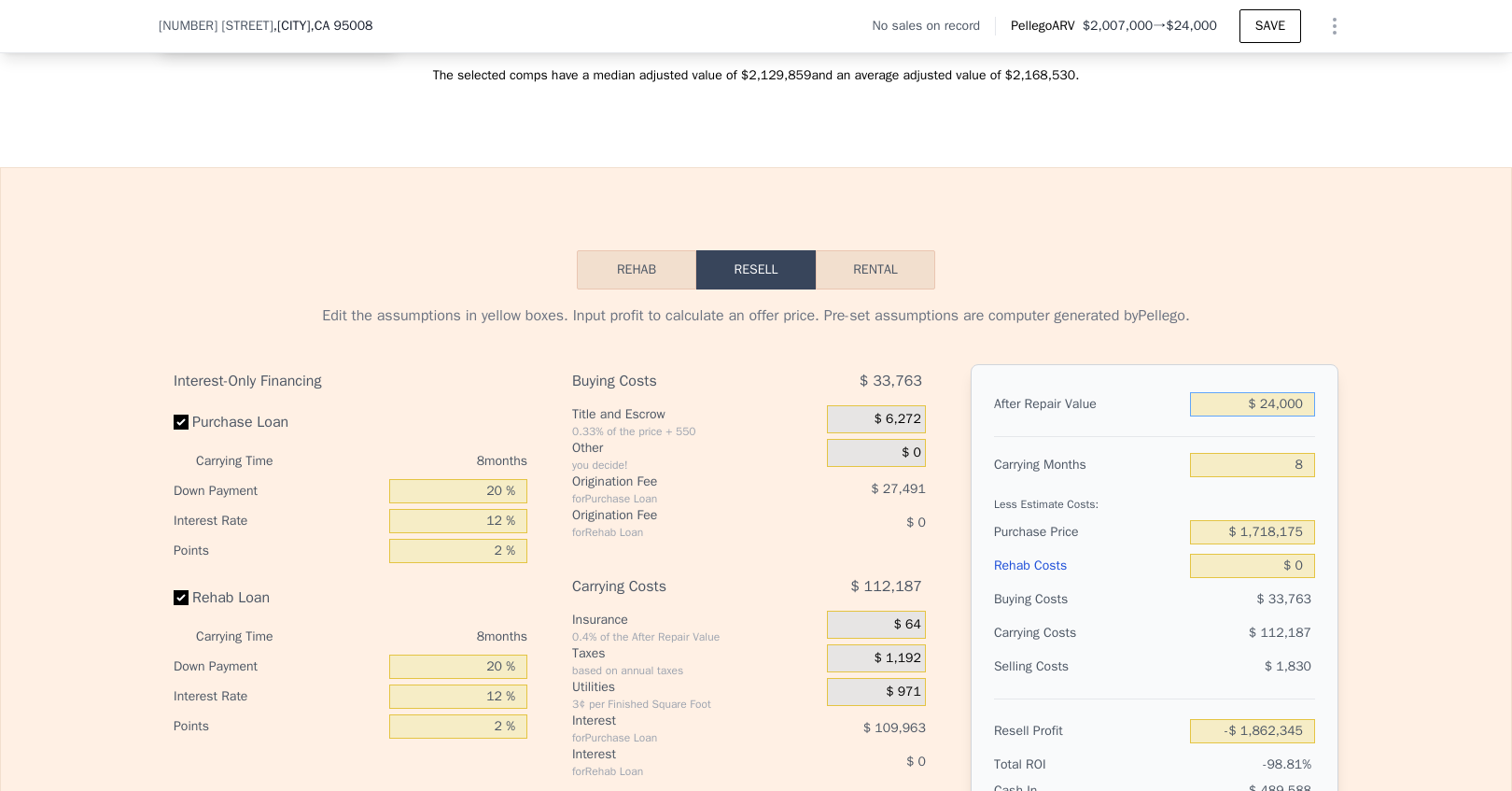 type on "-$ 1,841,955" 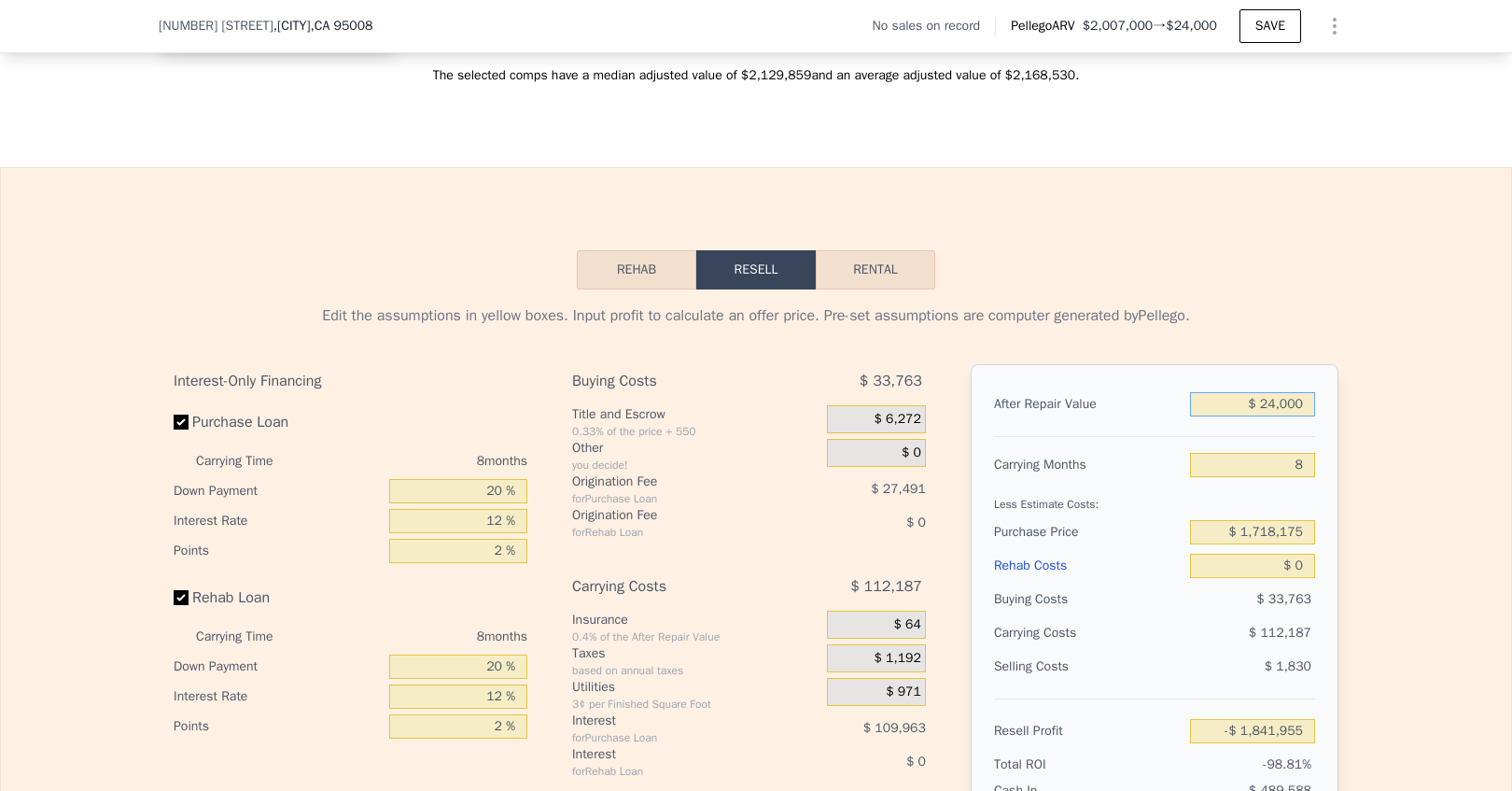 type on "$ 240,000" 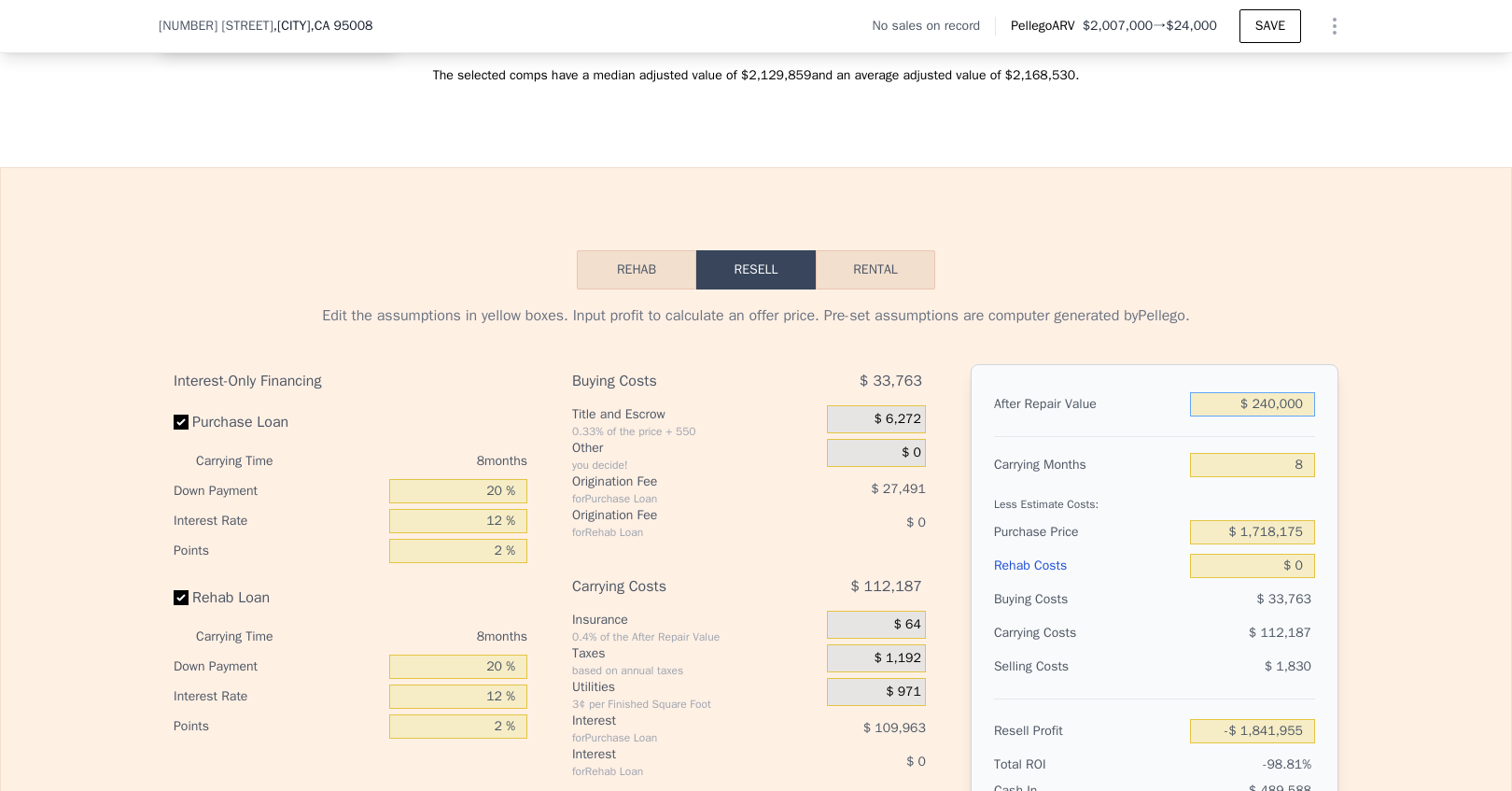 type on "-$ 1,638,050" 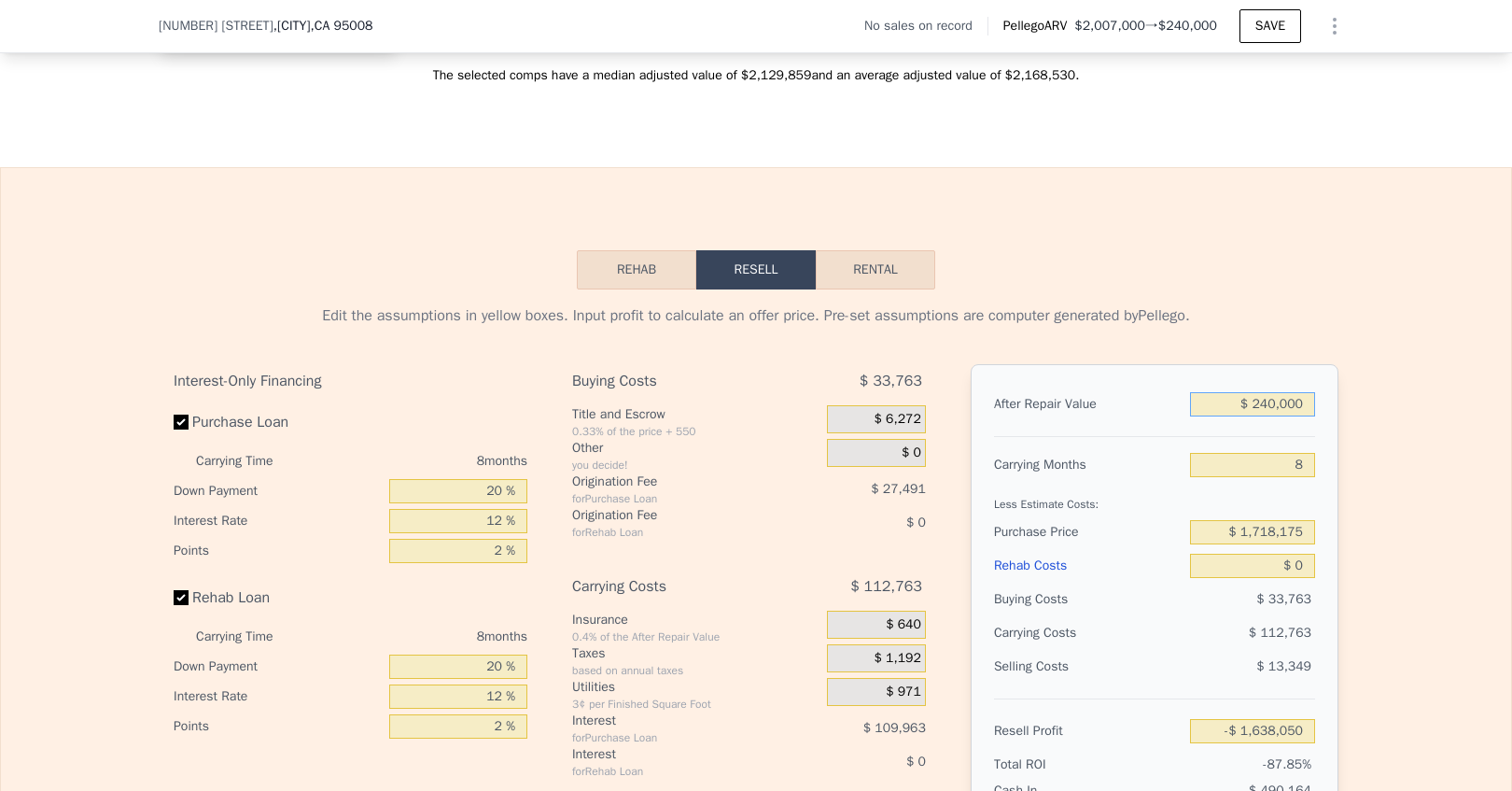 type on "$ 2,400,000" 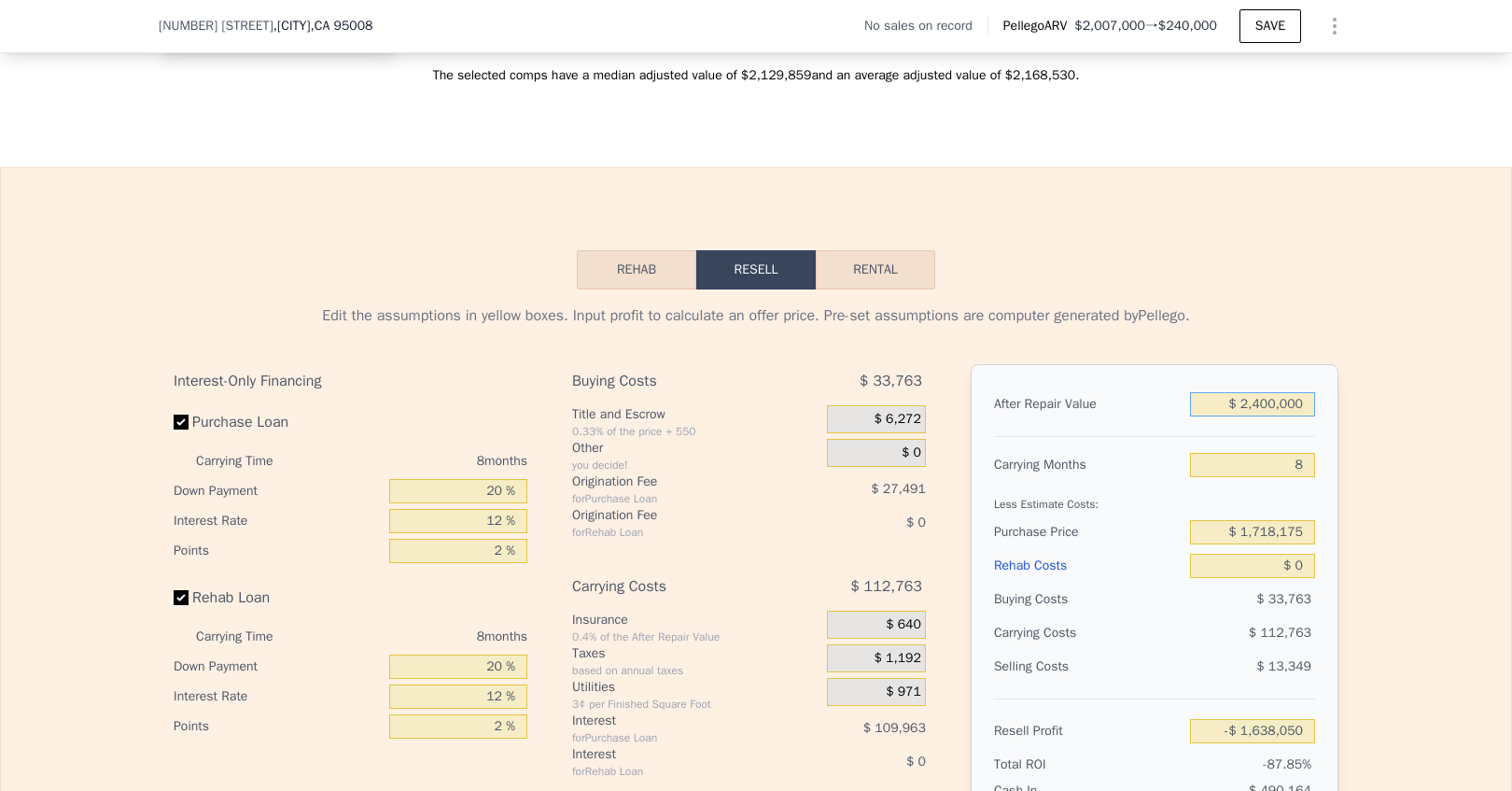 type on "$ 400,997" 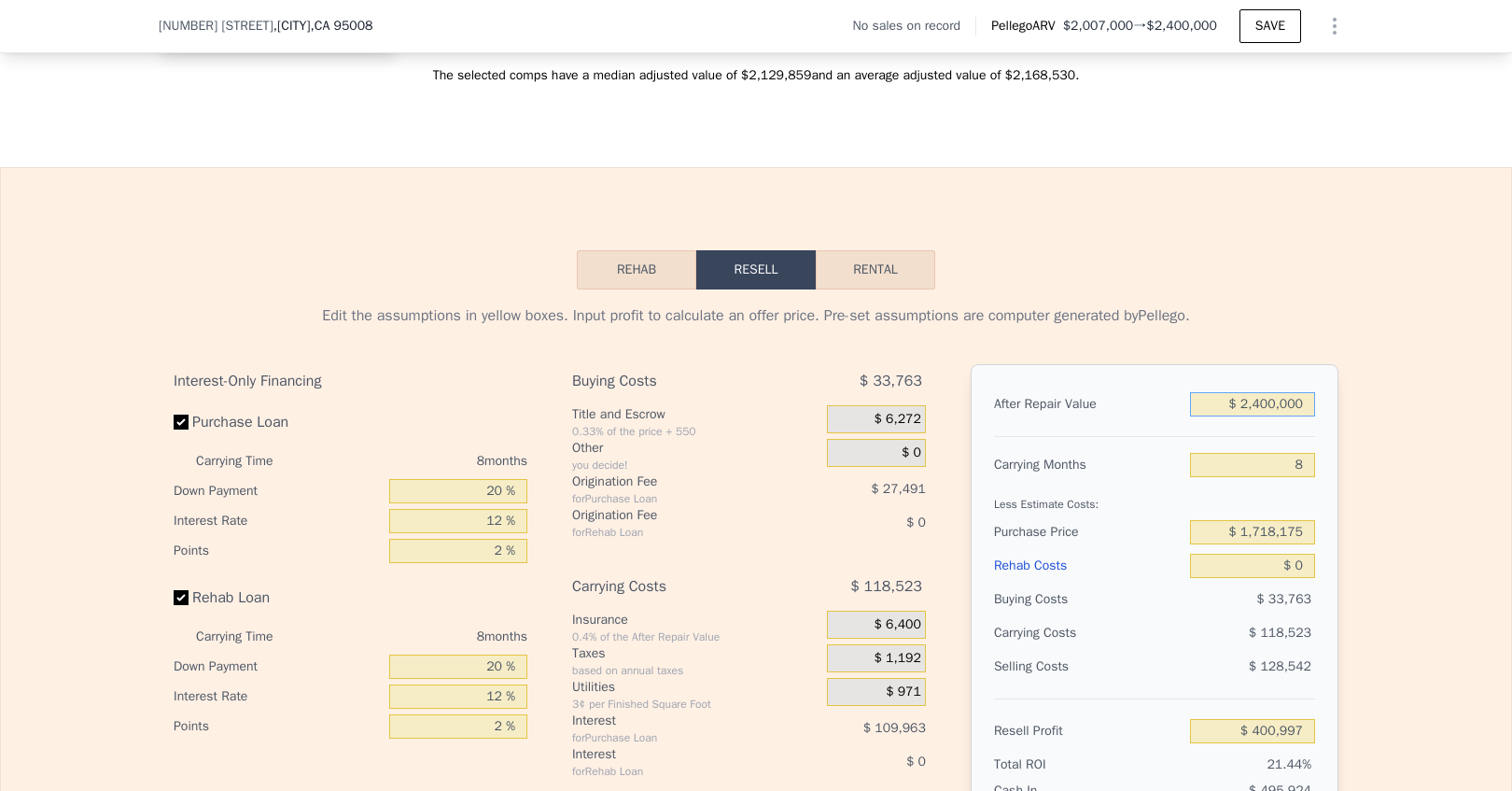 type on "$ 2,400,000" 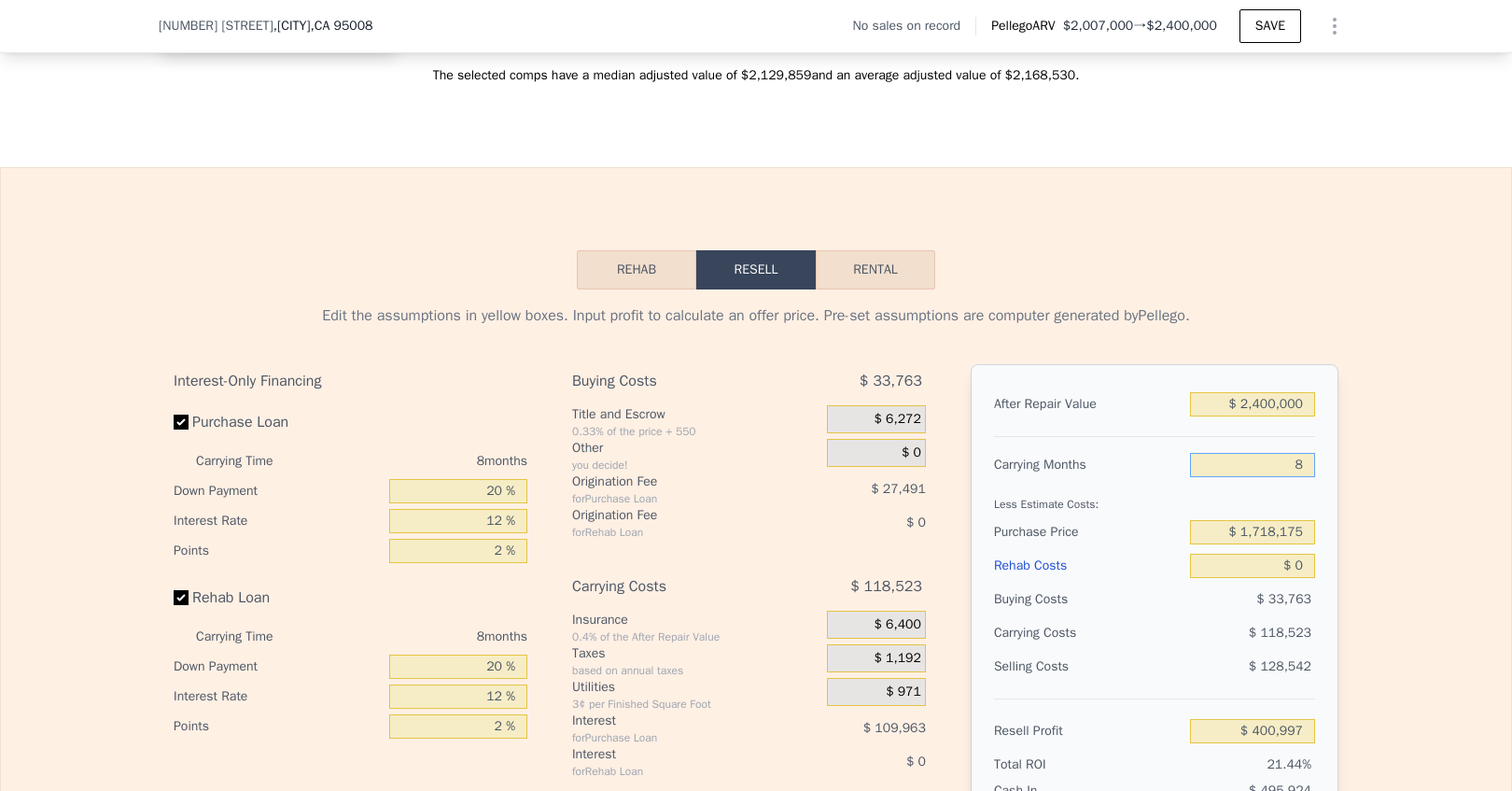 type on "1" 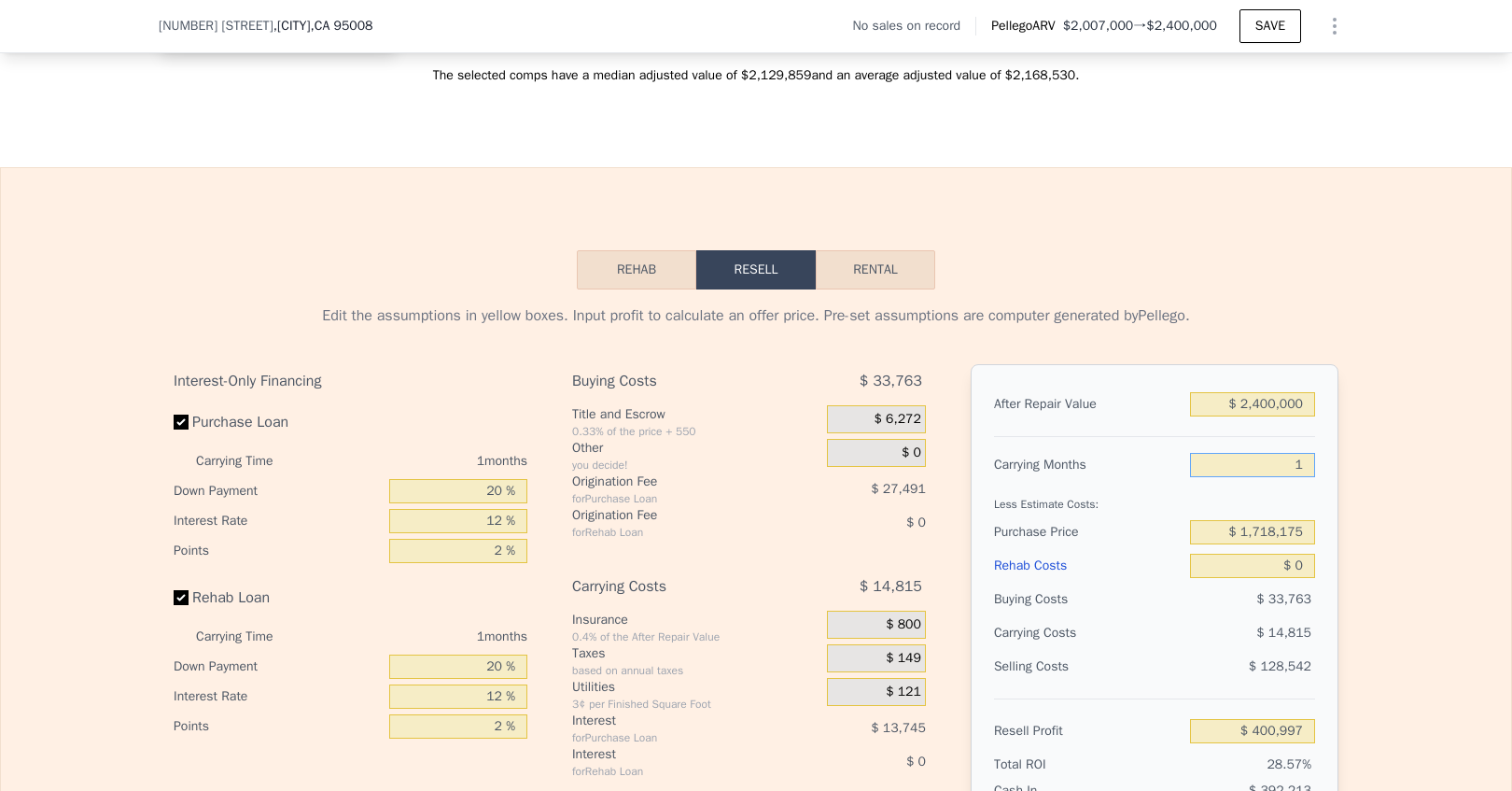 type on "$ 504,705" 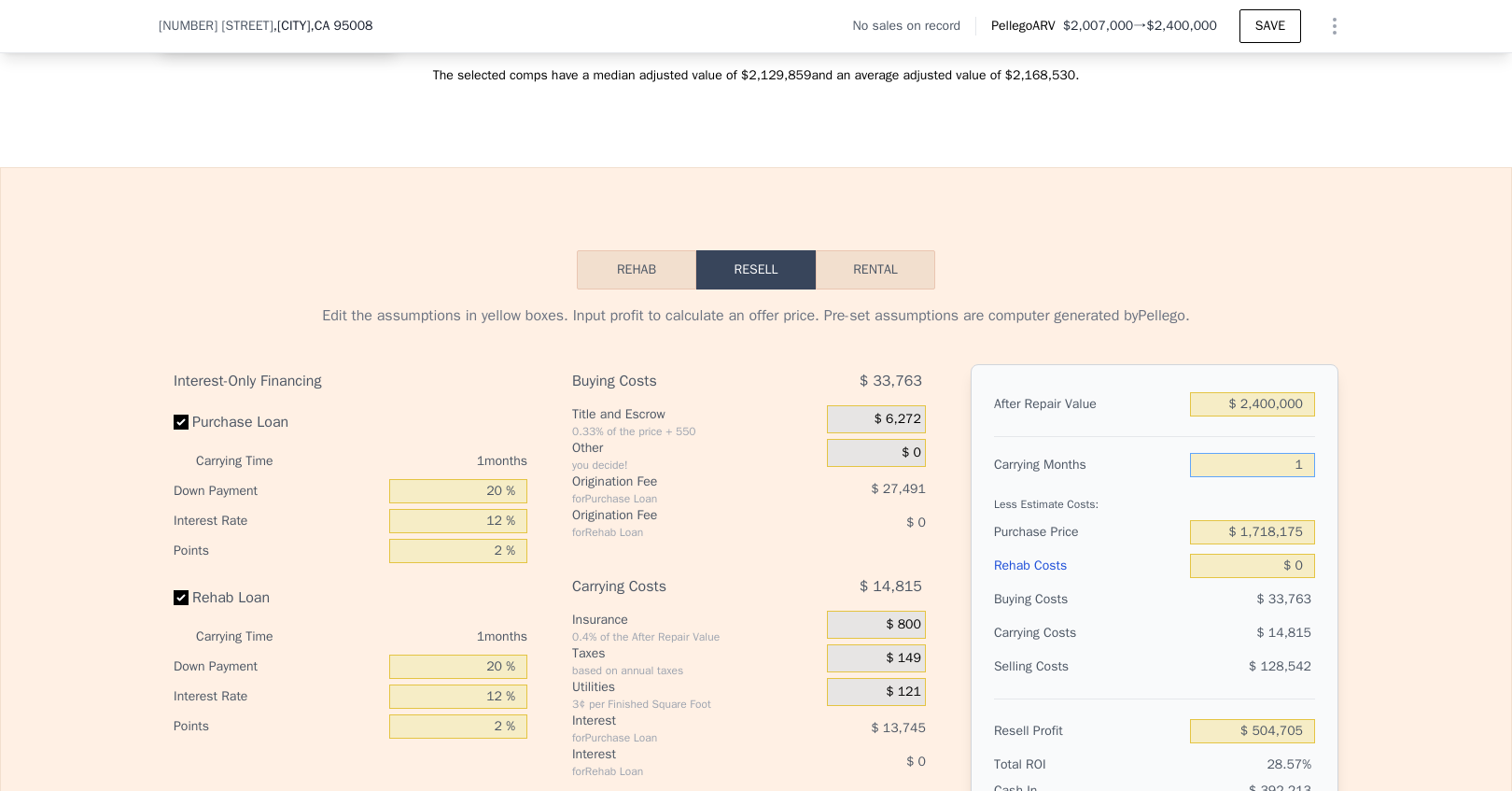 type on "10" 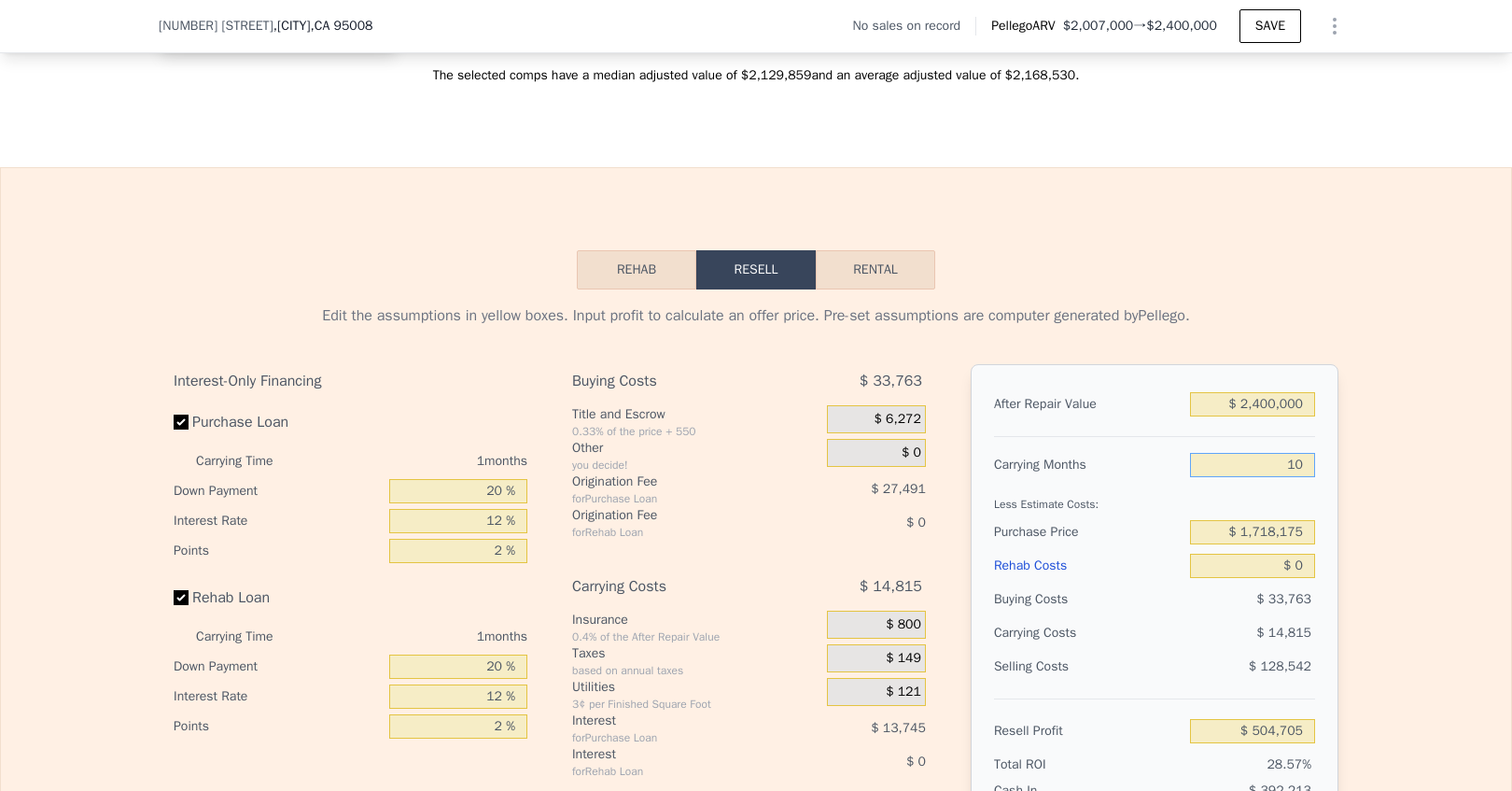 type on "$ 371,366" 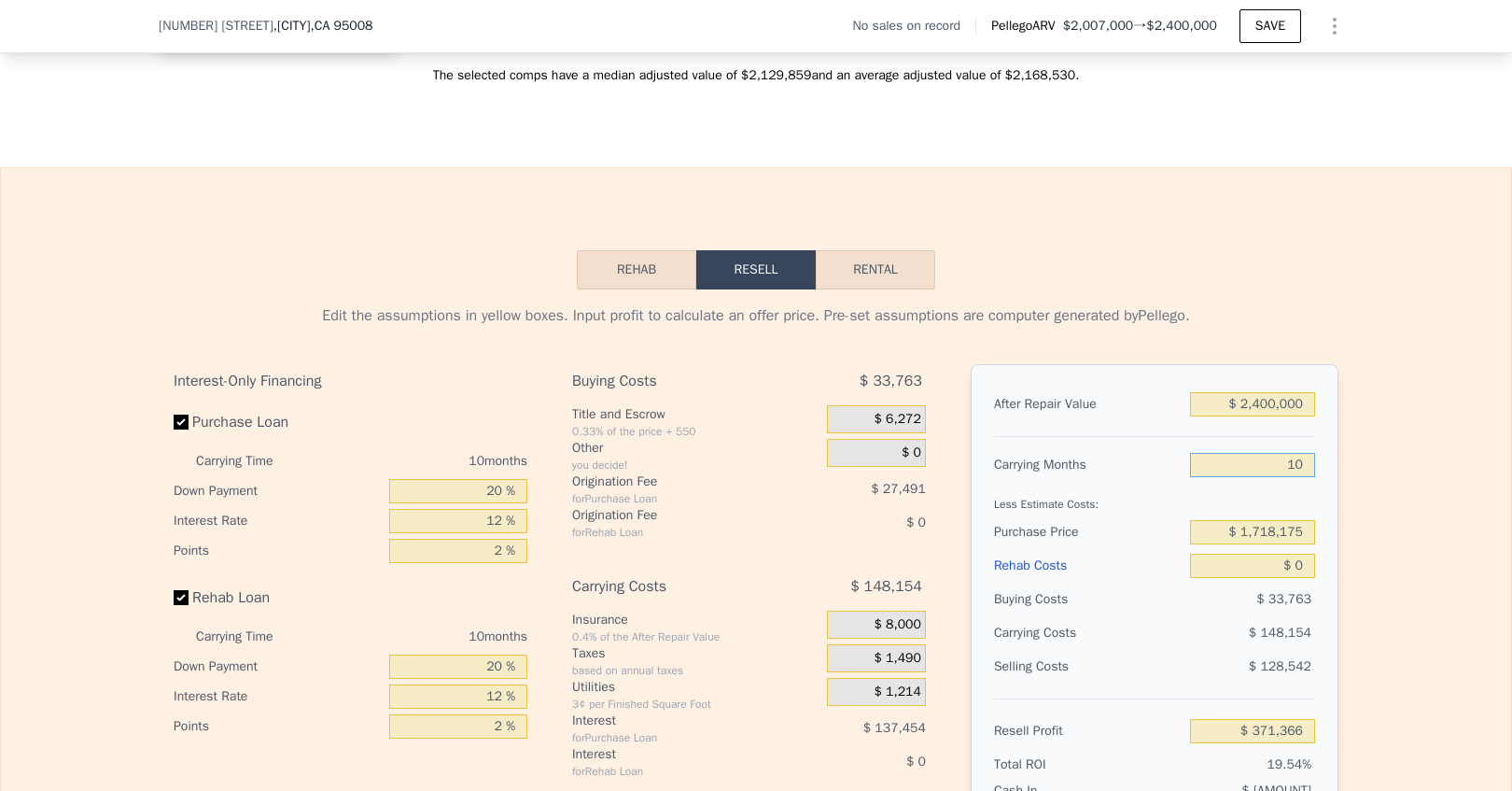 type on "10" 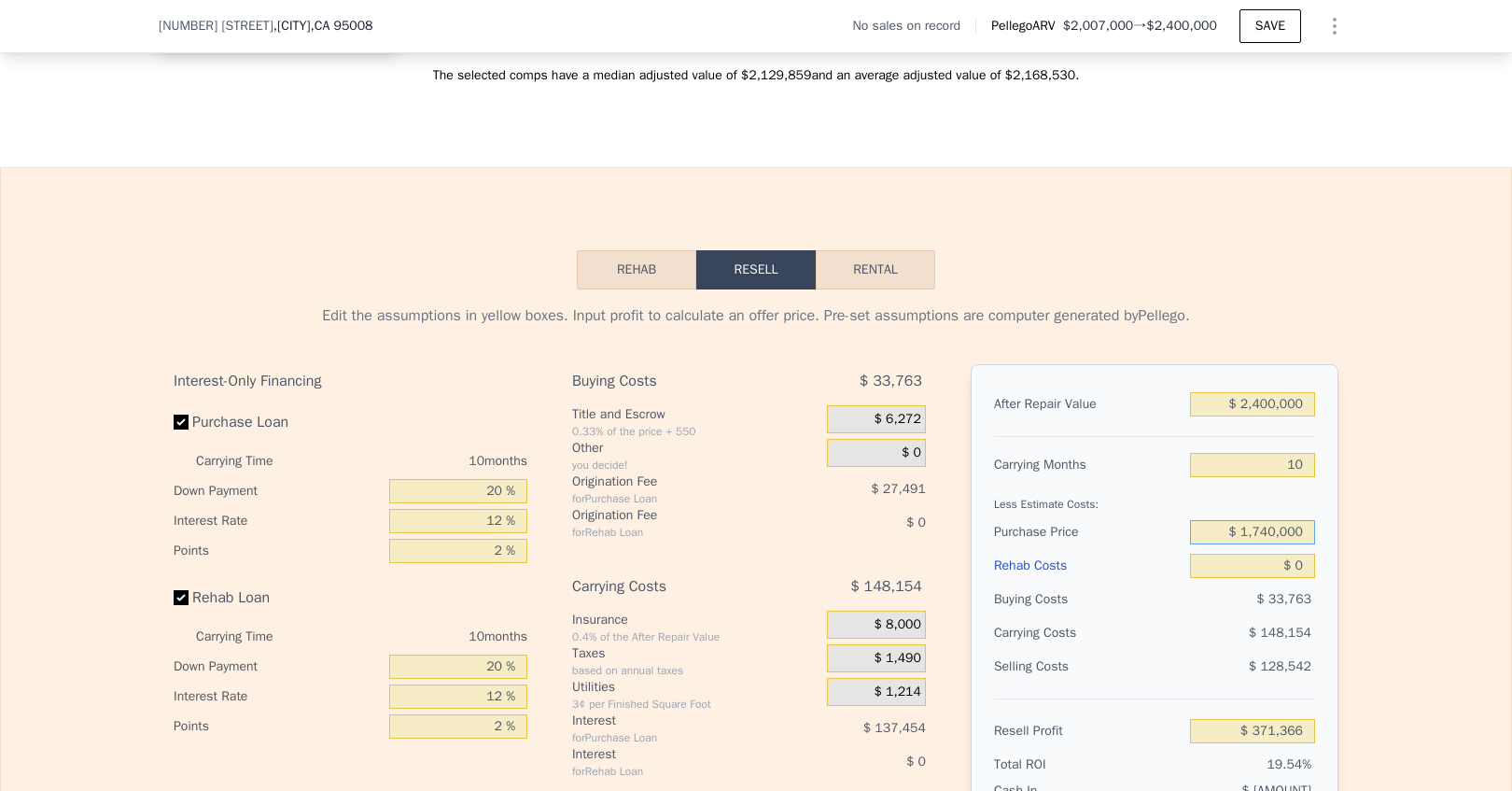 type on "$ 1,740,000" 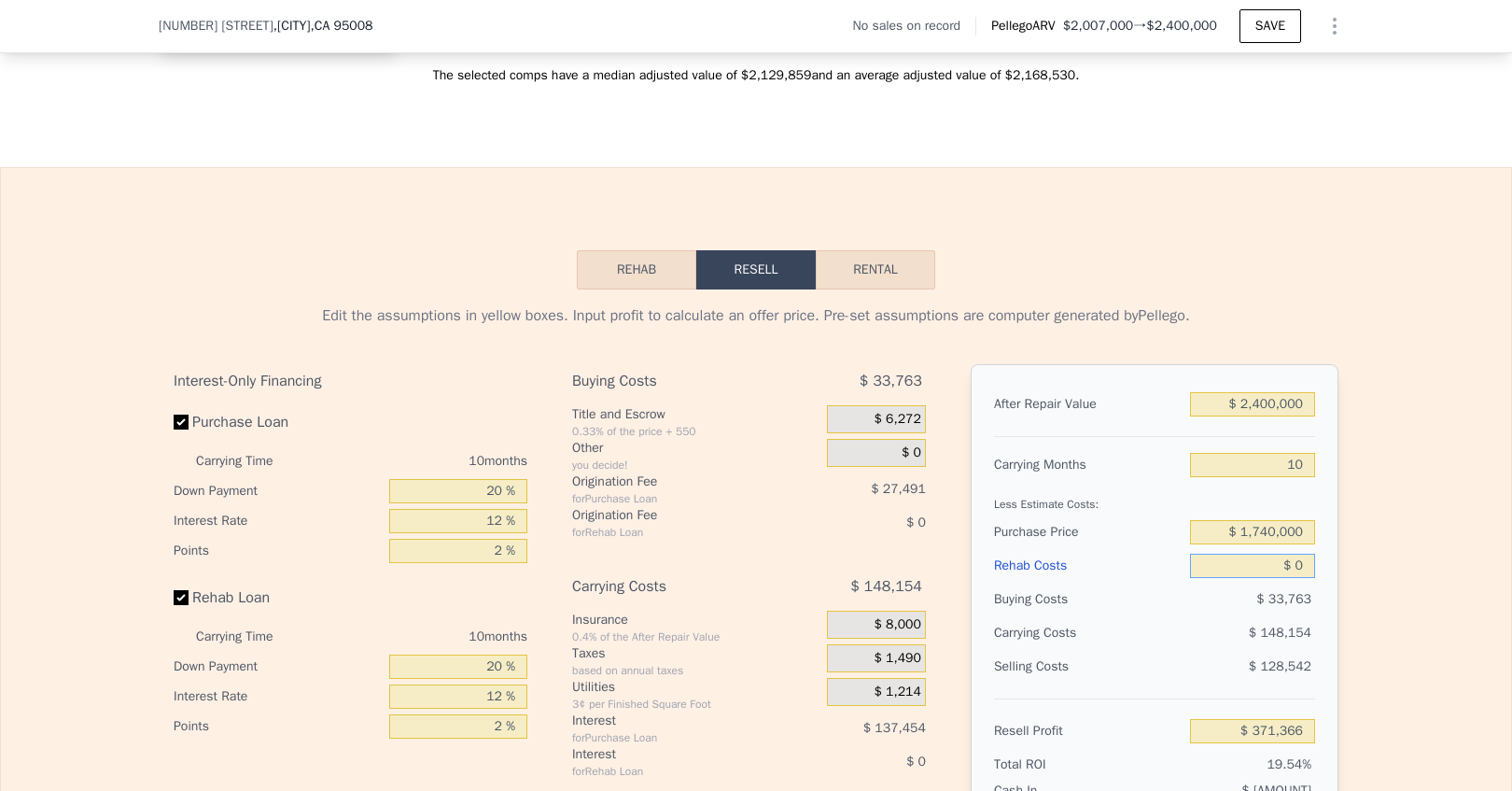 type on "$ 347,370" 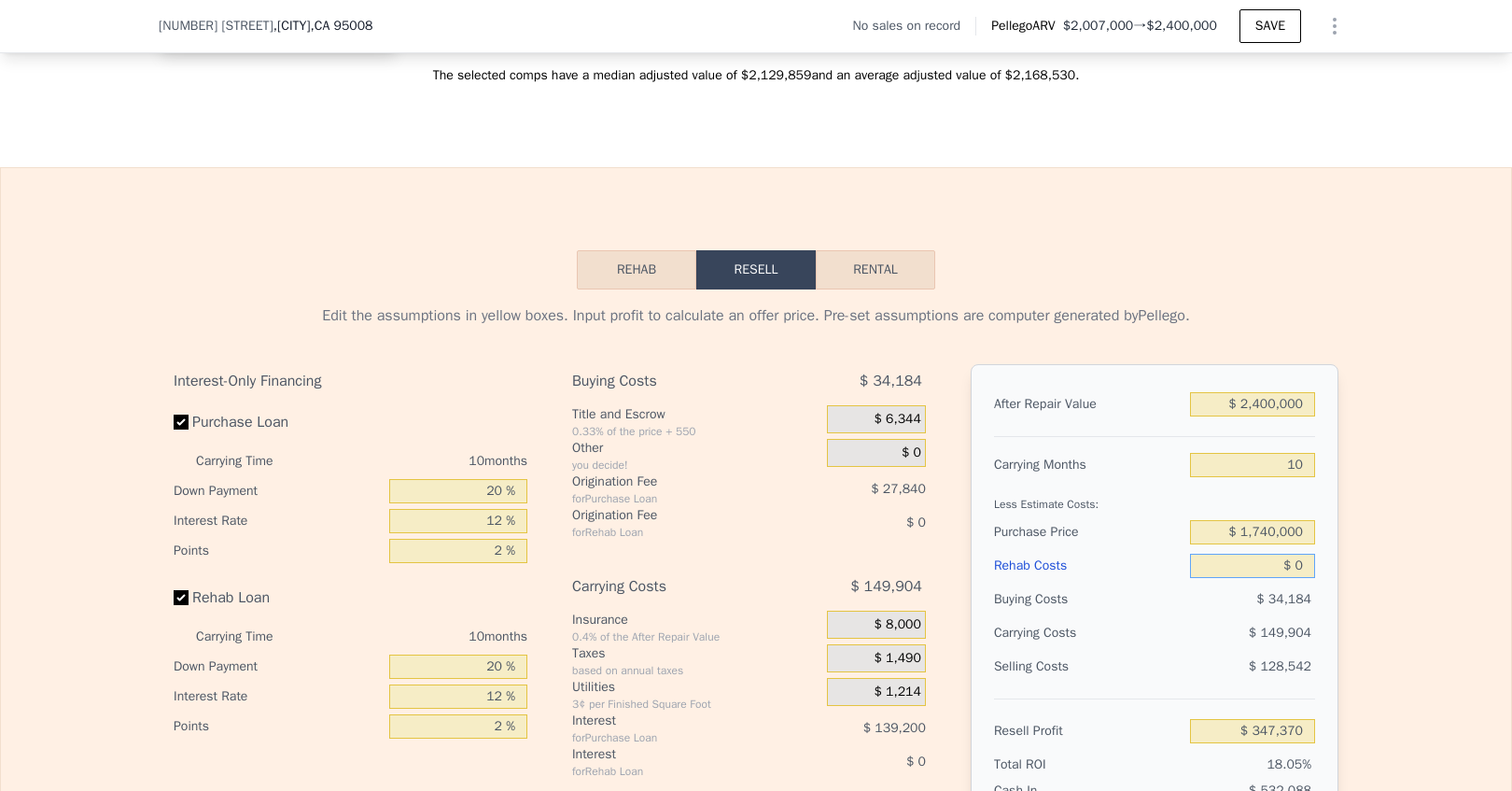 type on "$ 3" 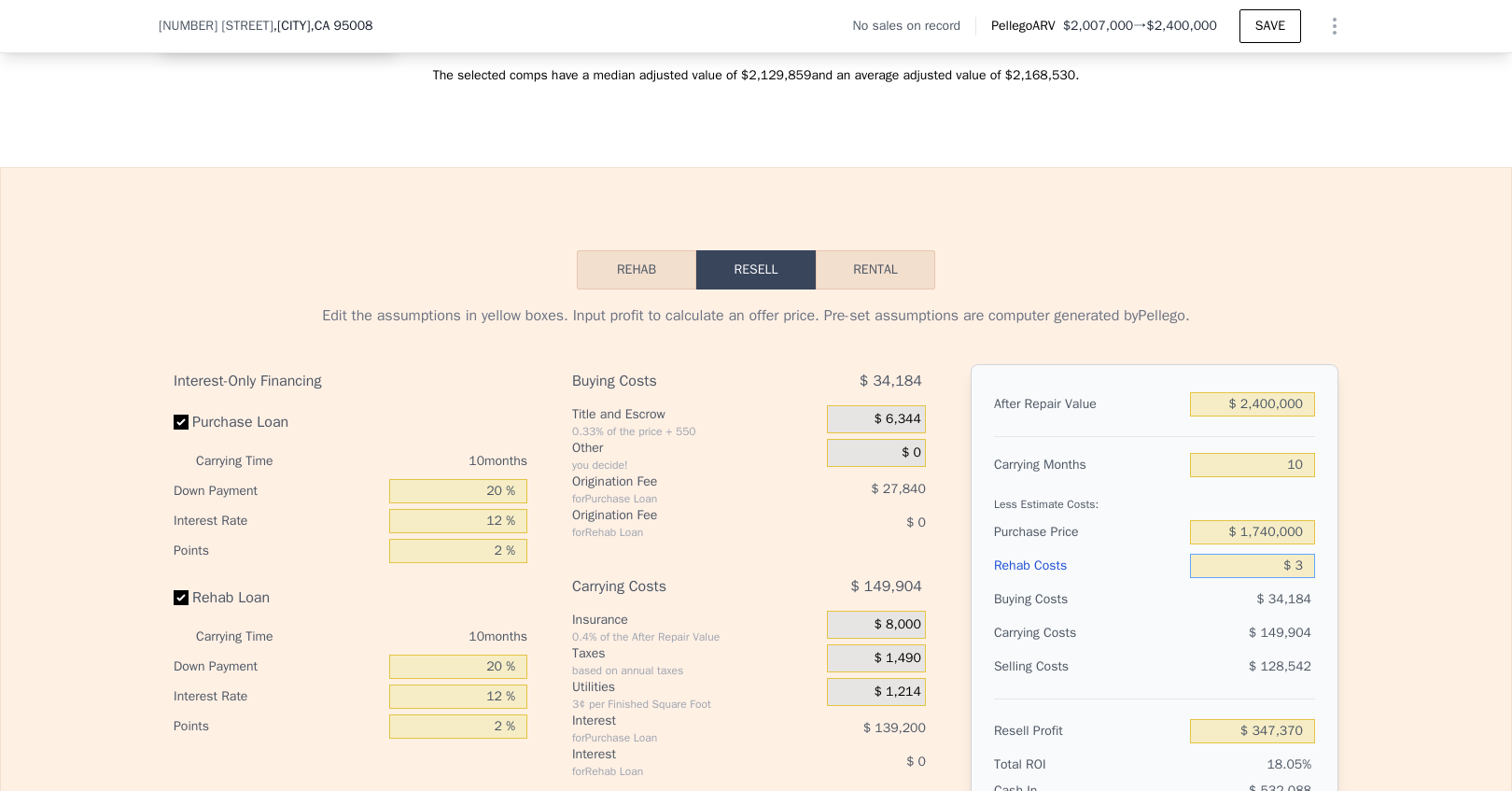 type on "$ 347,367" 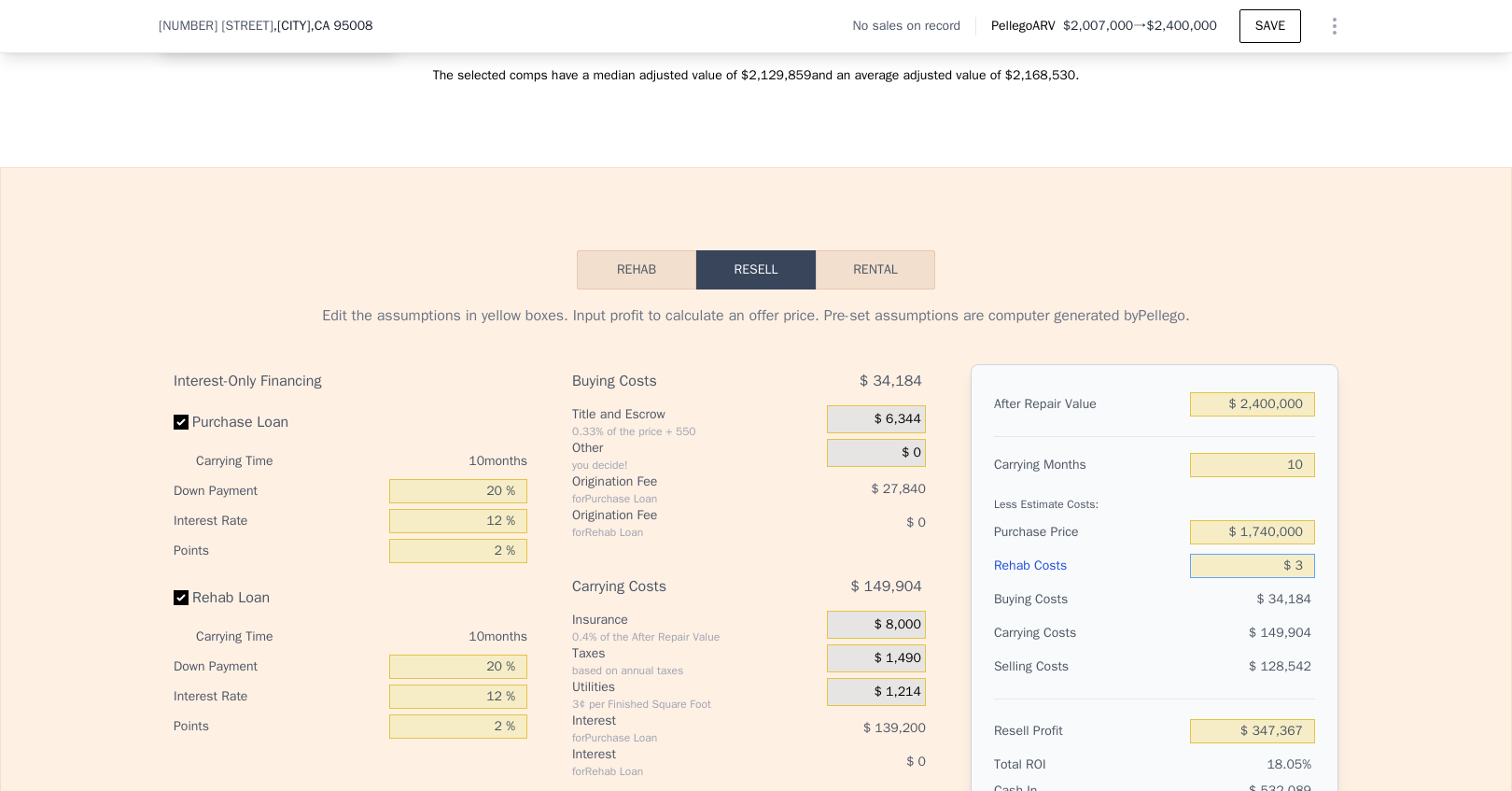 type on "$ 35" 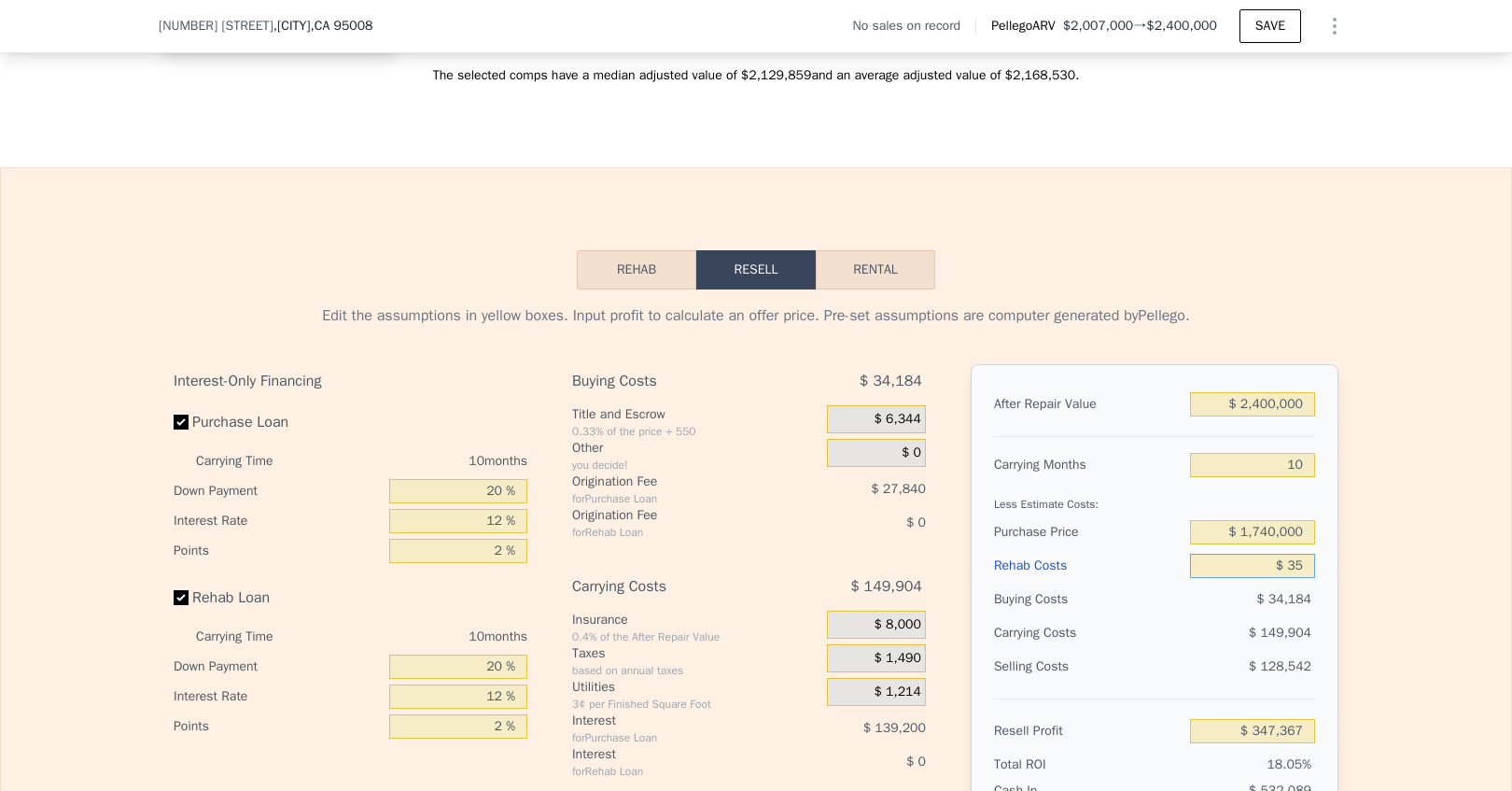 type on "$ 347,334" 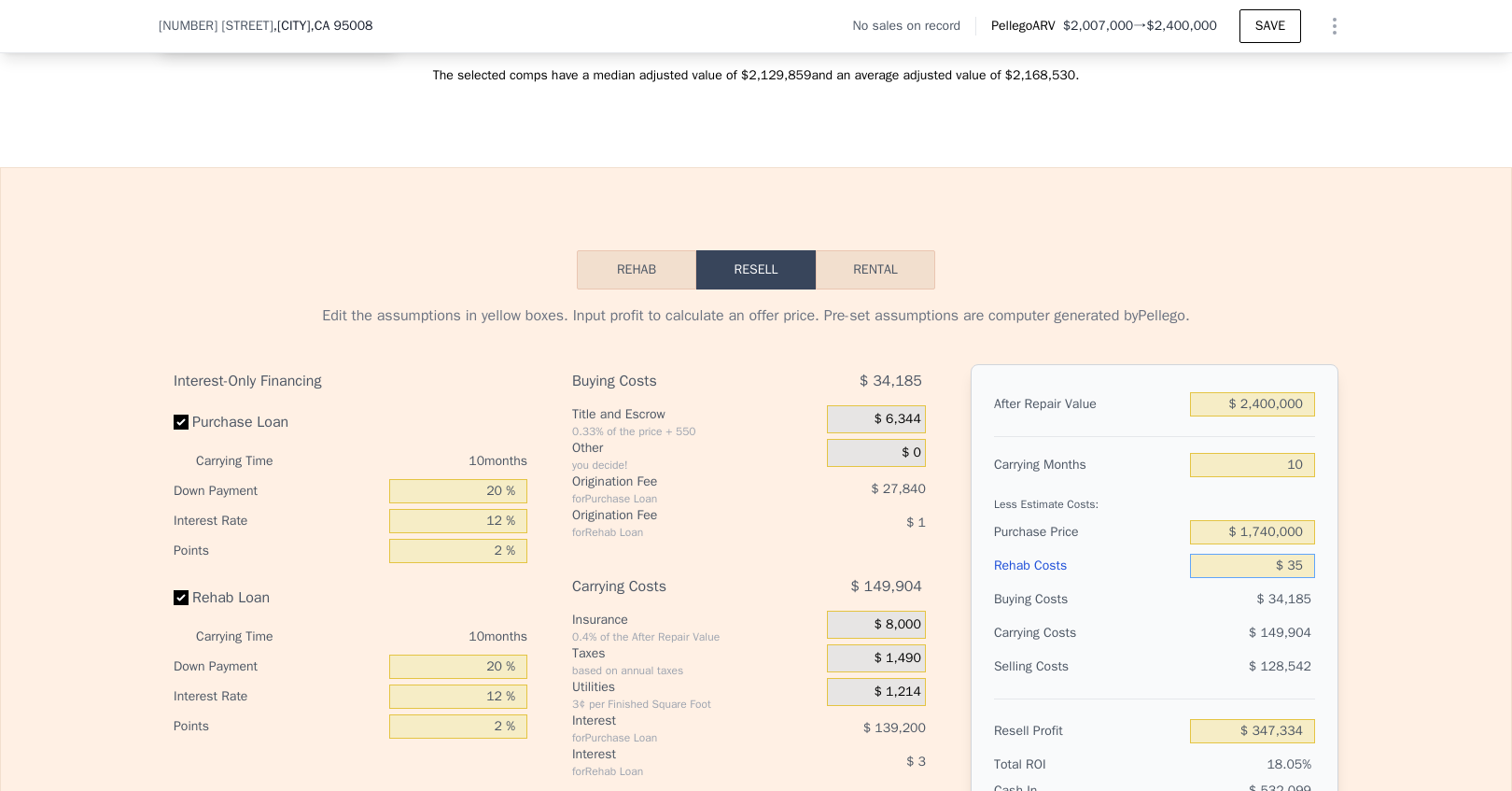 type on "$ 350" 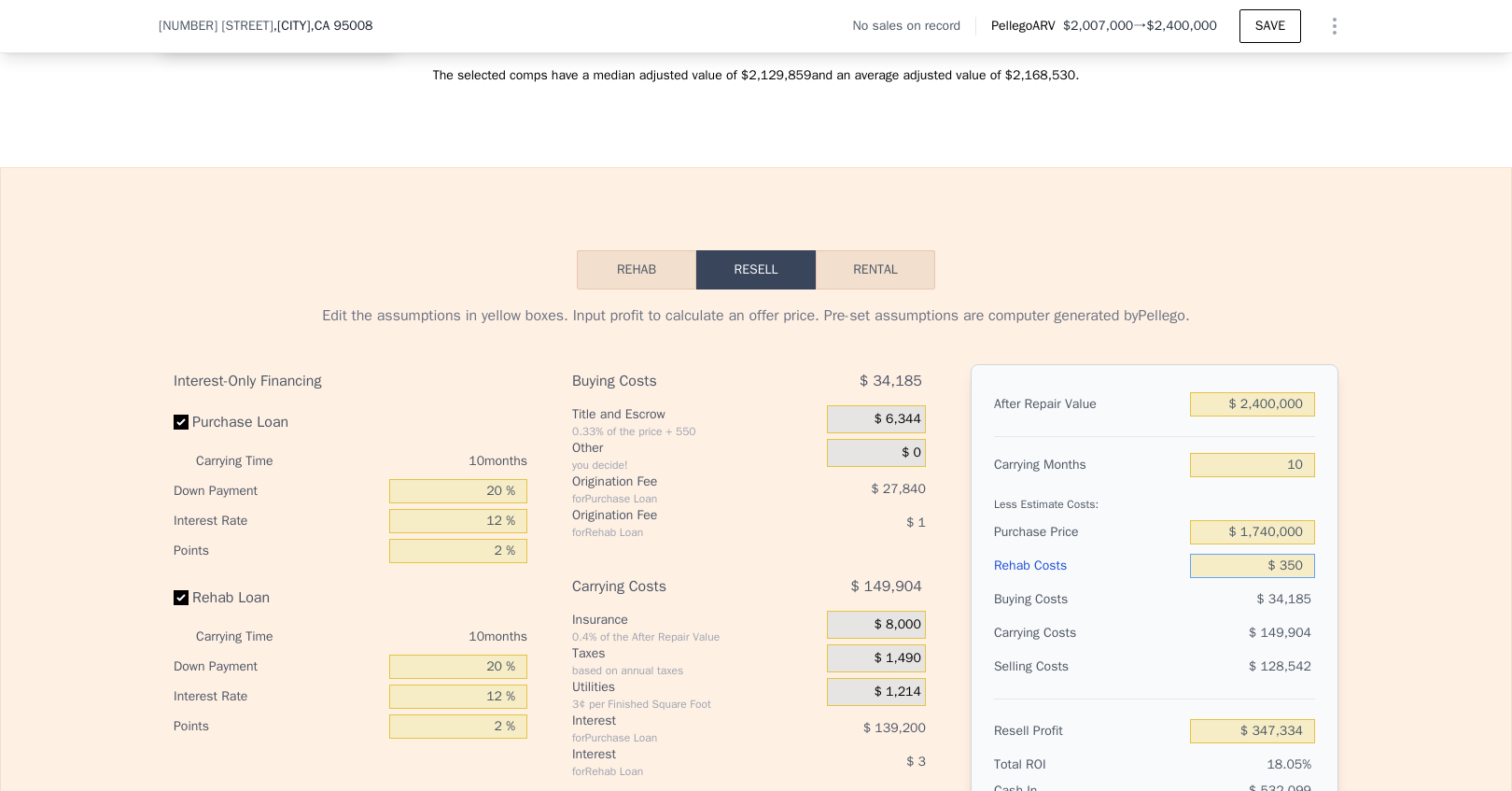 type on "$ 346,984" 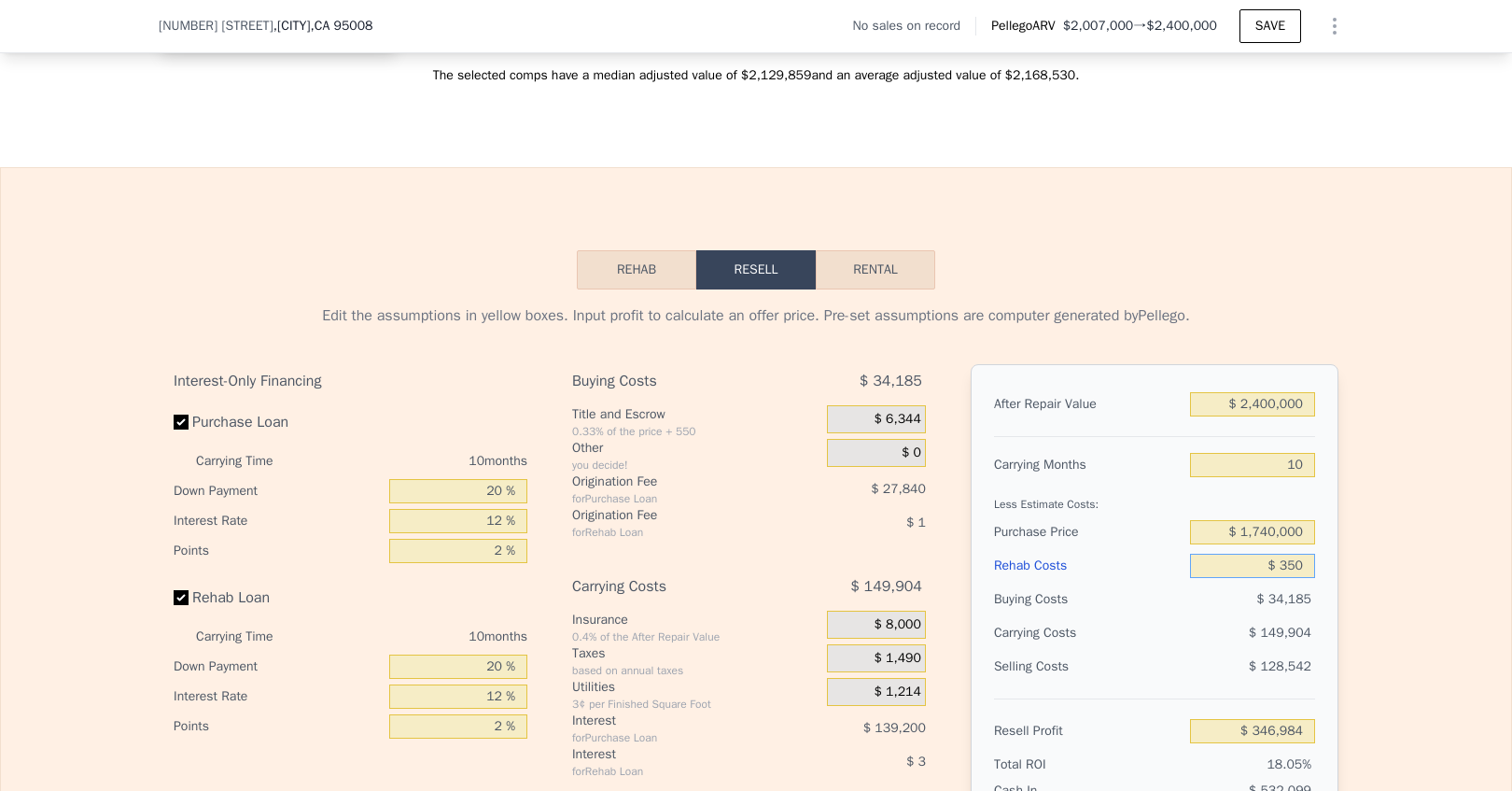type on "$ 3,500" 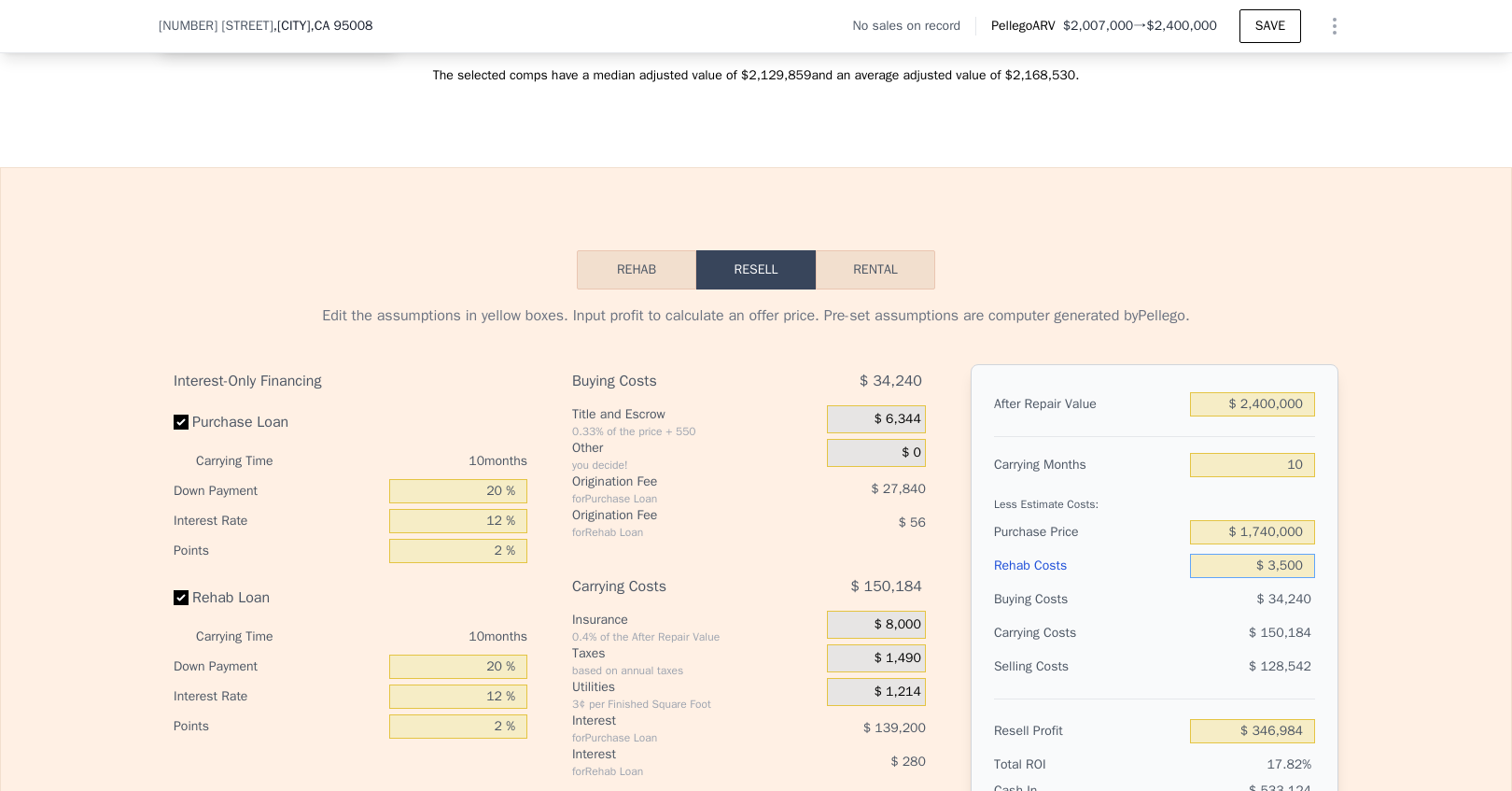type on "$ 343,534" 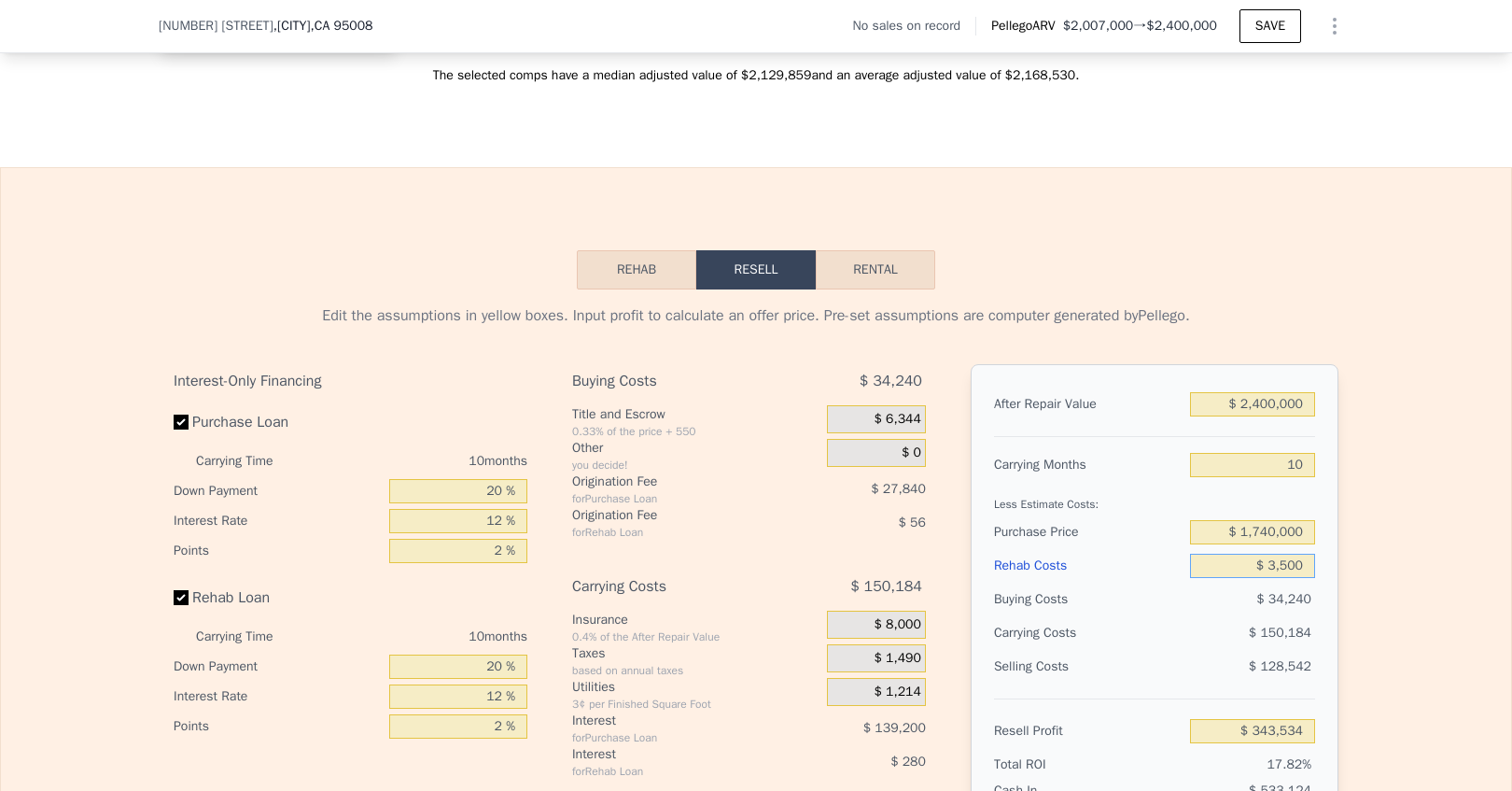 type on "$ 35,000" 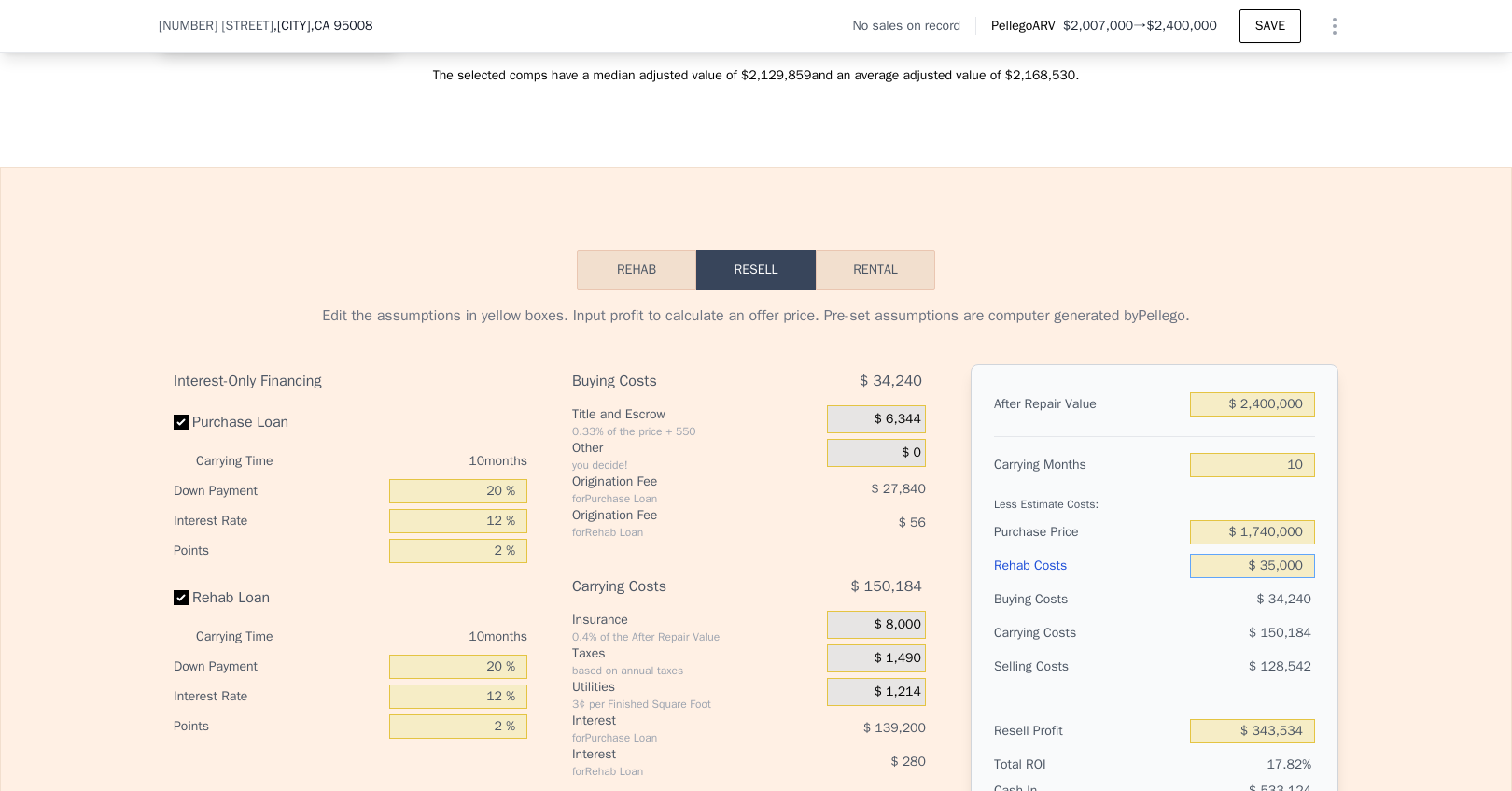 type on "$ 309,010" 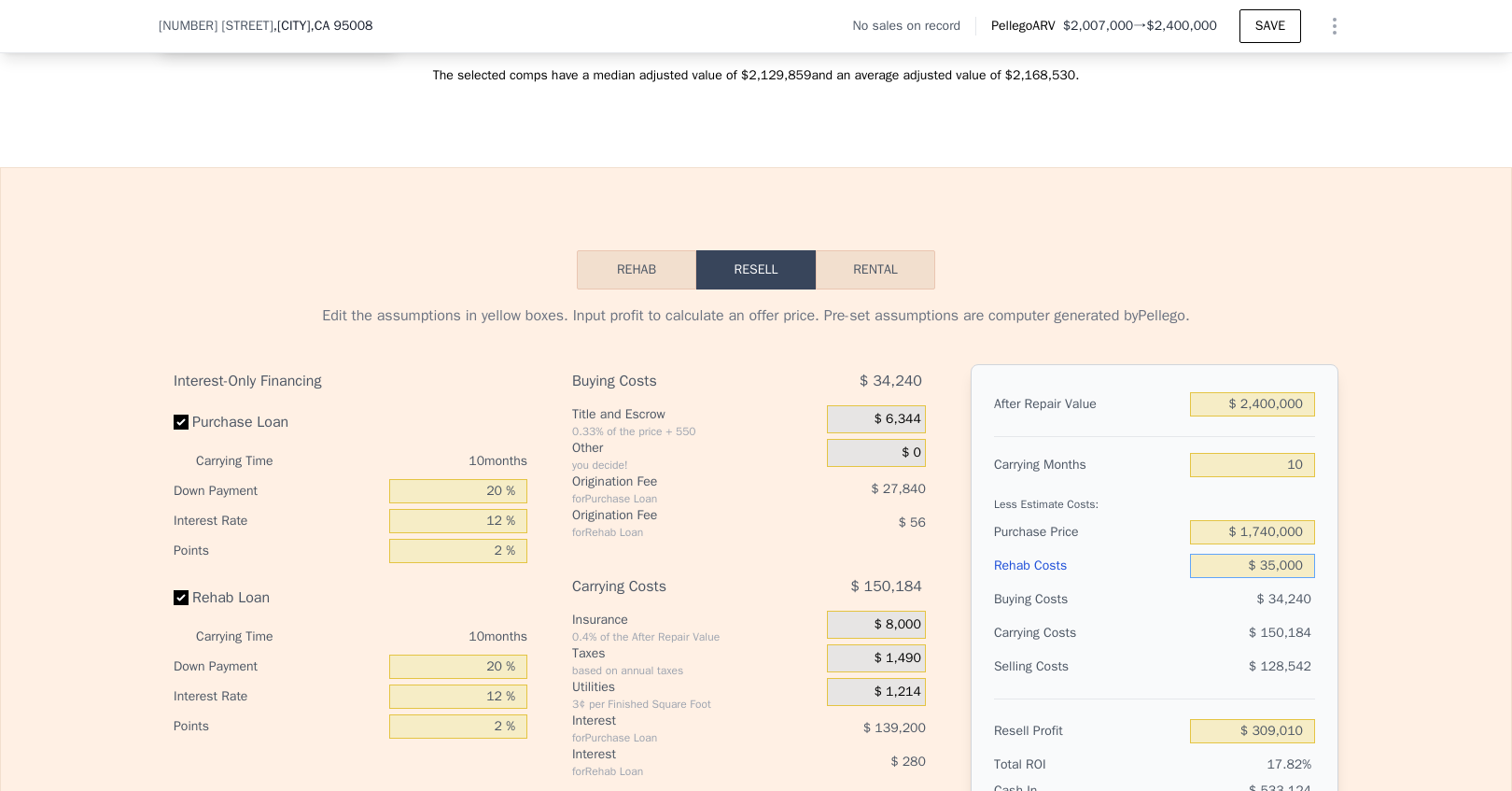 type on "$ 350,000" 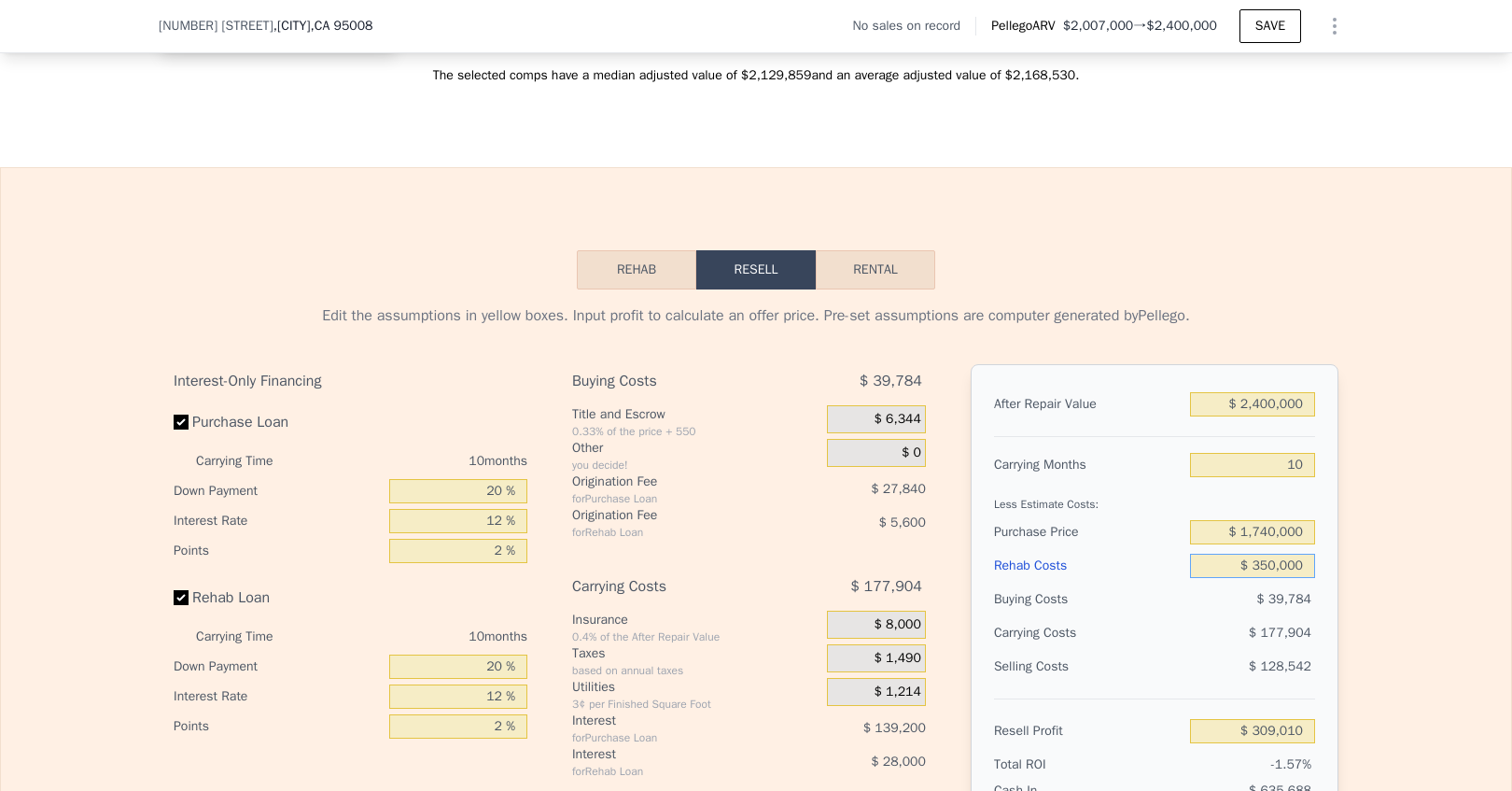 type on "-$ 36,230" 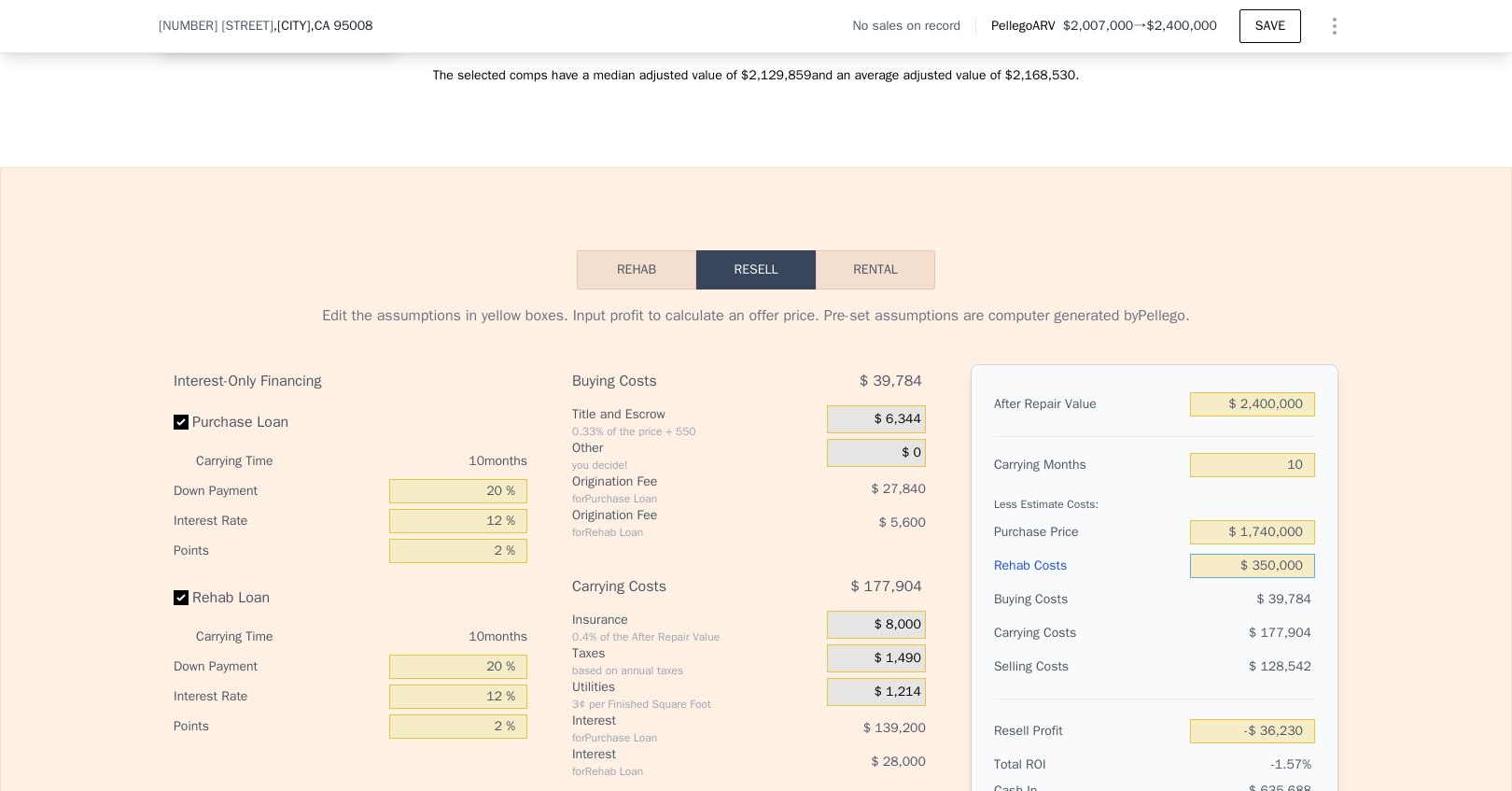 type on "$ 350,000" 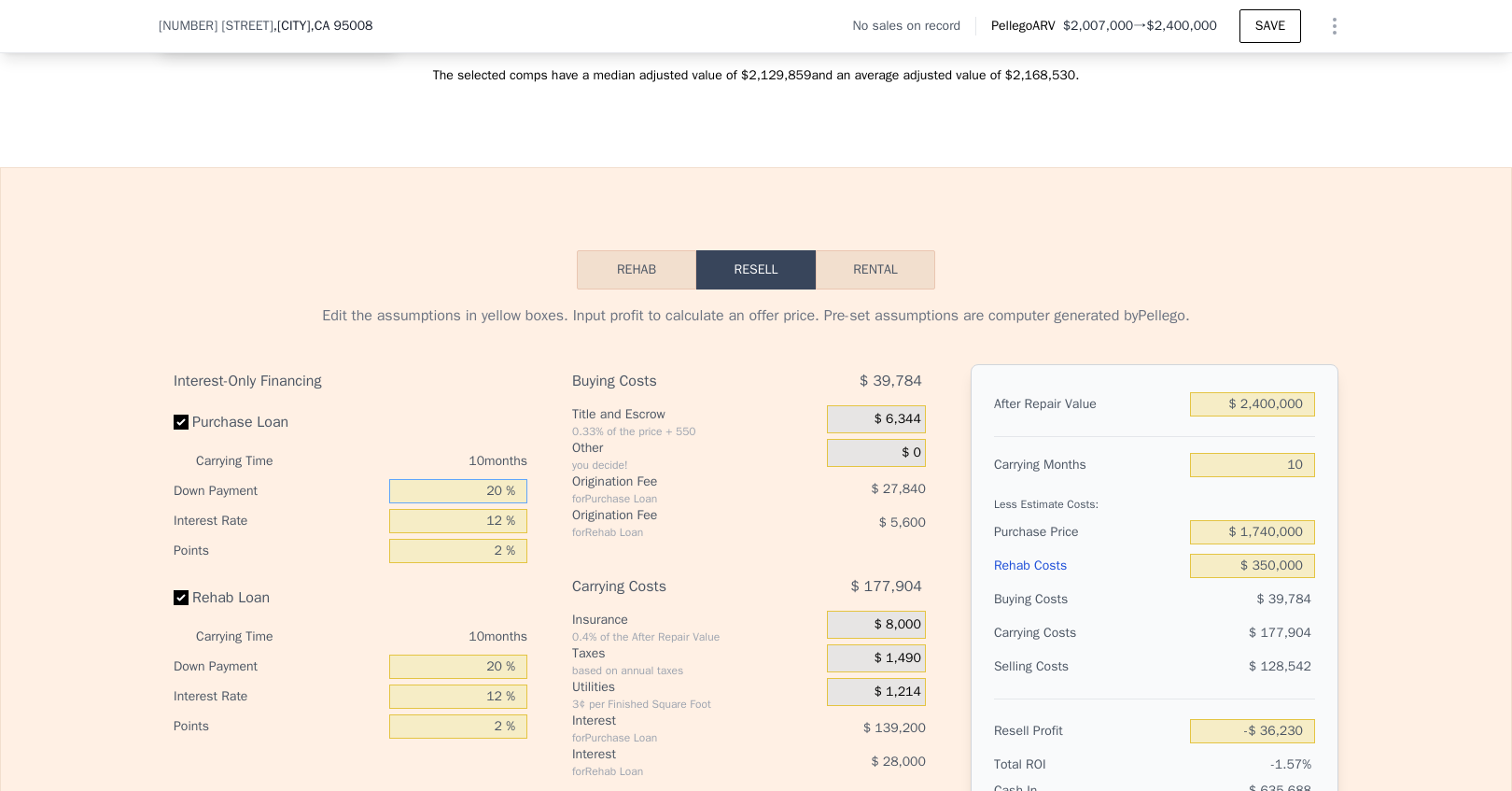 drag, startPoint x: 494, startPoint y: 519, endPoint x: 460, endPoint y: 519, distance: 34 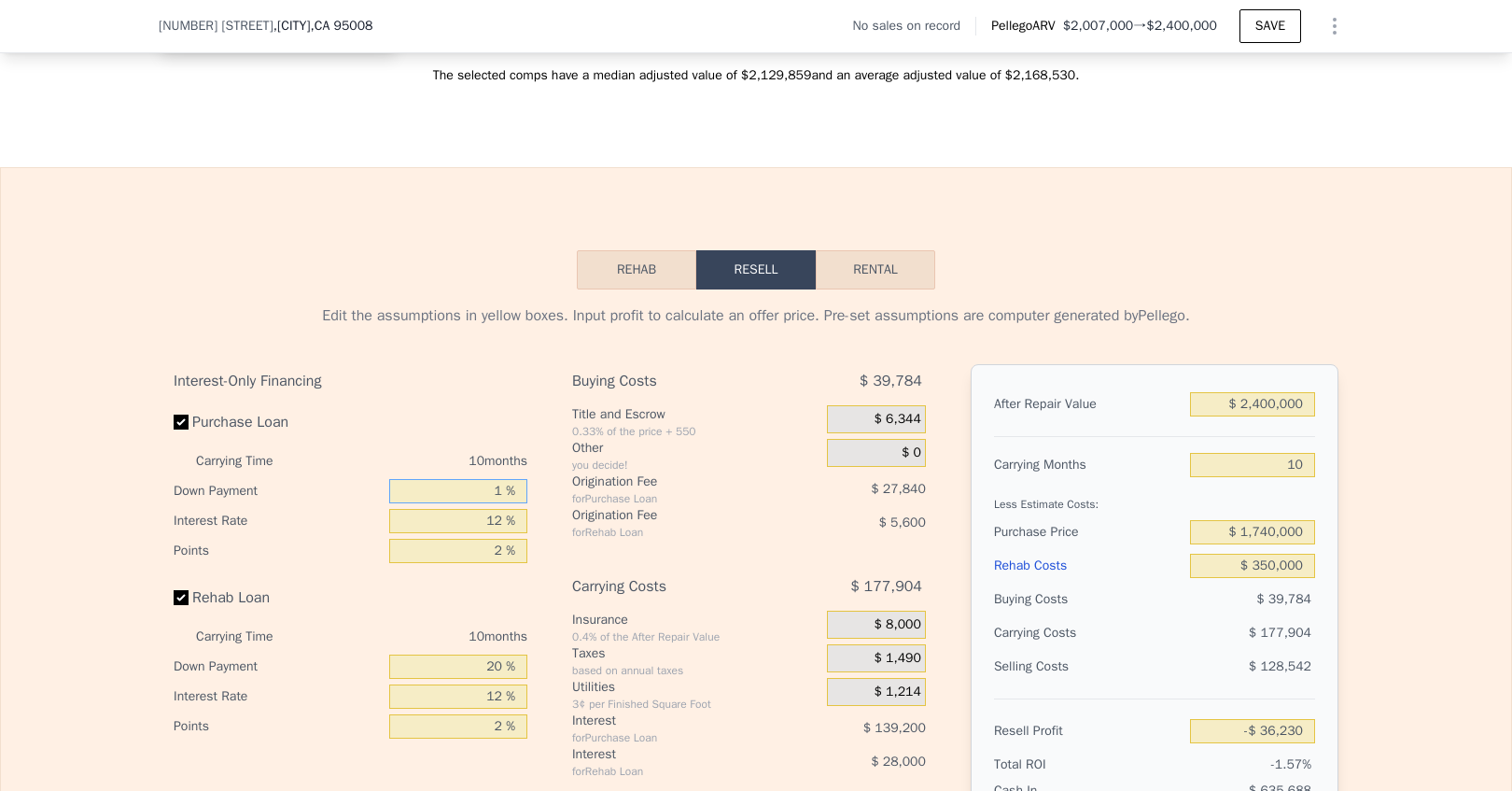 type on "10 %" 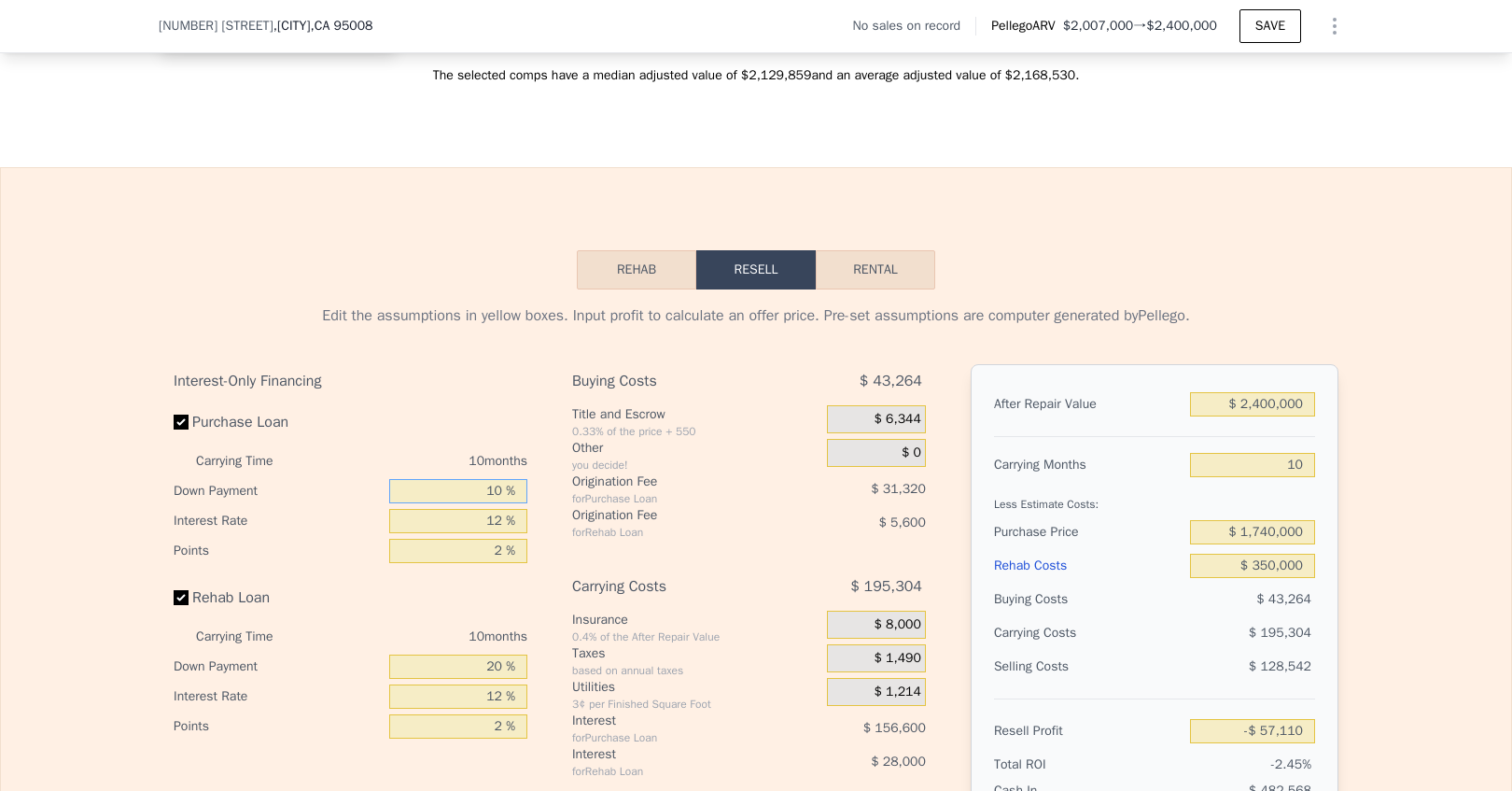 type on "10 %" 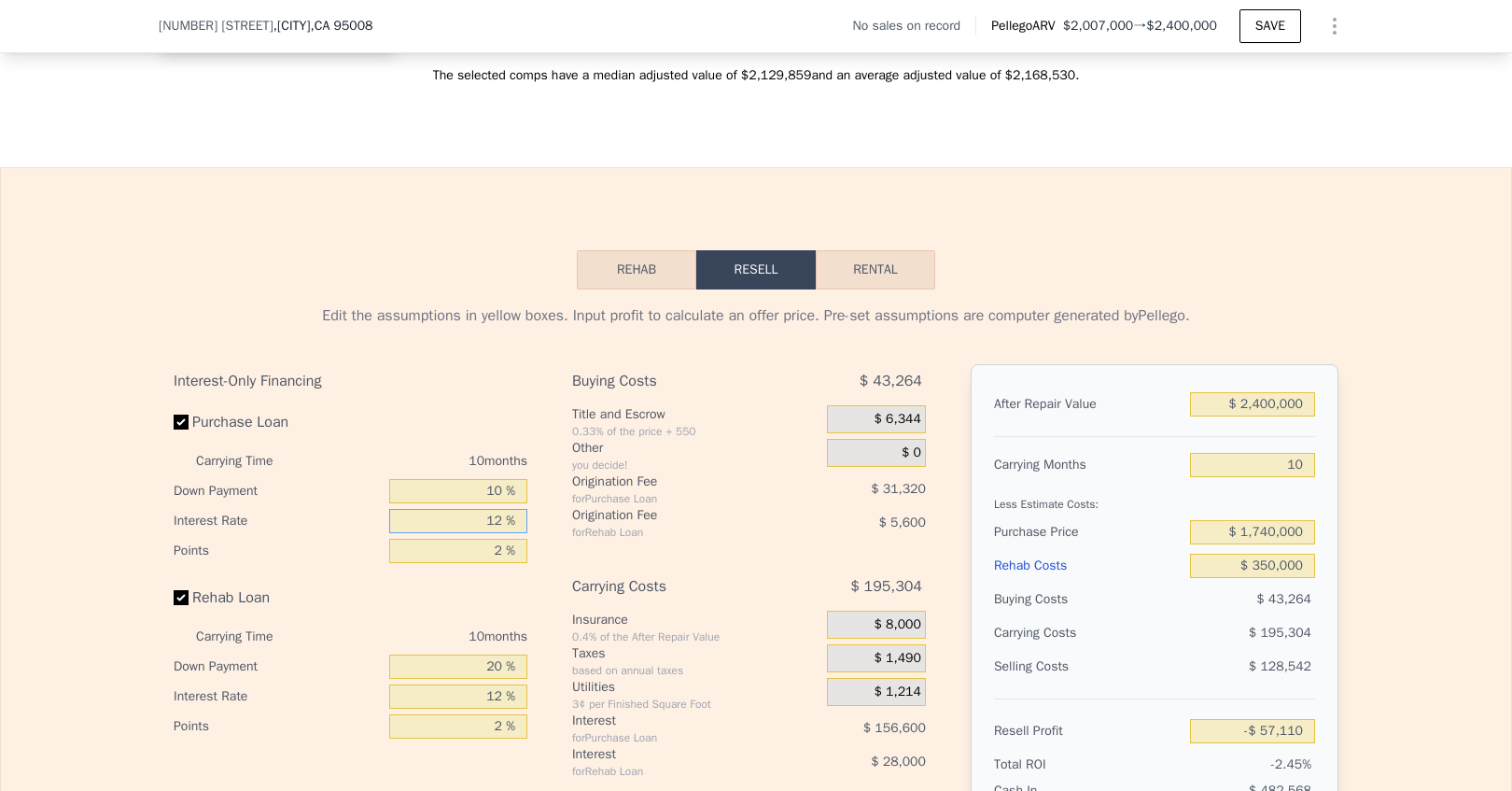 type on "1 %" 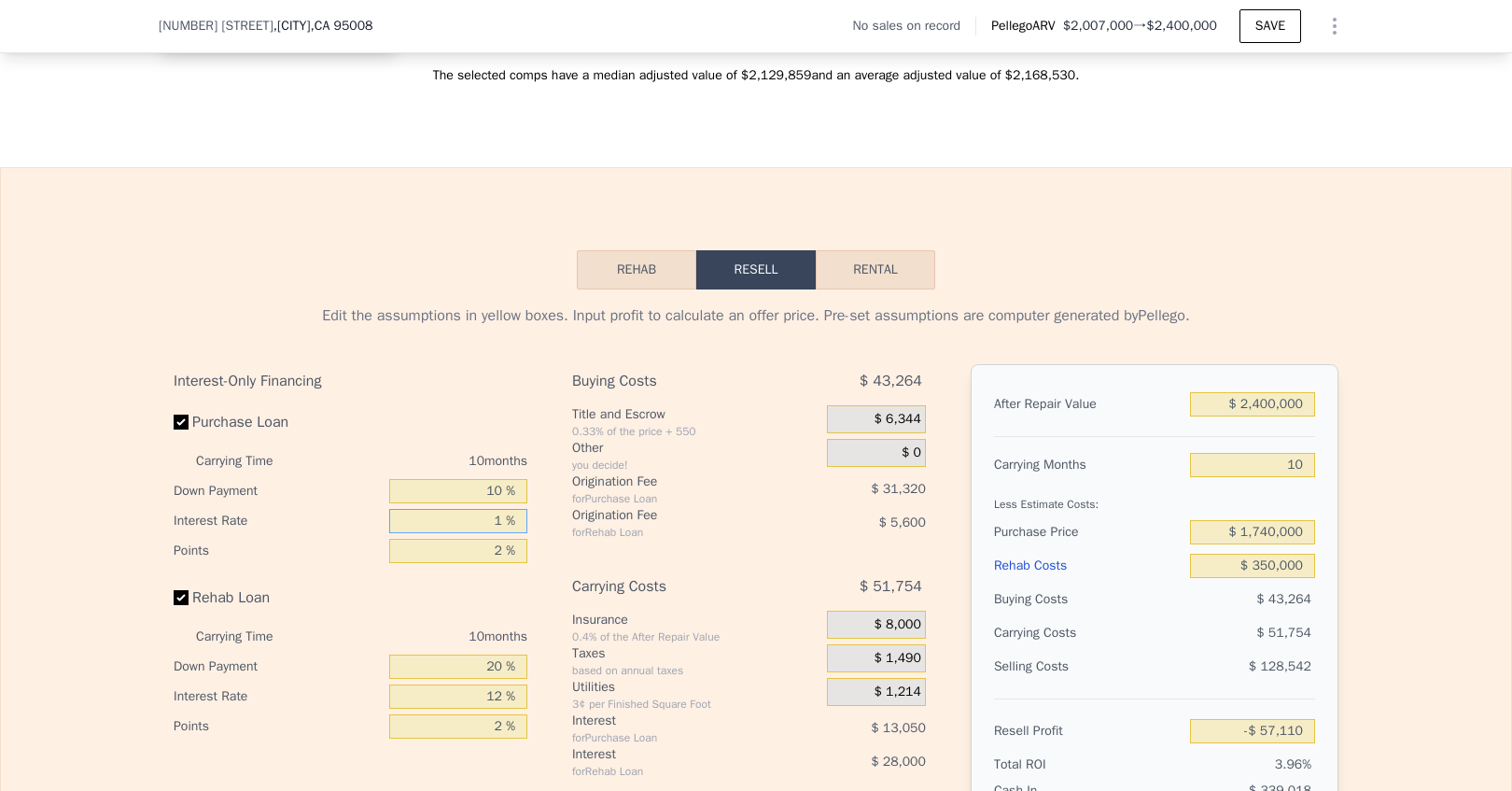 type on "$ 86,440" 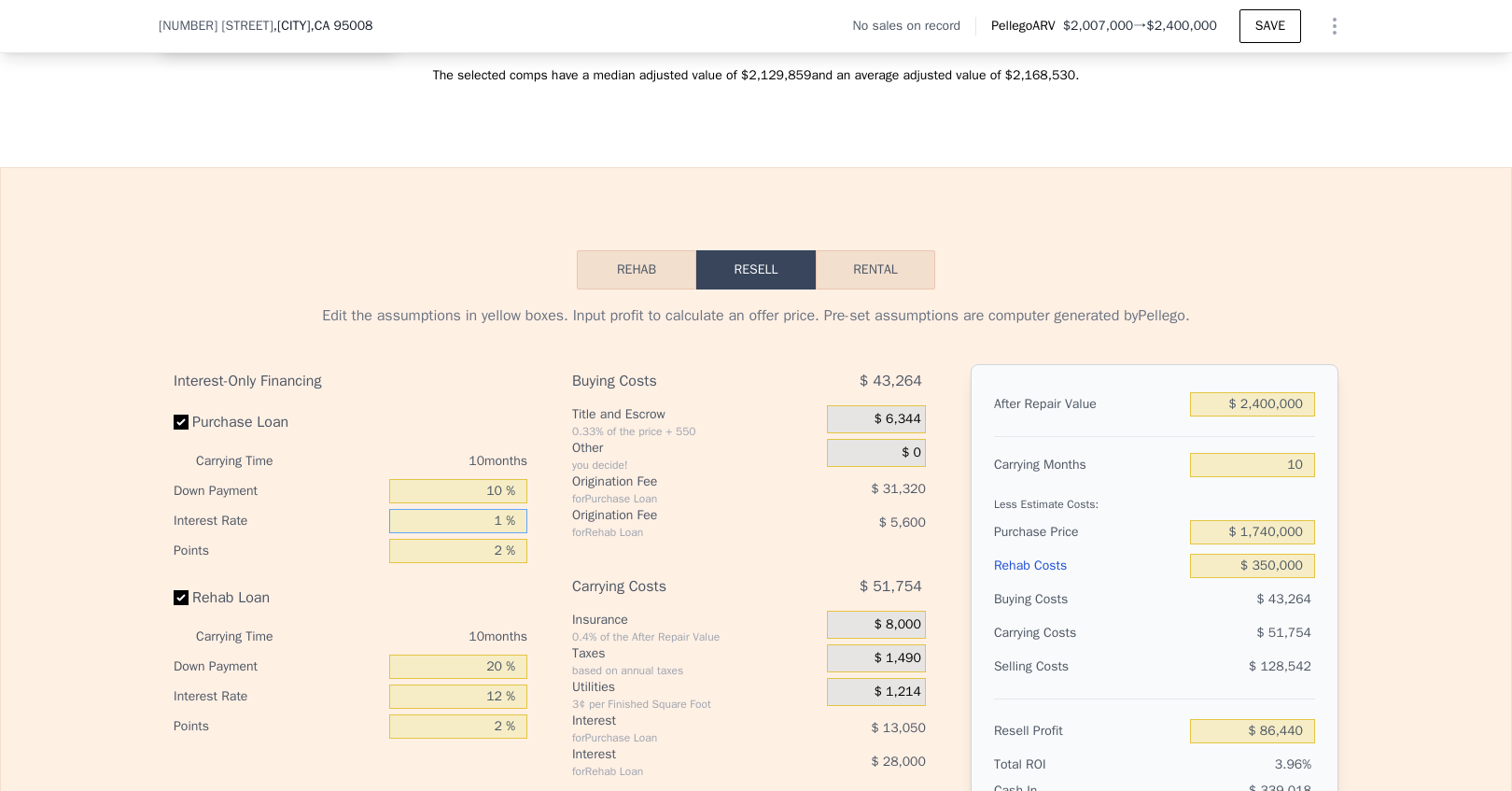 type on "10 %" 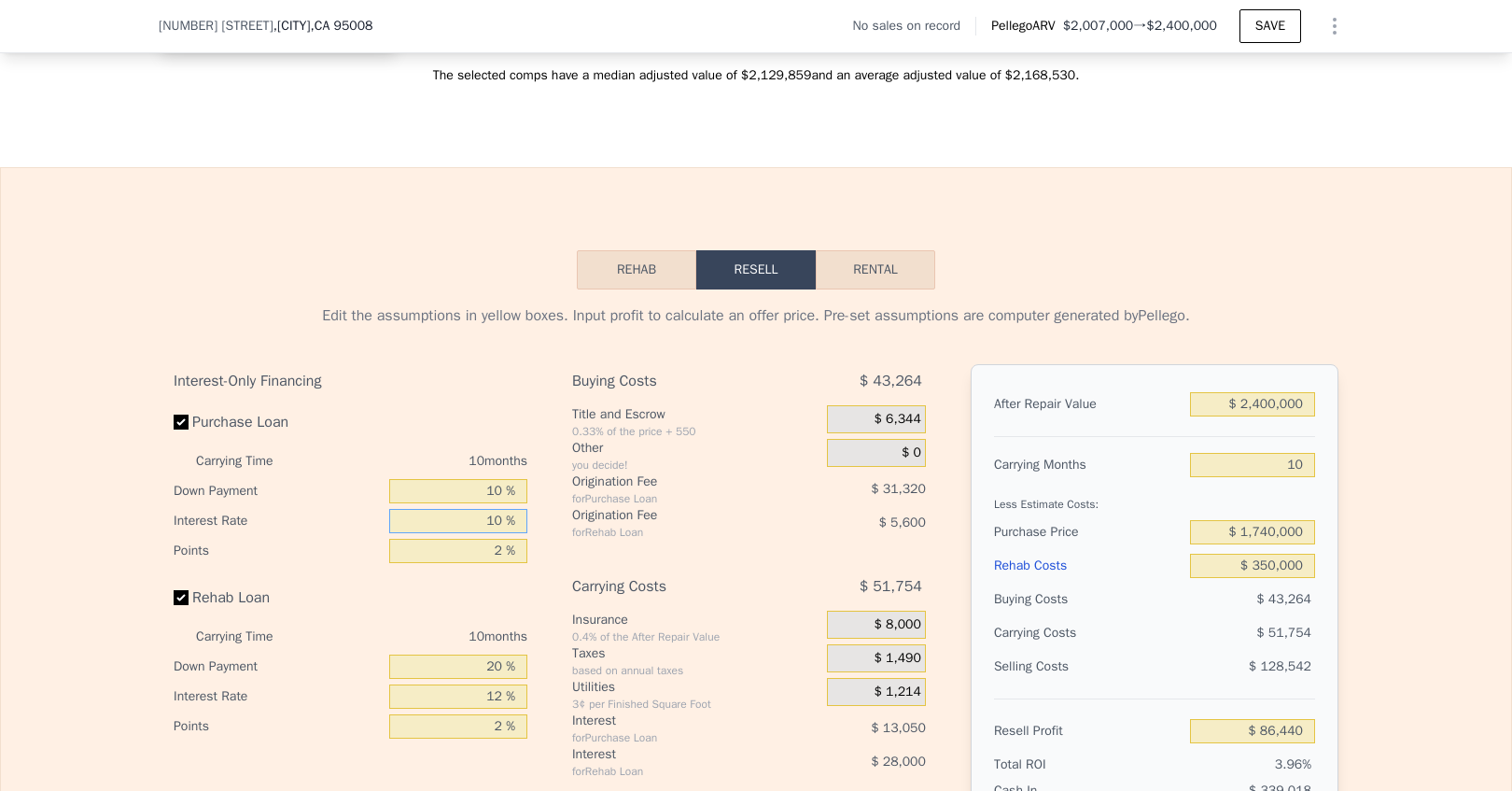 type on "-$ 31,010" 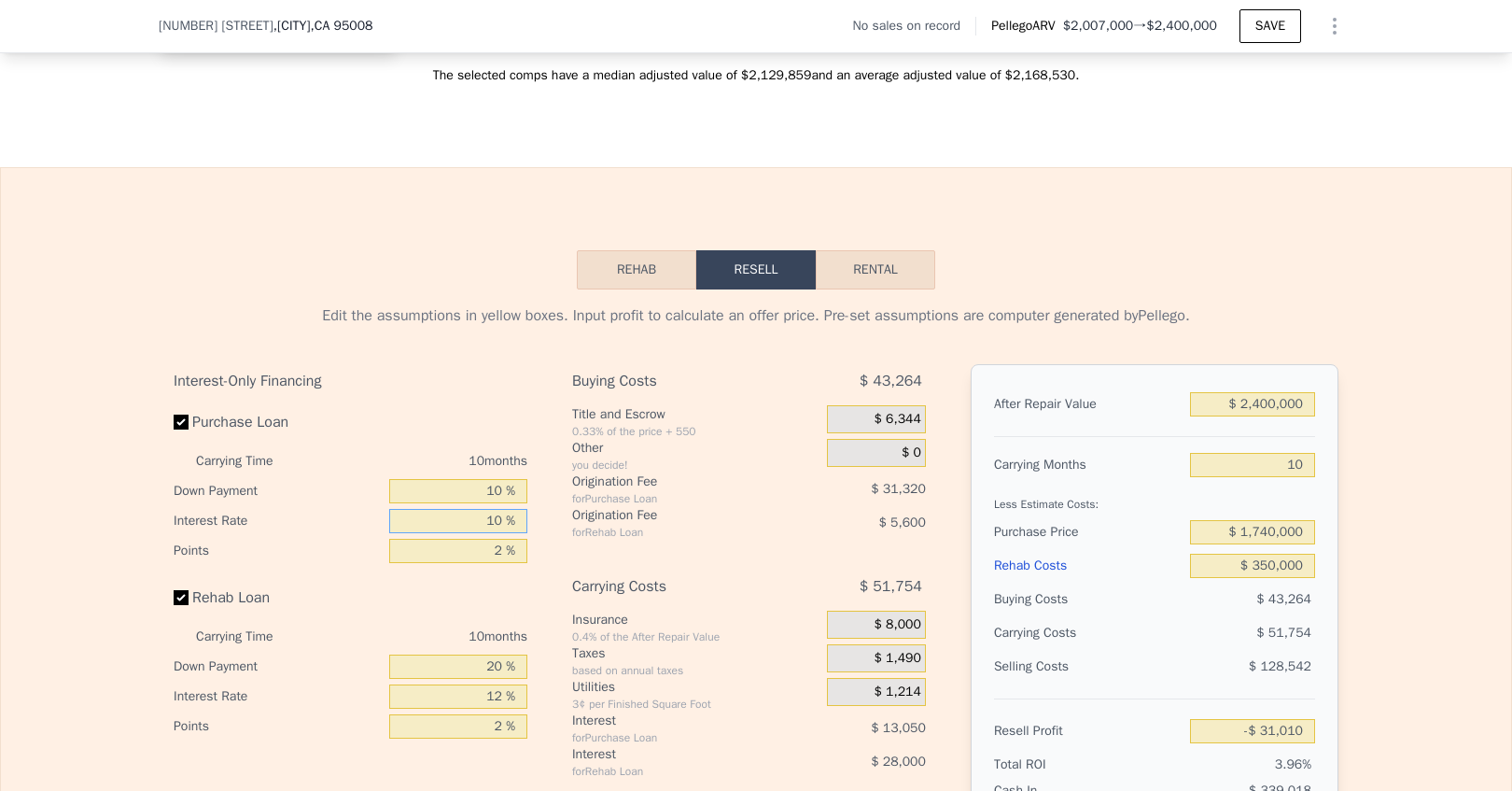 type on "10 %" 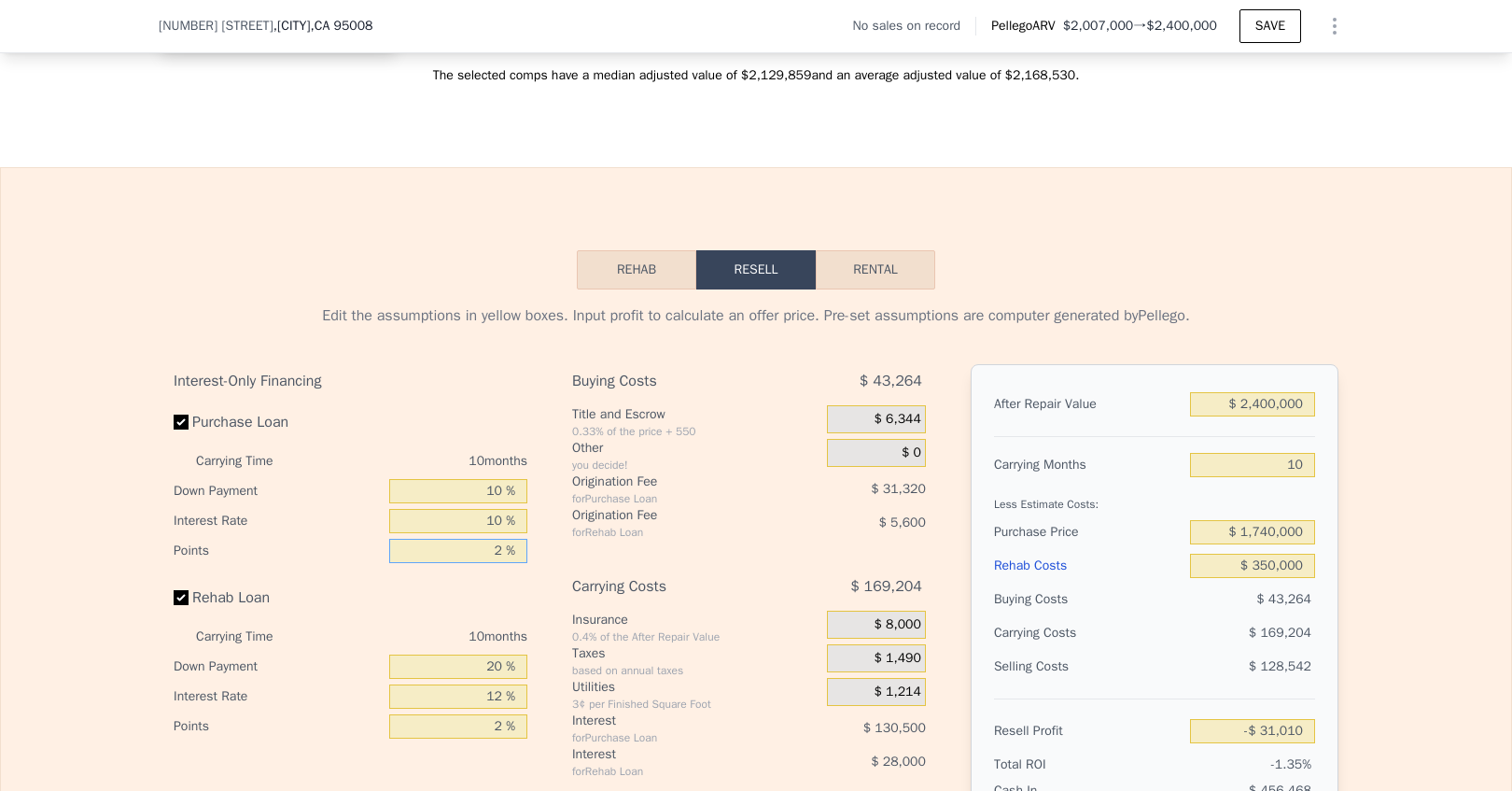 type on "1 %" 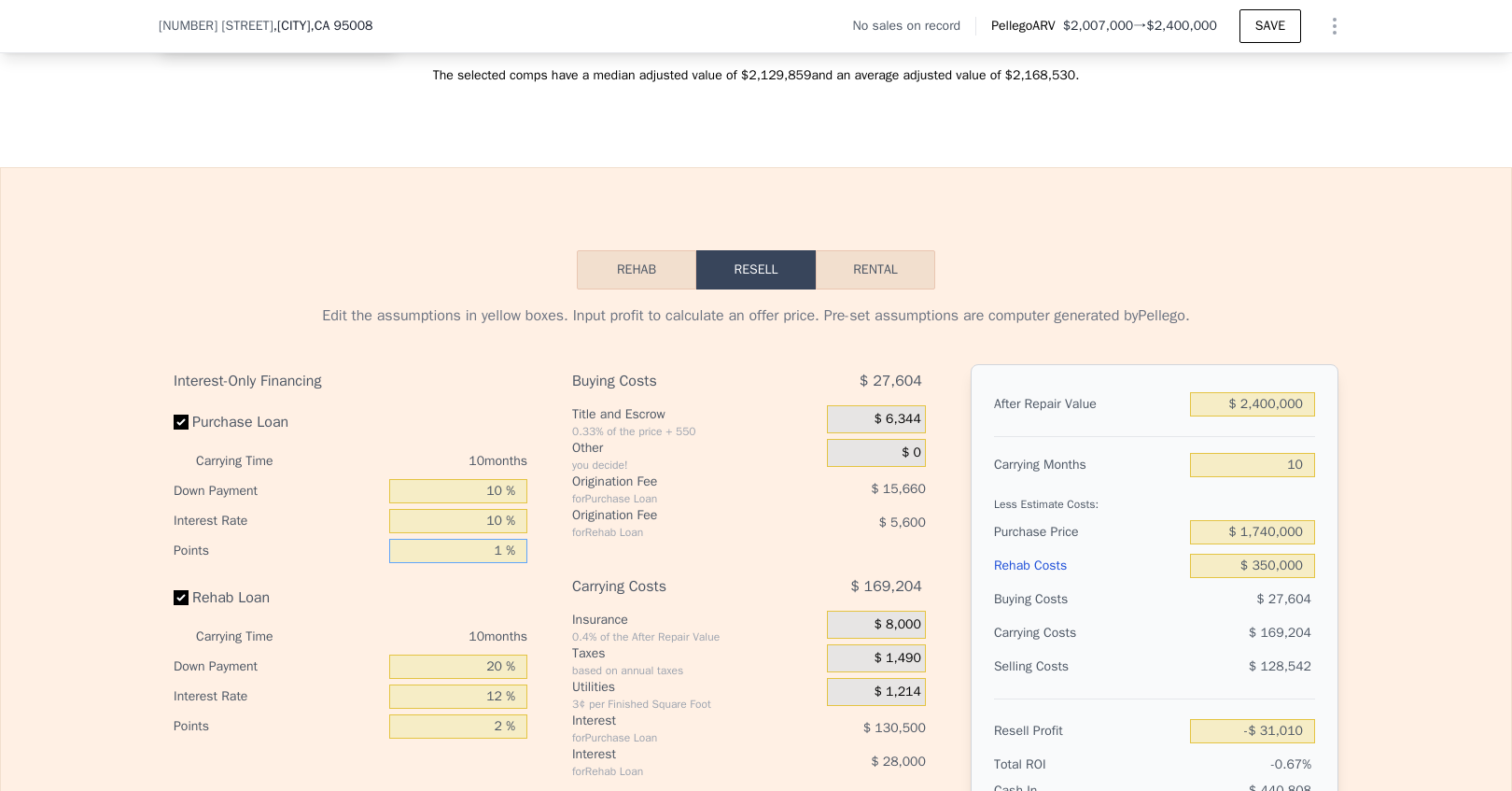type on "-$ 15,350" 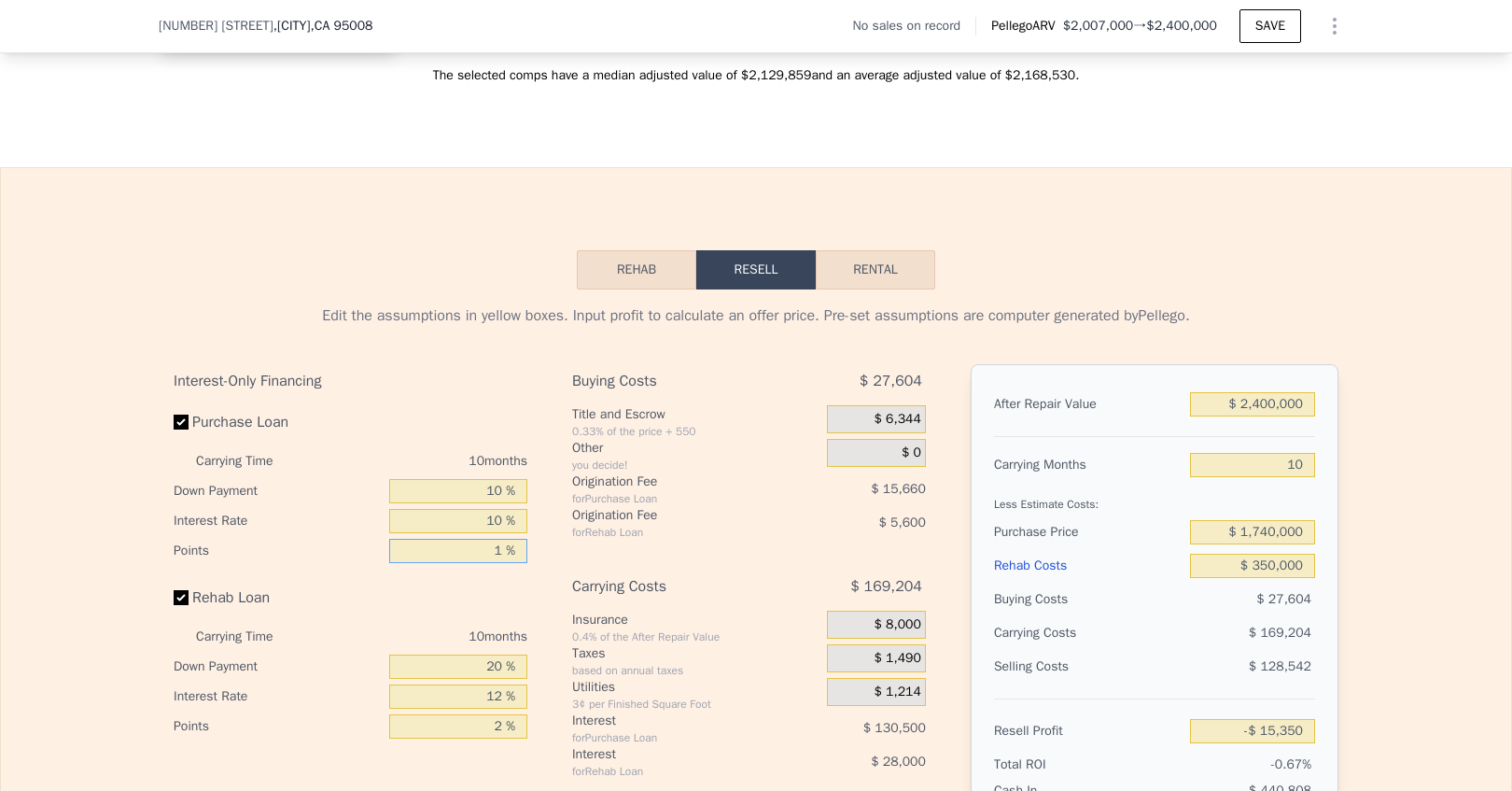 type on "1 %" 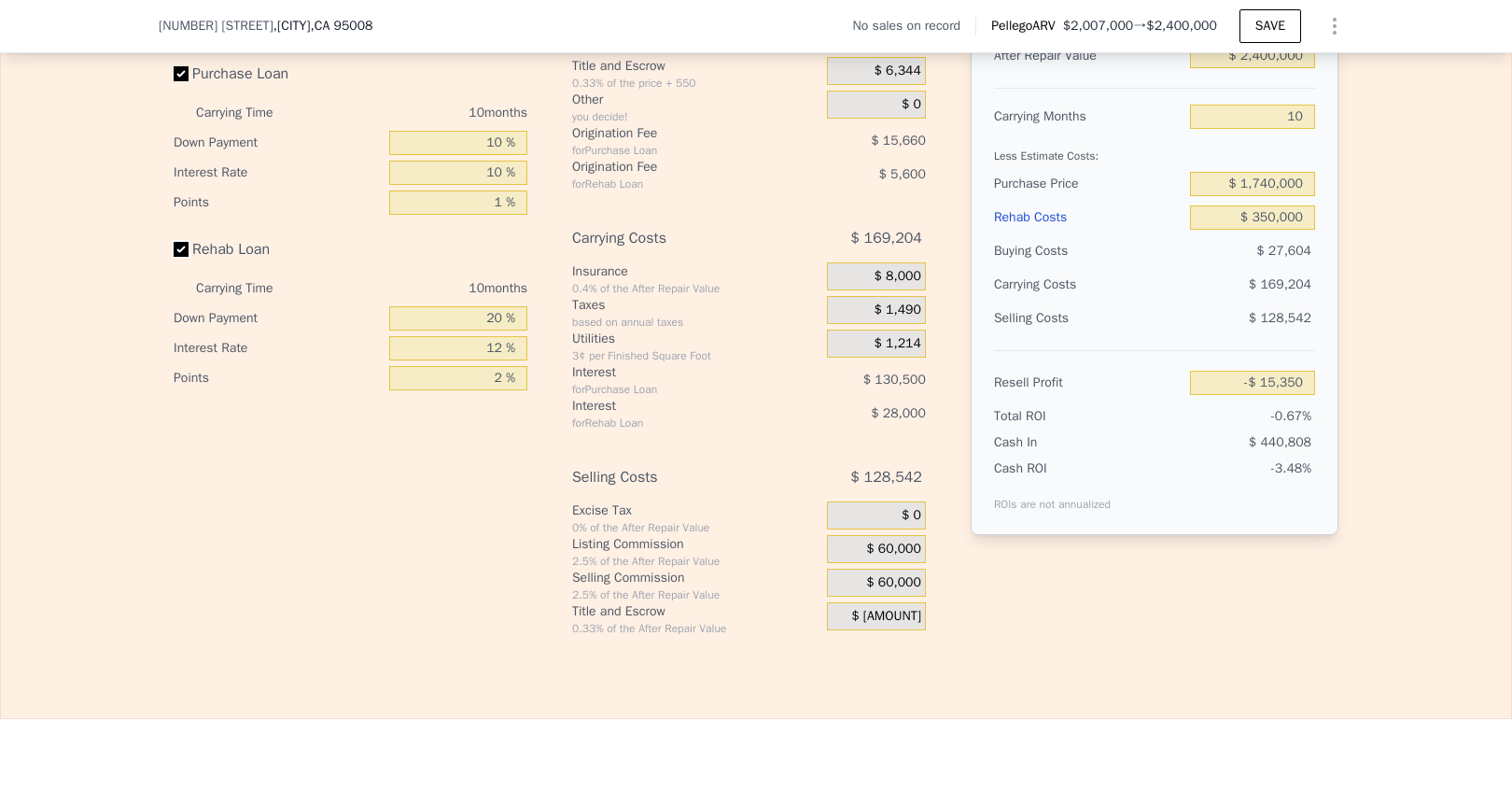 scroll, scrollTop: 2764, scrollLeft: 0, axis: vertical 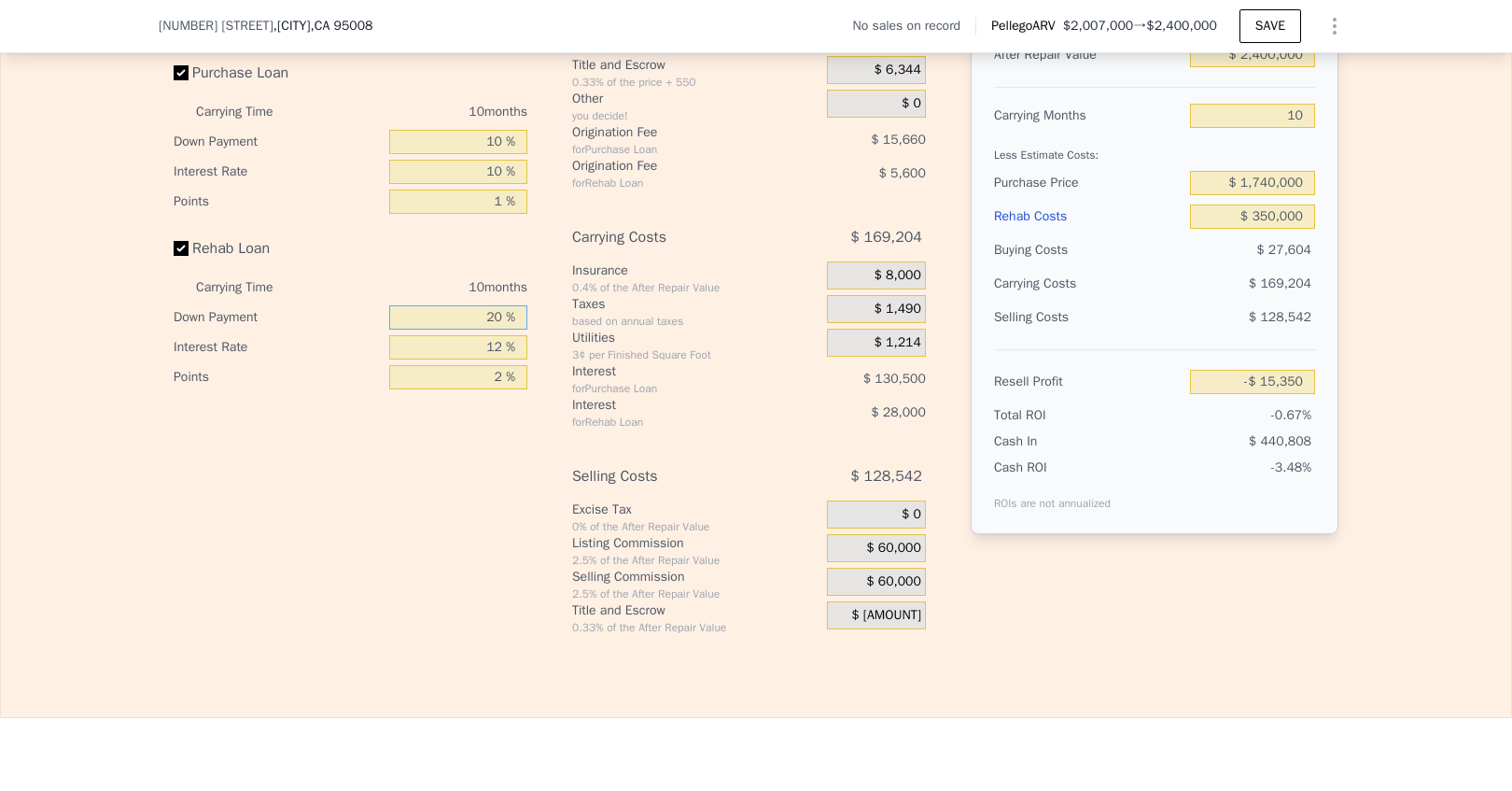 drag, startPoint x: 498, startPoint y: 339, endPoint x: 456, endPoint y: 334, distance: 42.296572 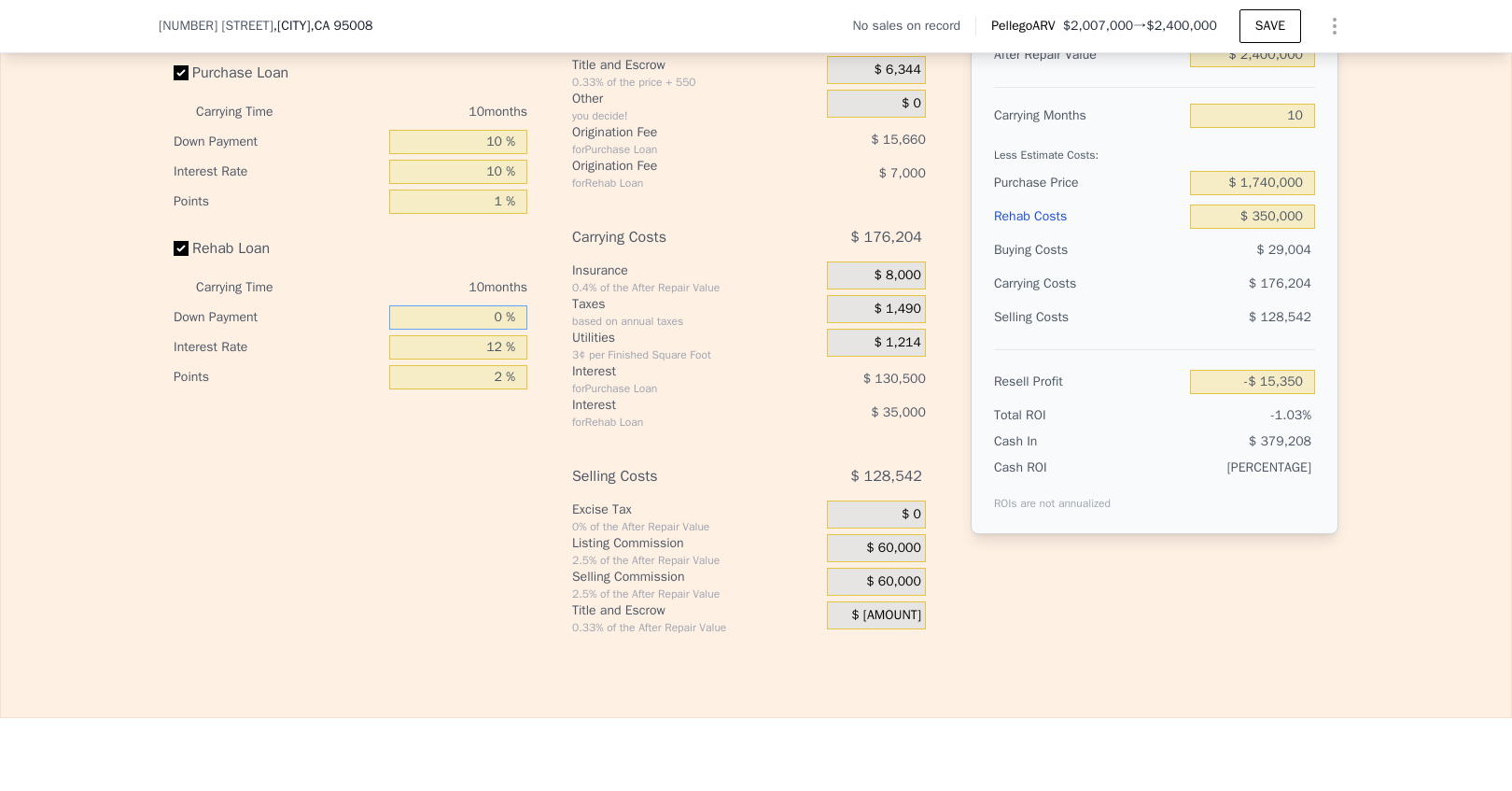 type on "-$ 23,750" 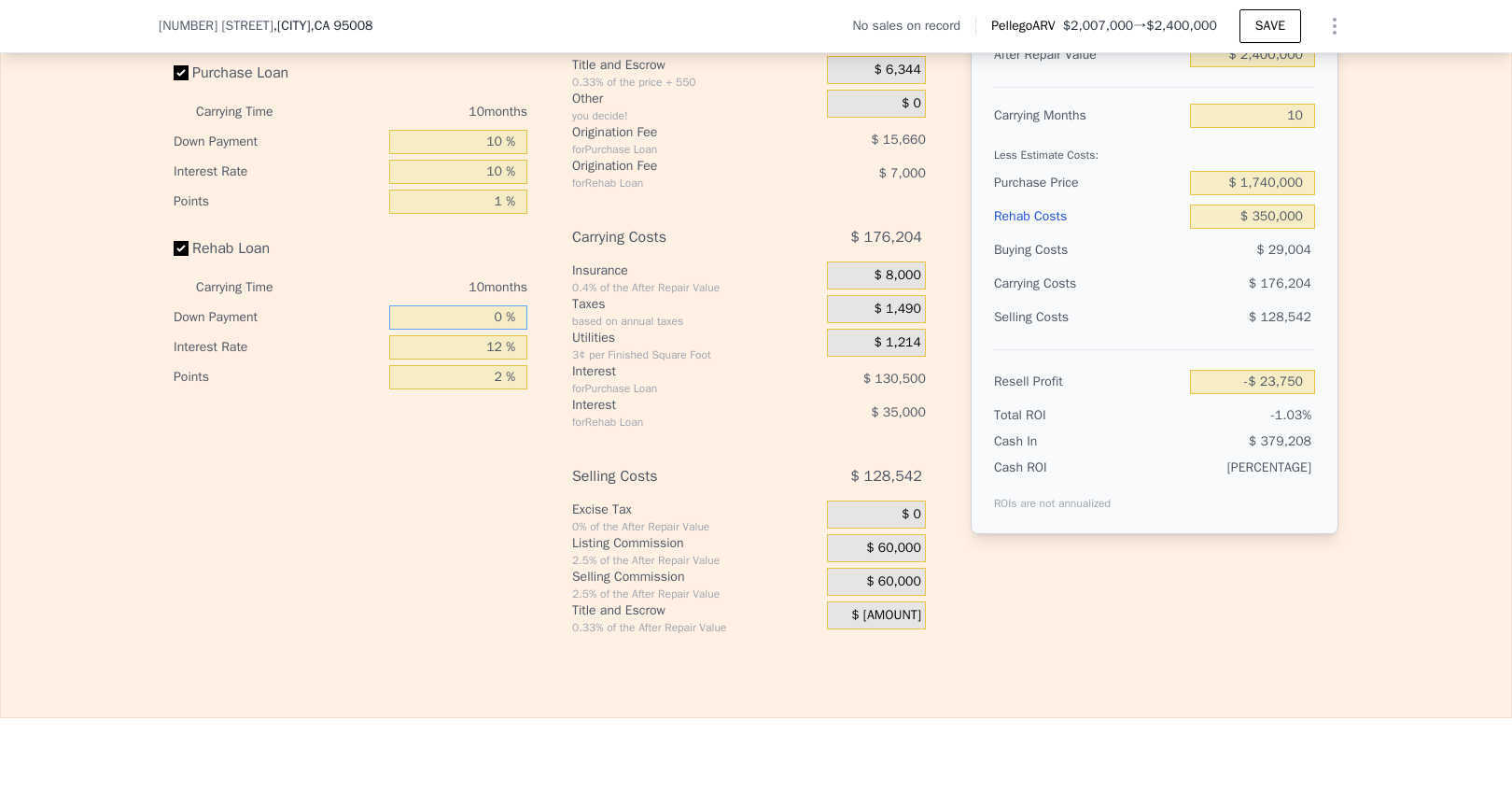 type on "0 %" 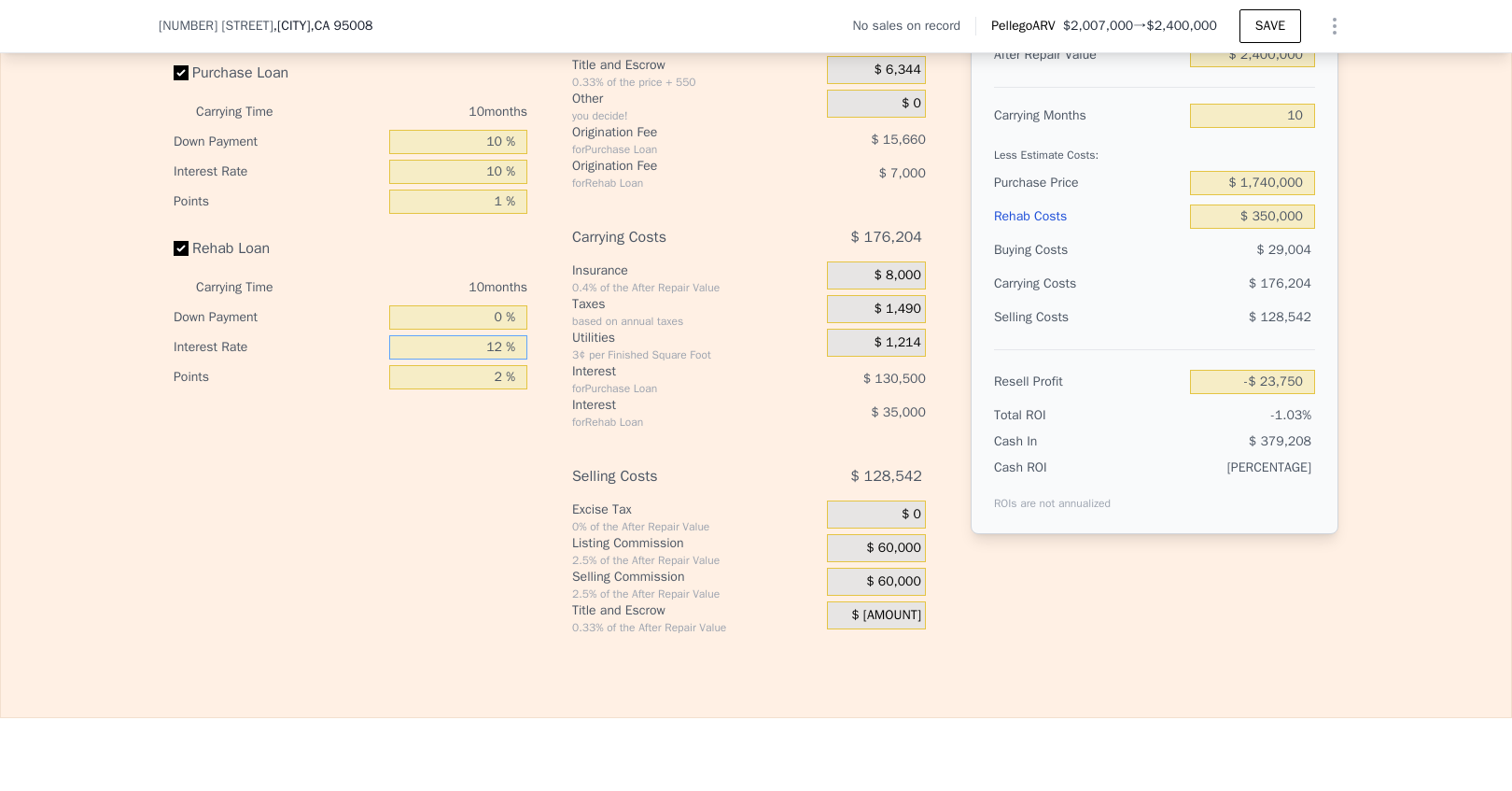 type on "1 %" 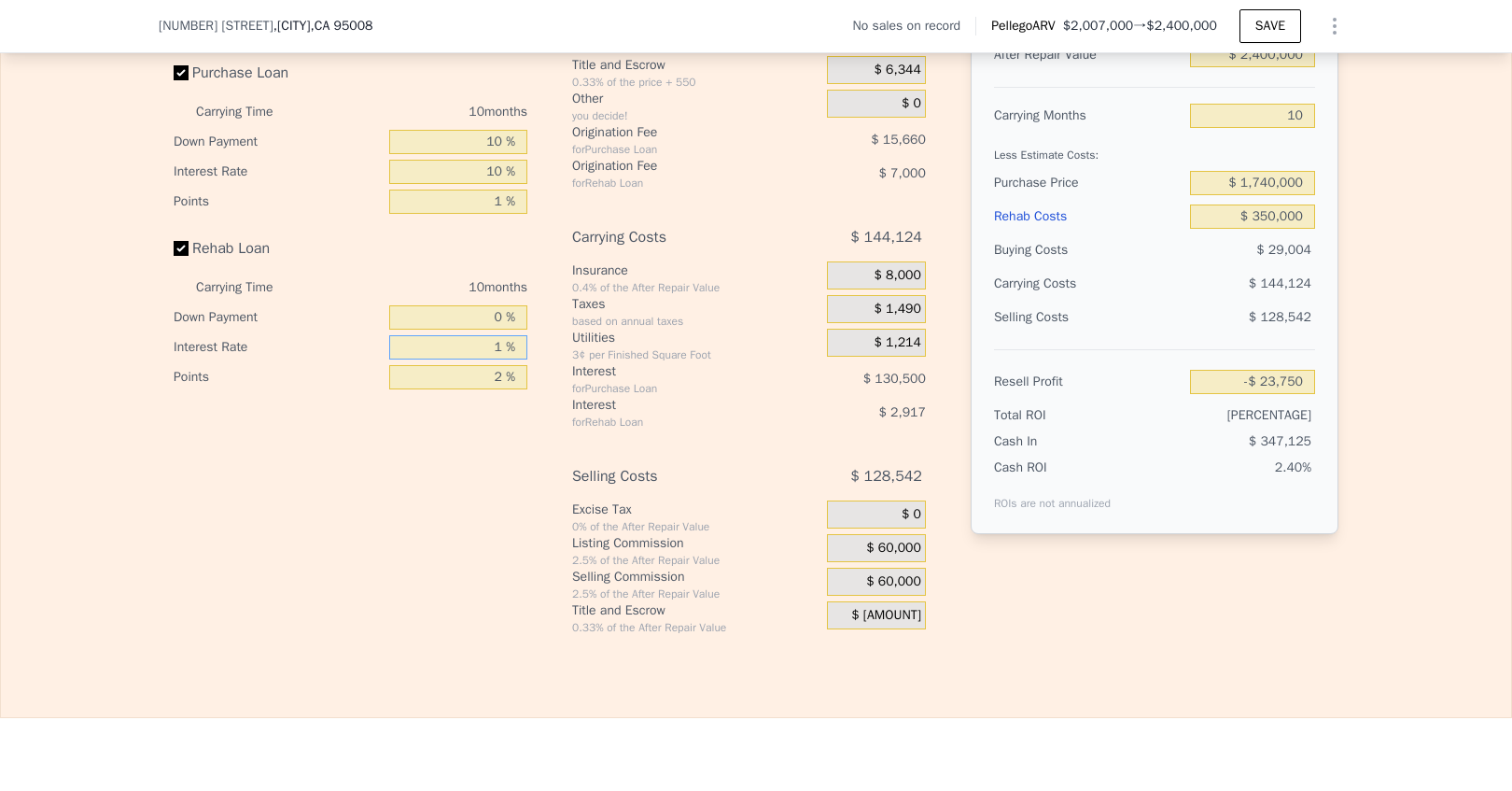 type on "$ 8,330" 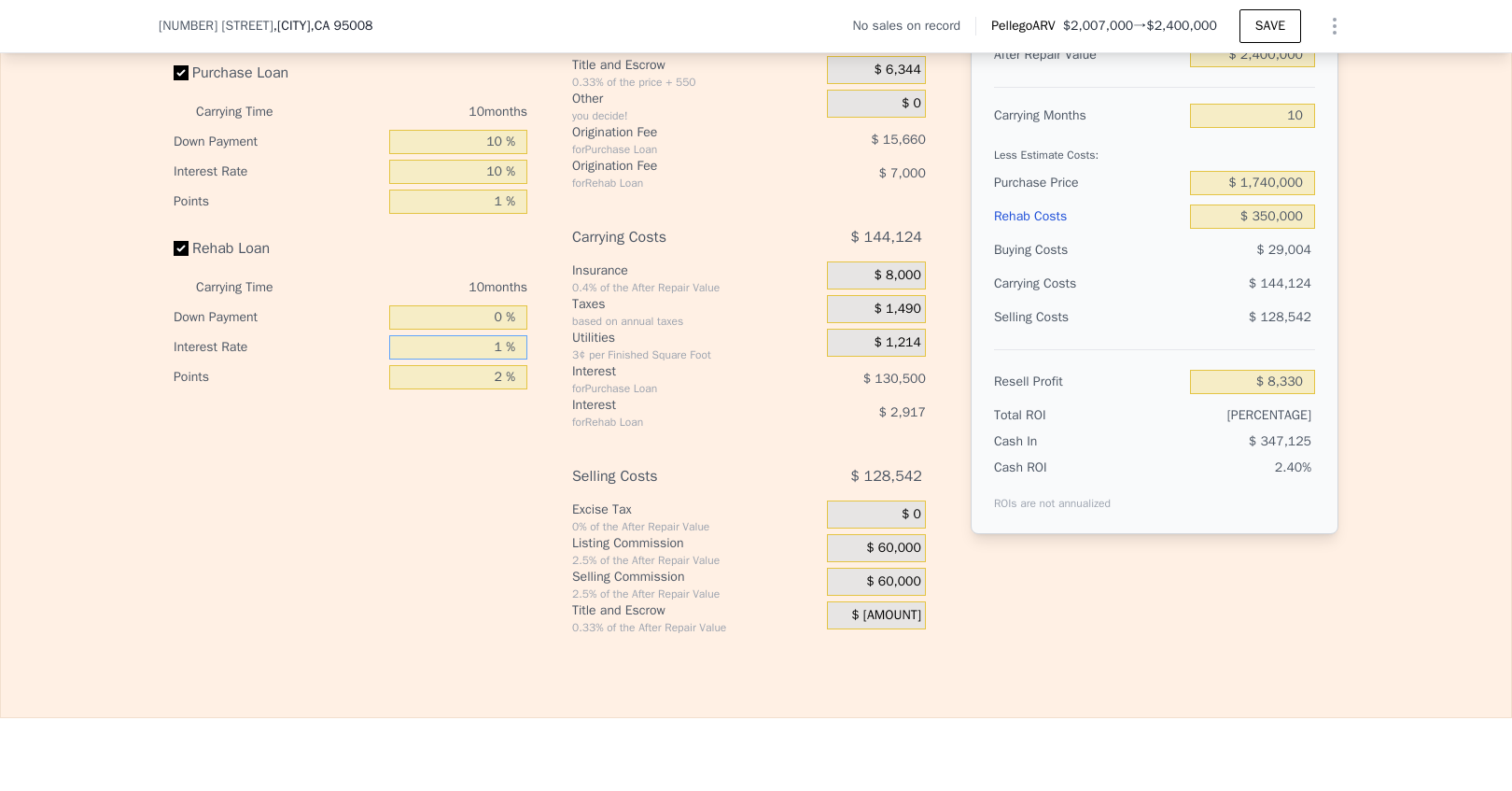 type on "10 %" 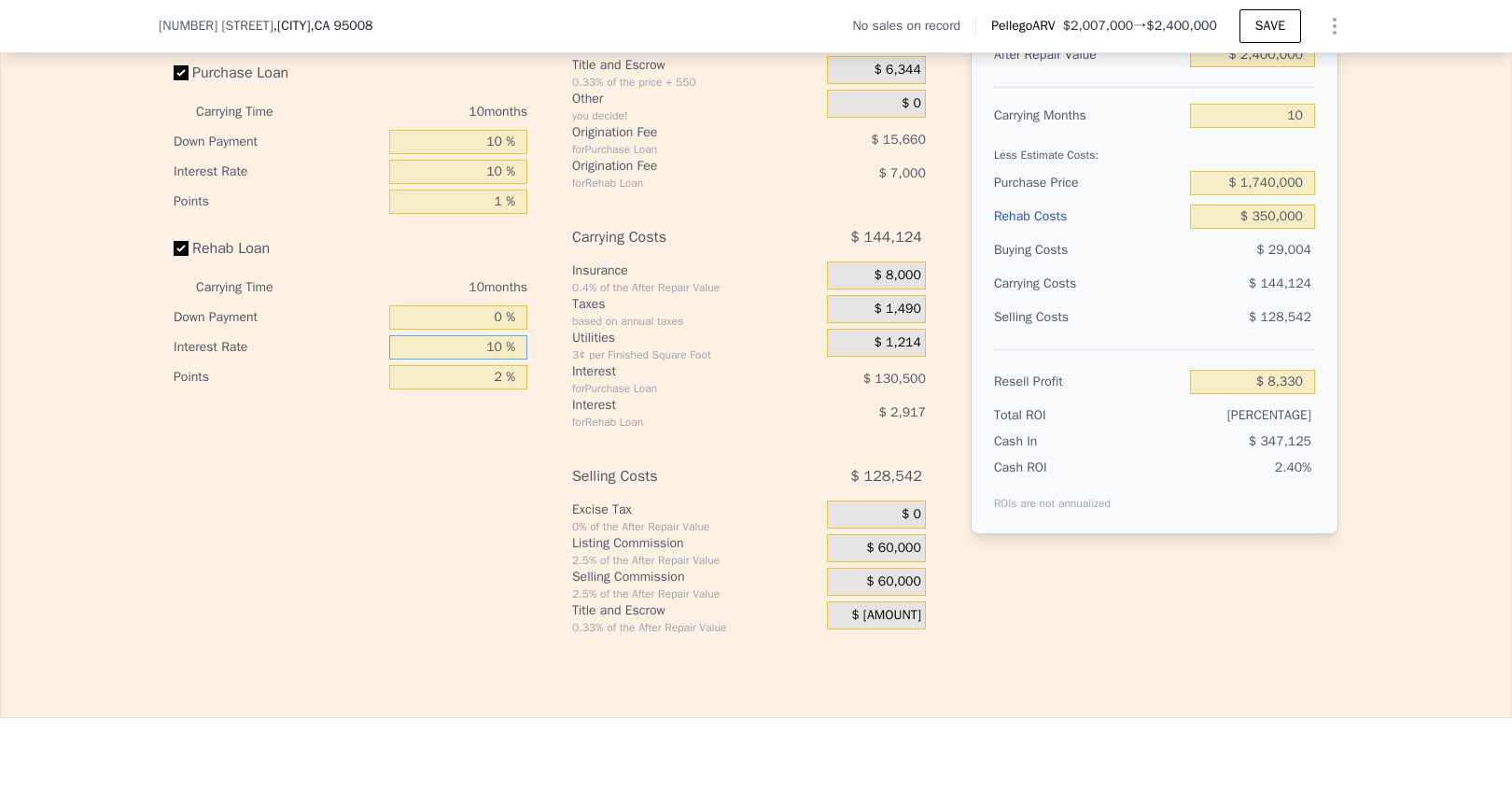 type on "-$ 17,920" 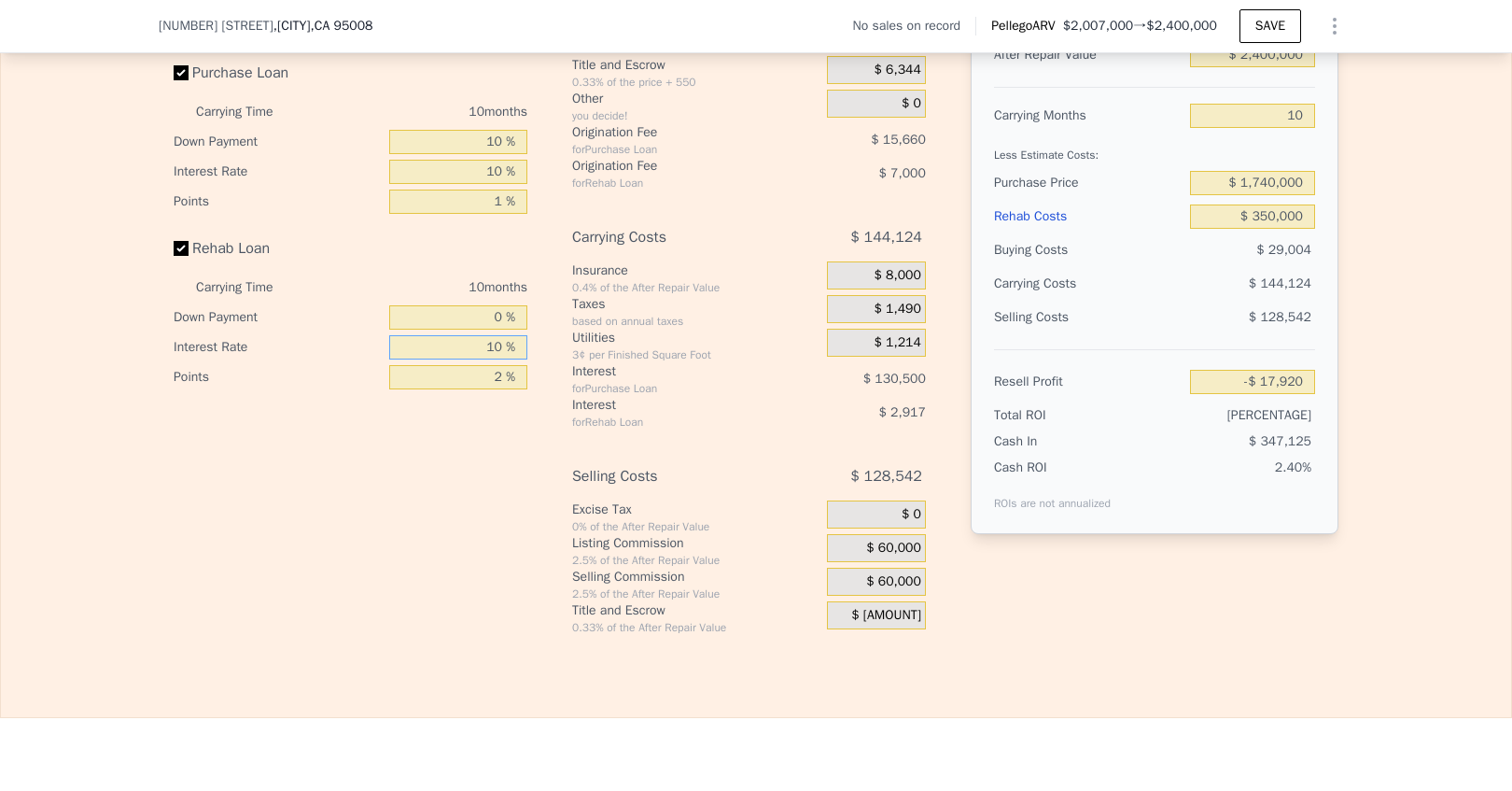 type on "10 %" 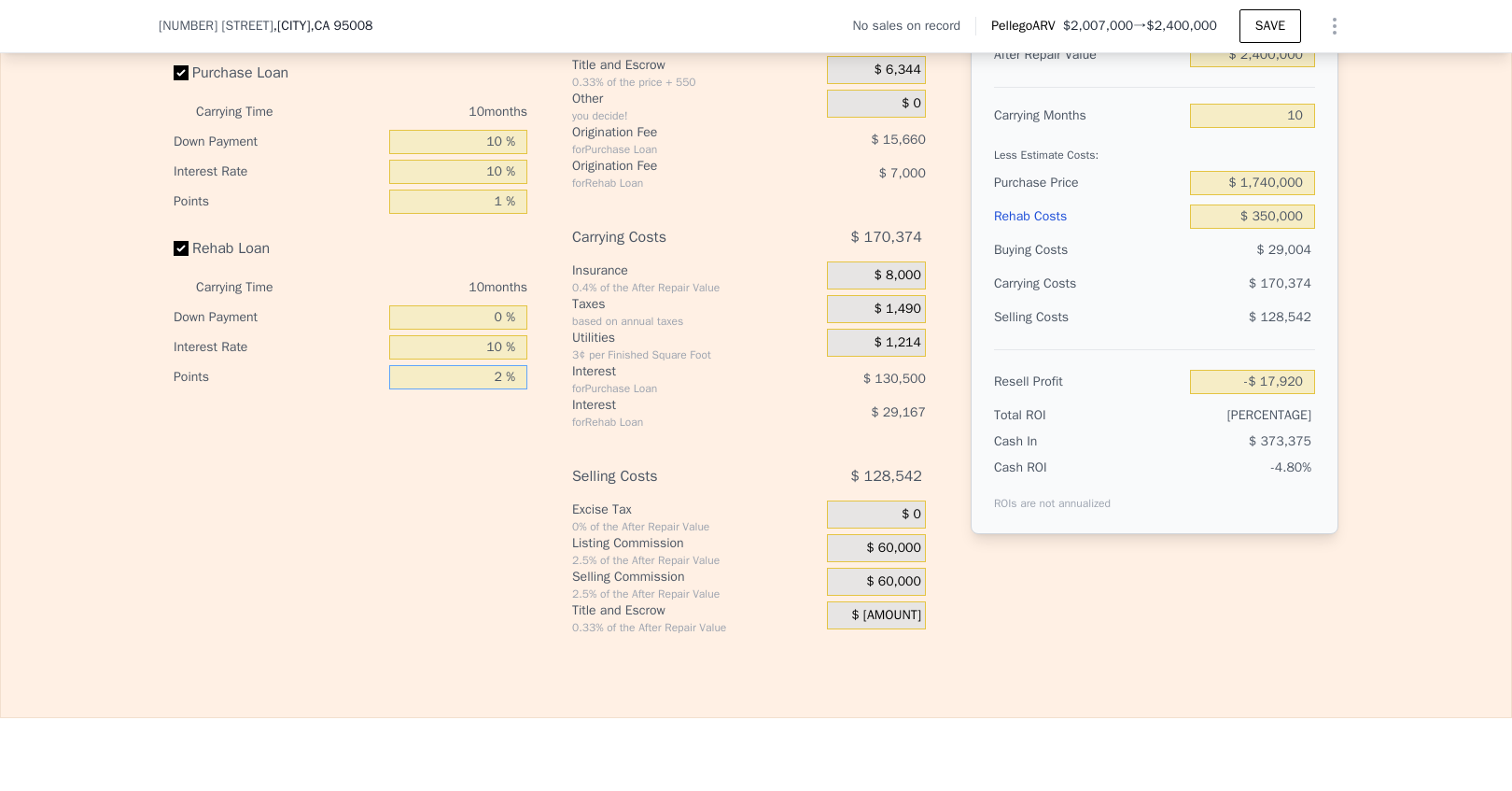 type on "0 %" 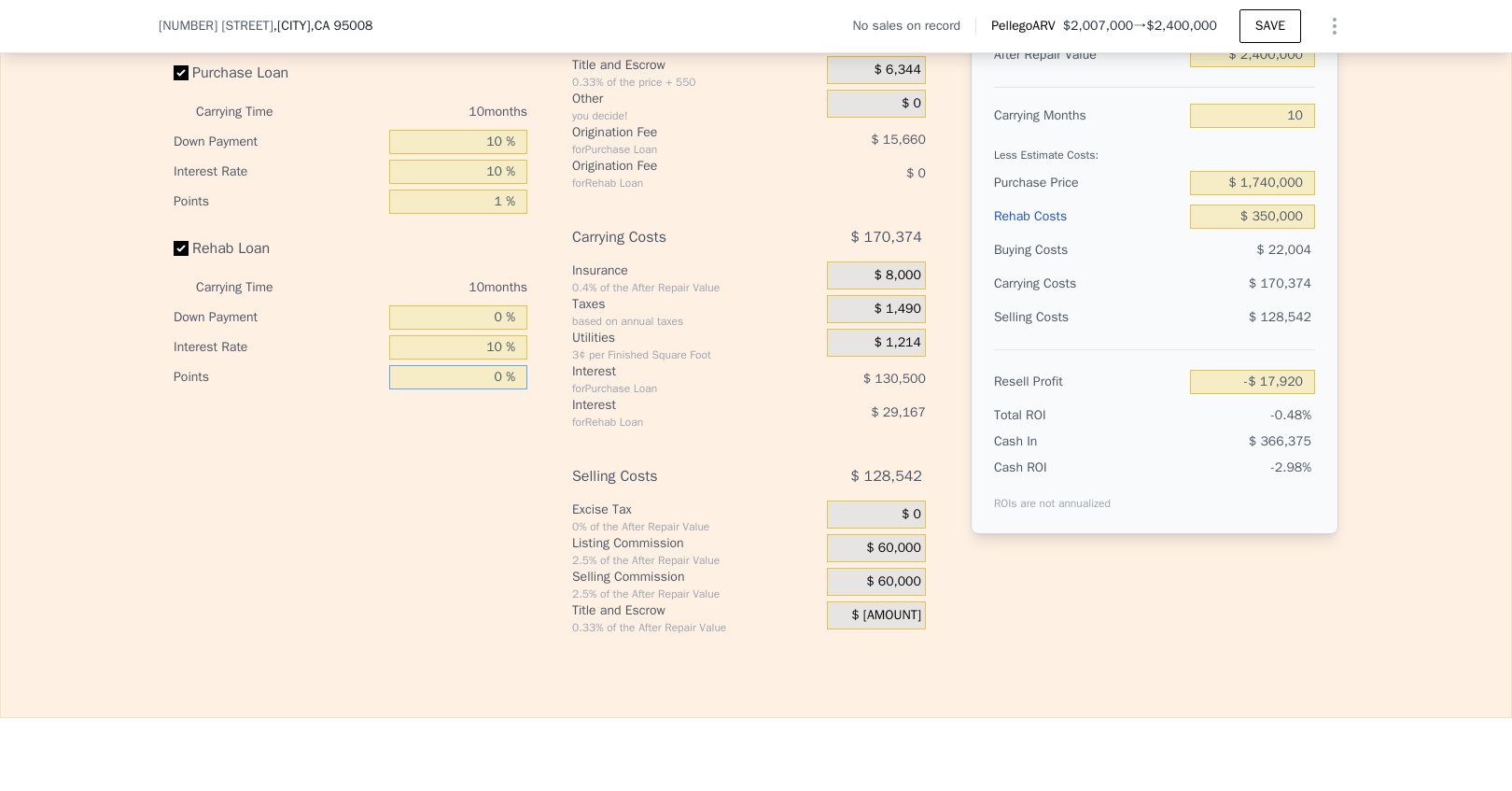 type on "-$ 10,920" 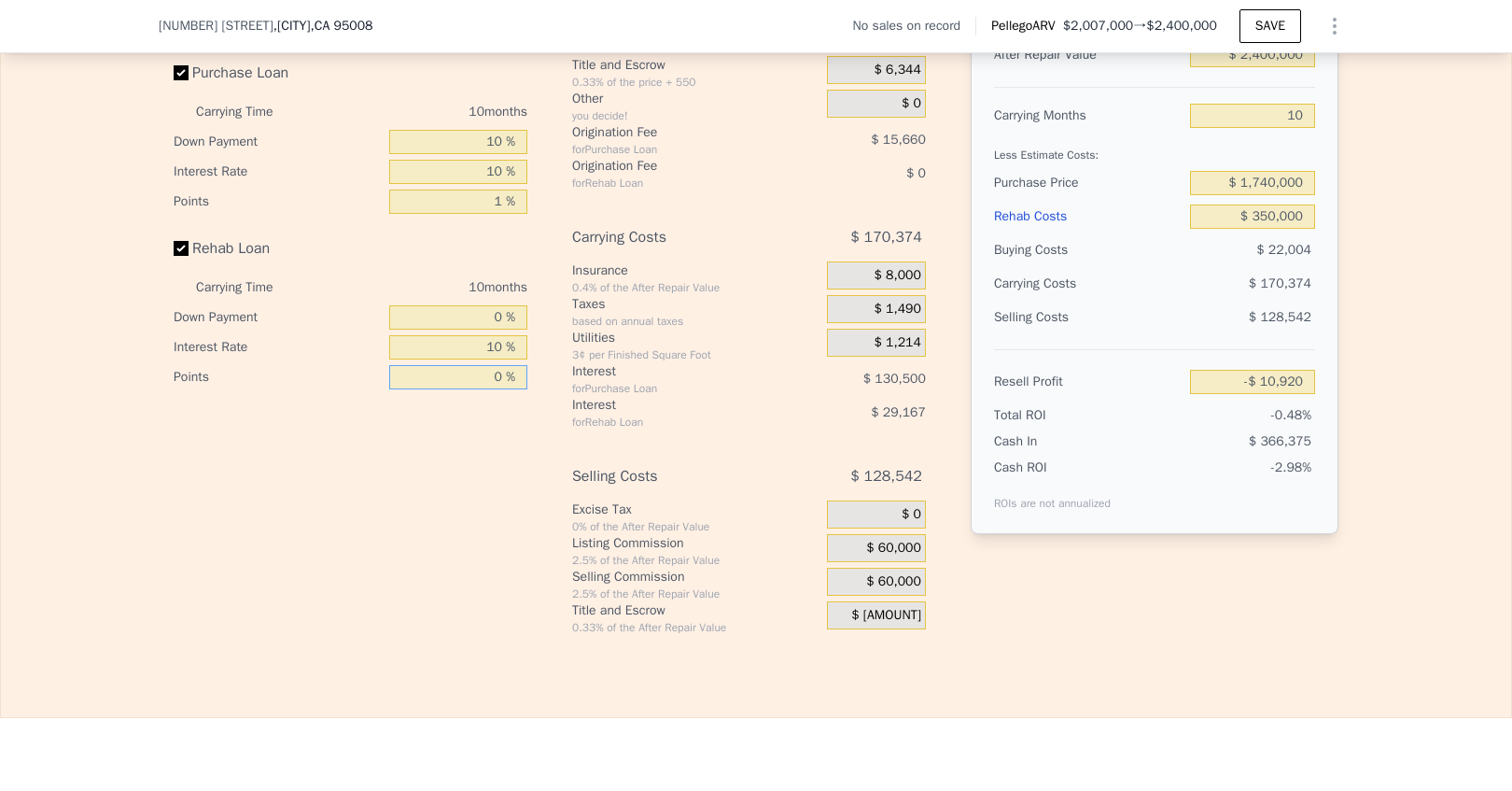type on "0 %" 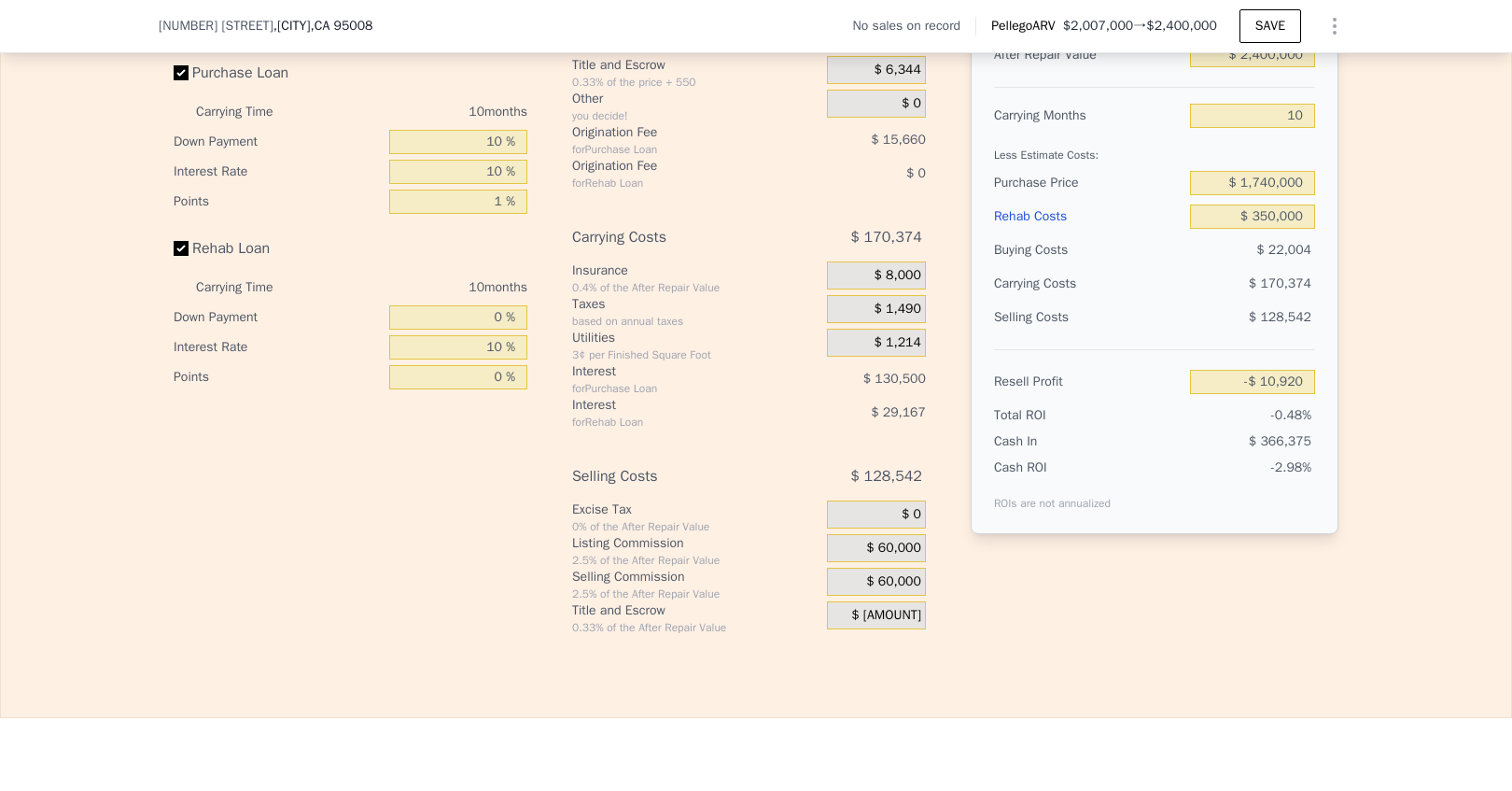 click on "$ 60,000" at bounding box center [893, 548] 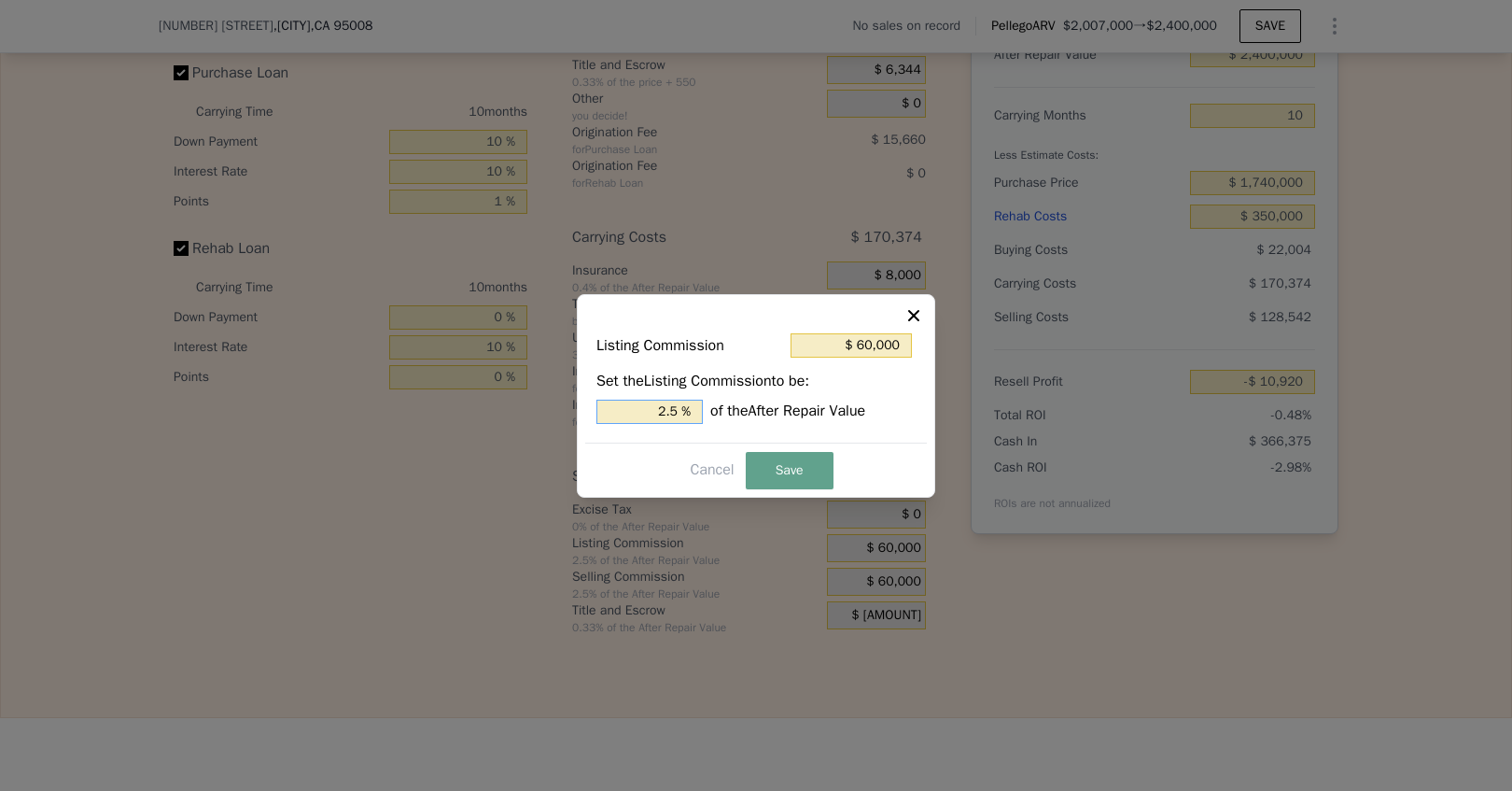 drag, startPoint x: 673, startPoint y: 414, endPoint x: 642, endPoint y: 414, distance: 31 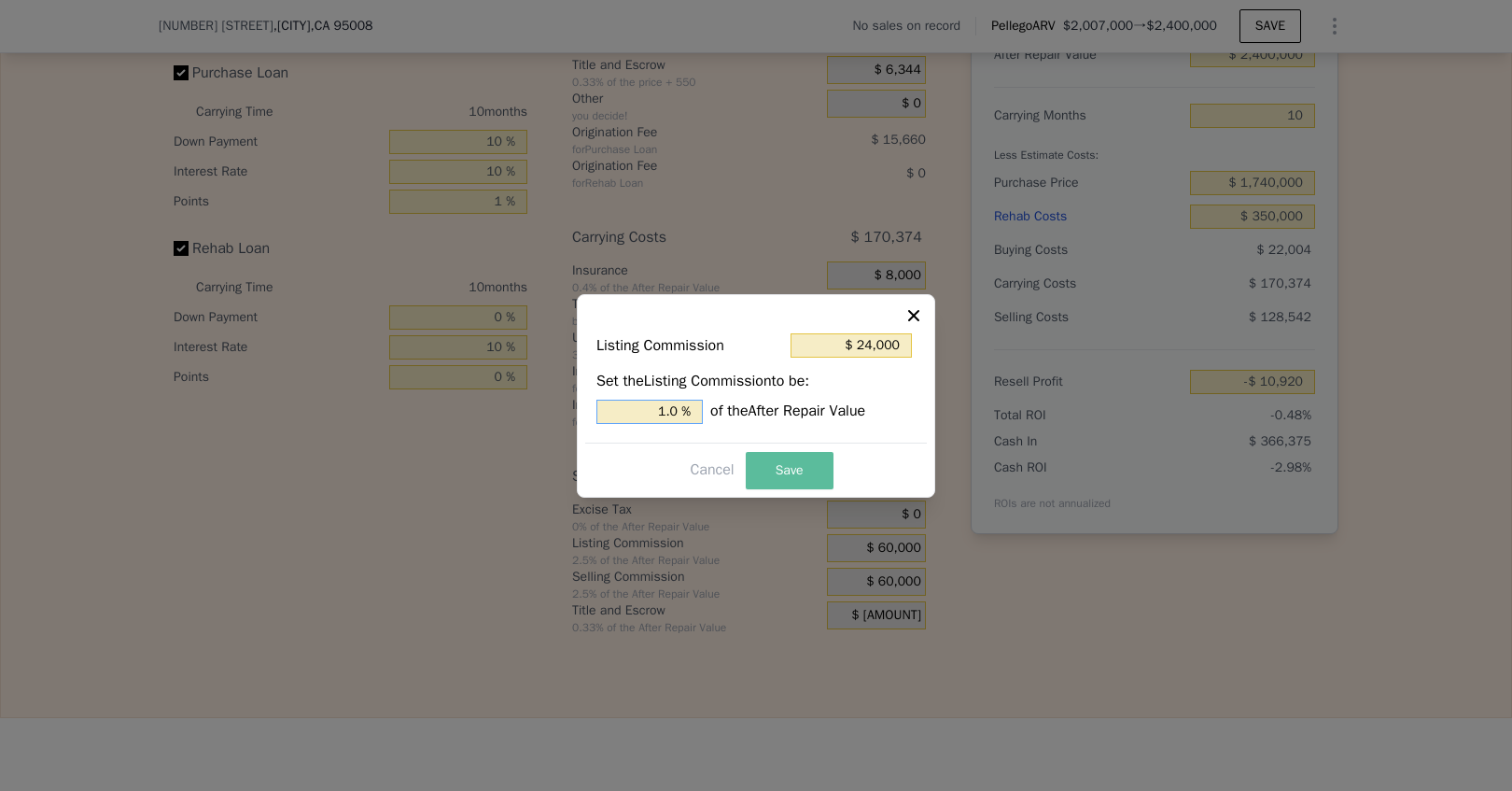 type on "1.0 %" 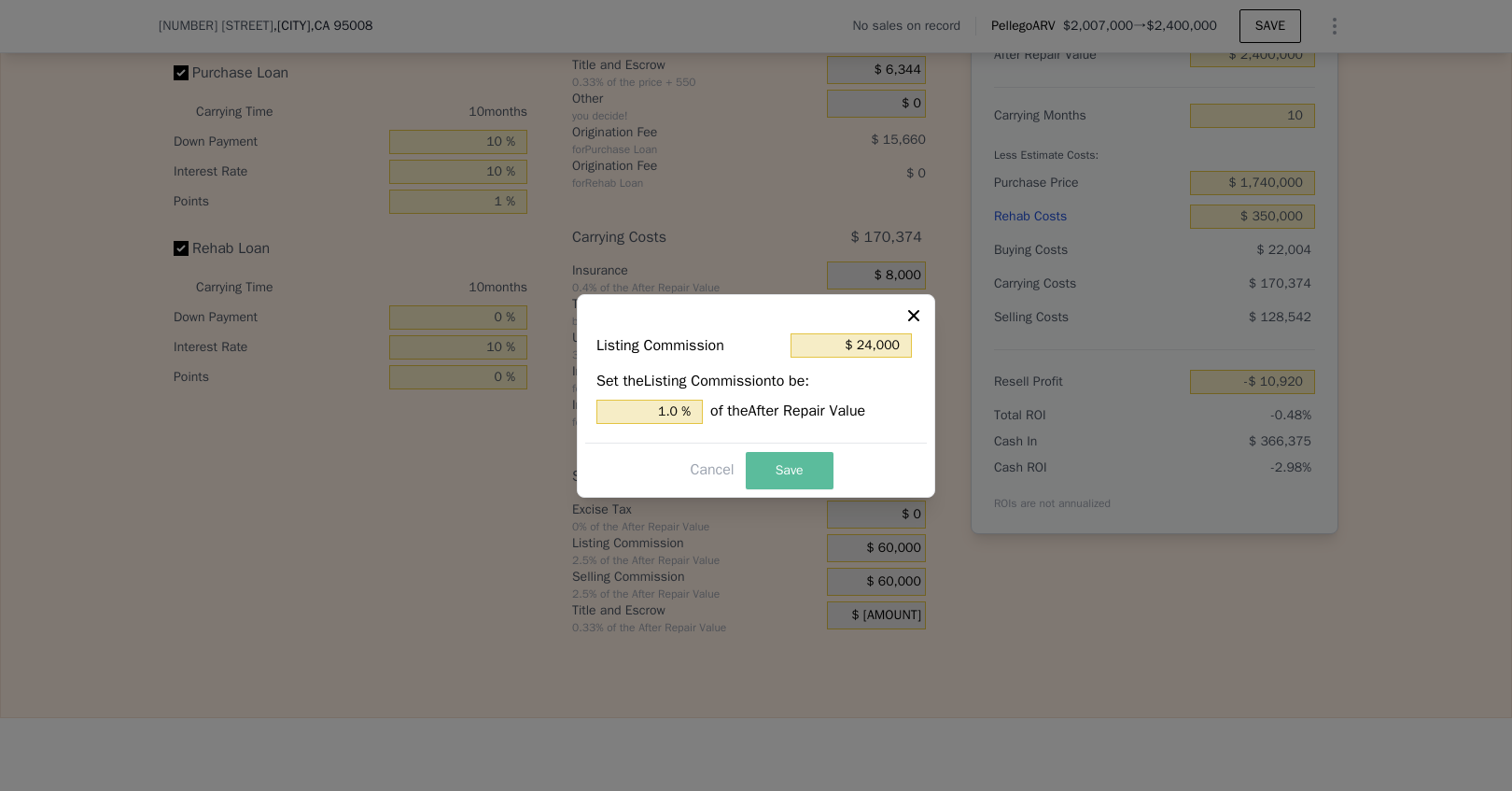 click on "Save" at bounding box center [790, 471] 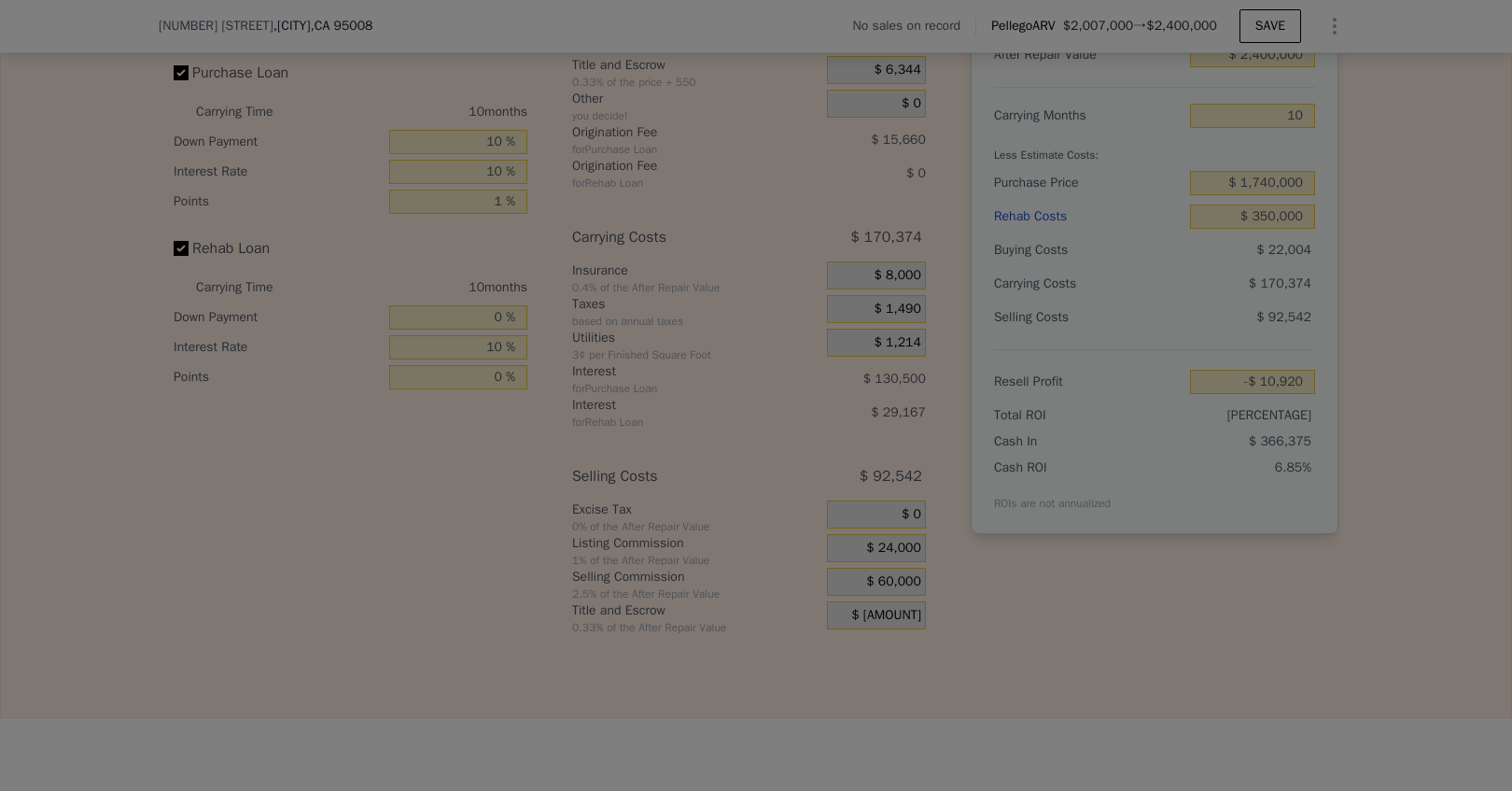 type on "$ 25,080" 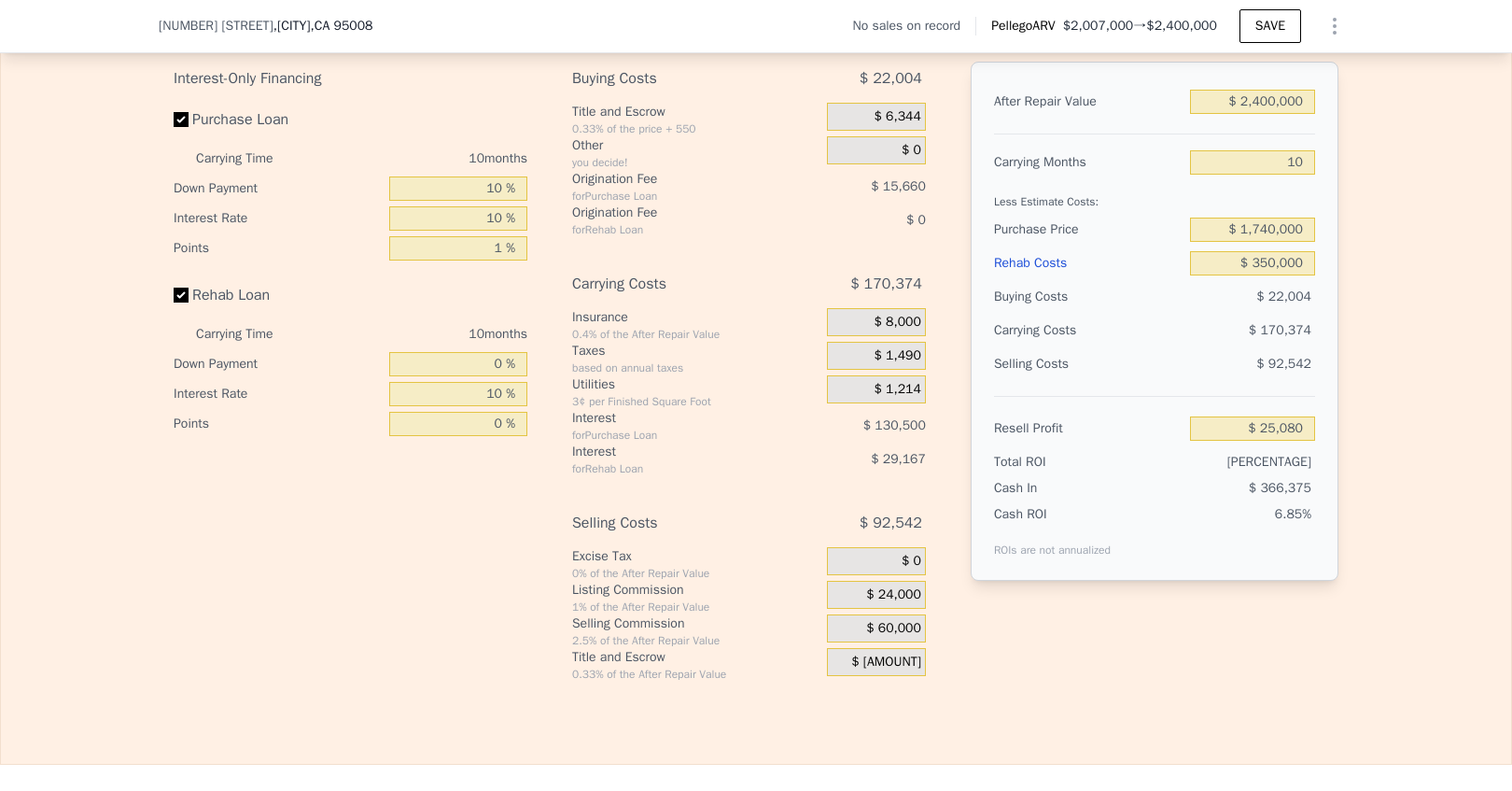 scroll, scrollTop: 2721, scrollLeft: 0, axis: vertical 